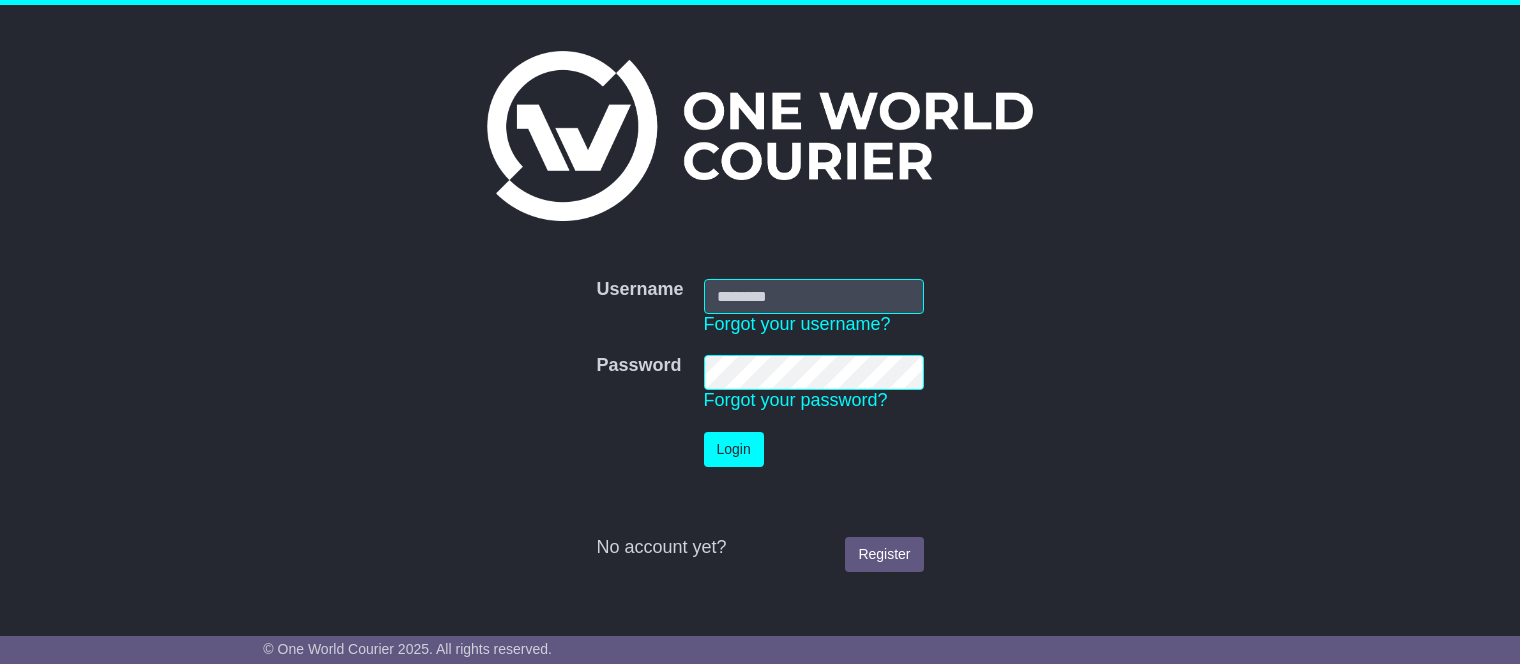 scroll, scrollTop: 0, scrollLeft: 0, axis: both 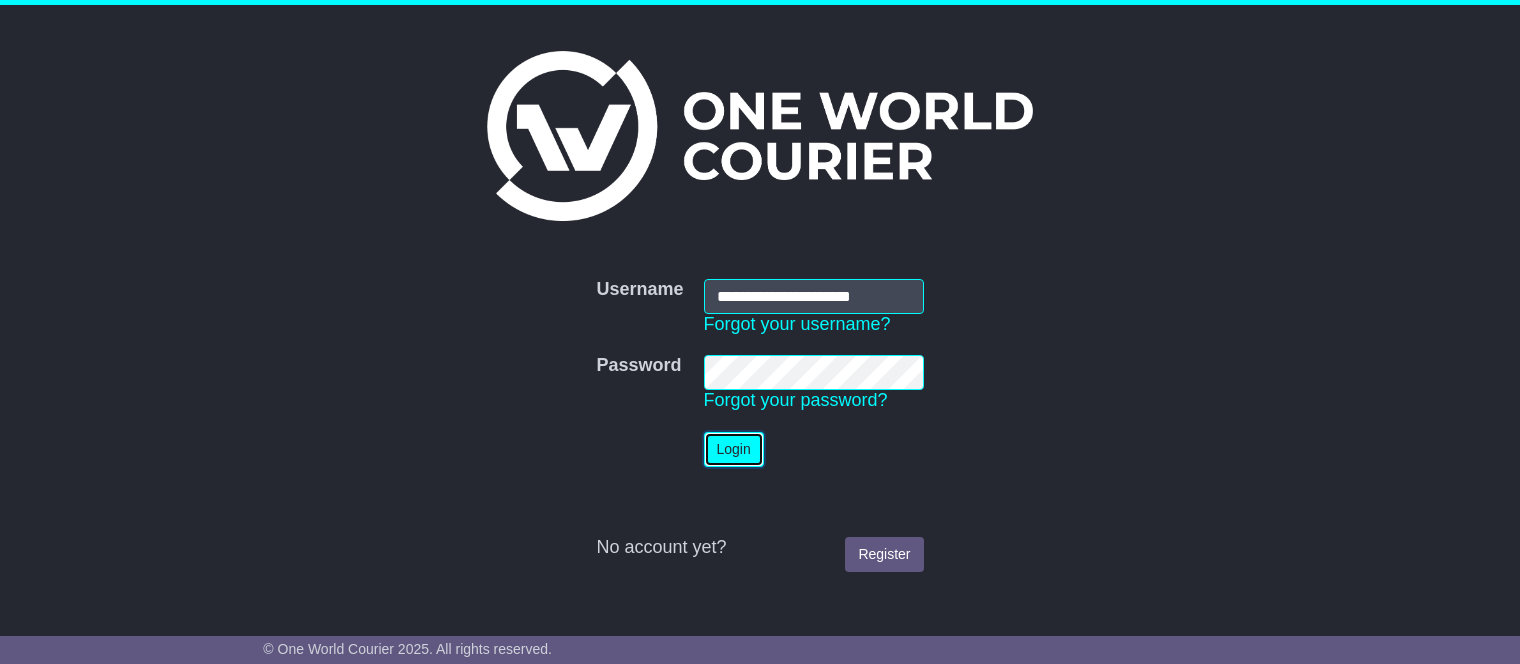 click on "Login" at bounding box center [734, 449] 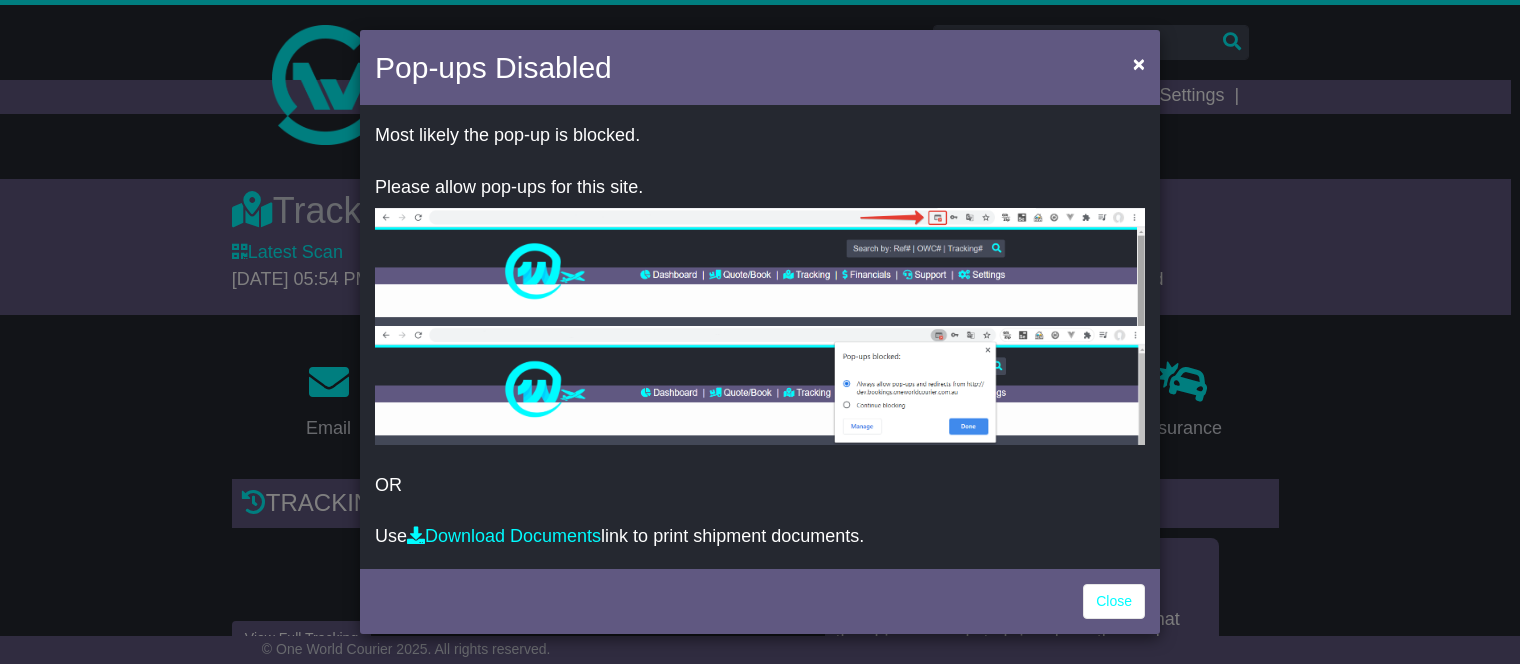 scroll, scrollTop: 0, scrollLeft: 0, axis: both 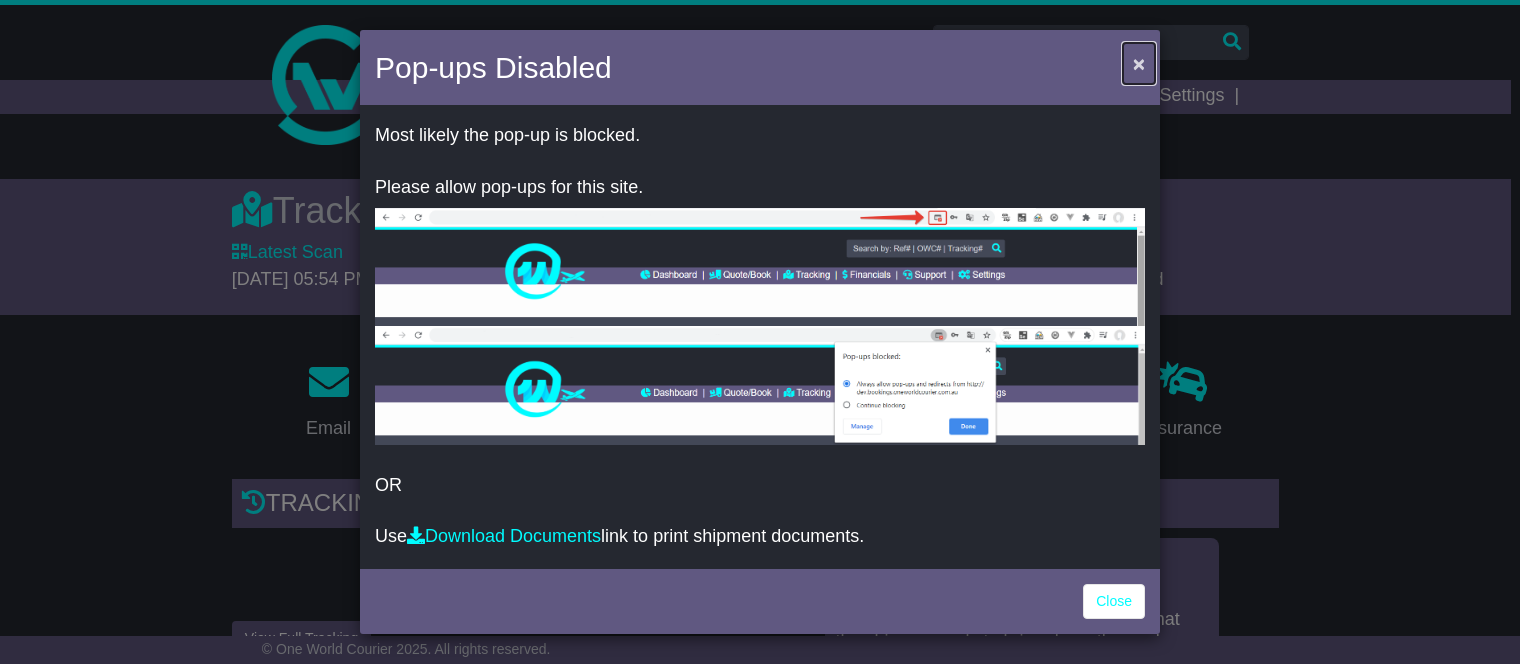 click on "×" at bounding box center (1139, 63) 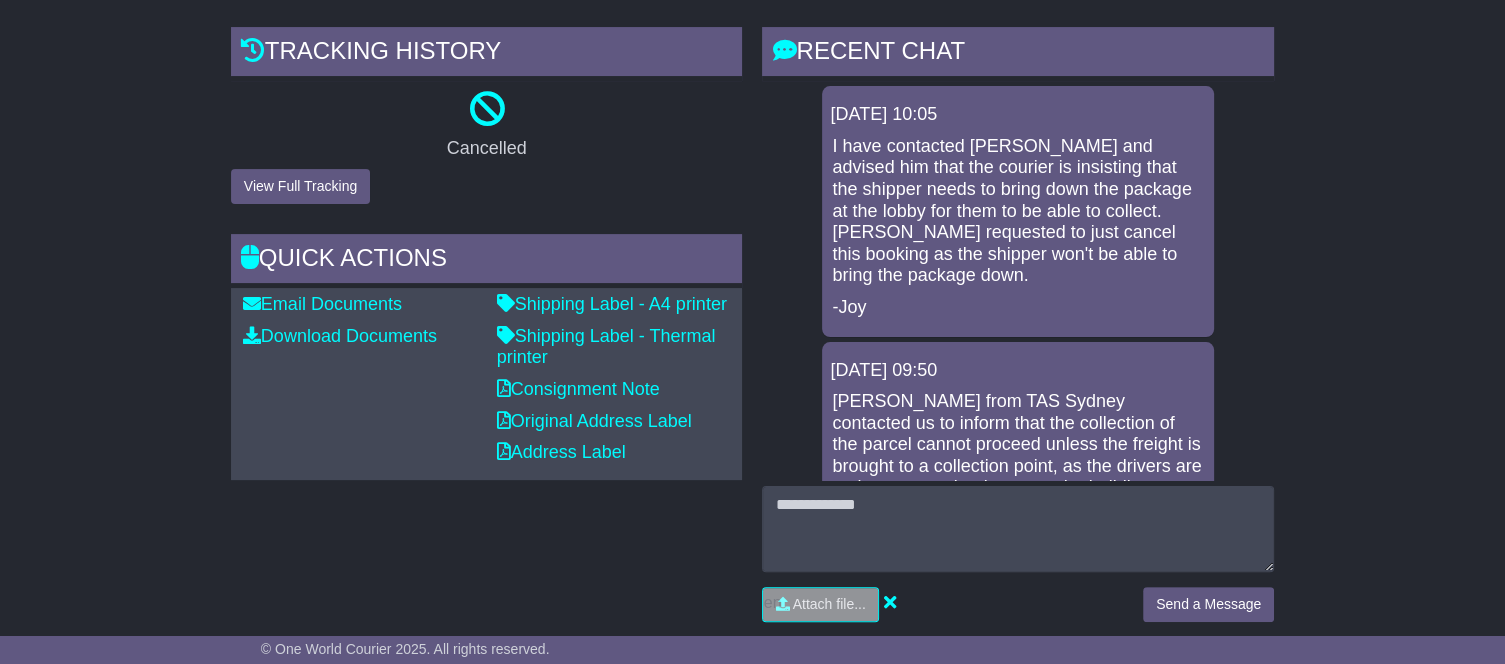 scroll, scrollTop: 452, scrollLeft: 0, axis: vertical 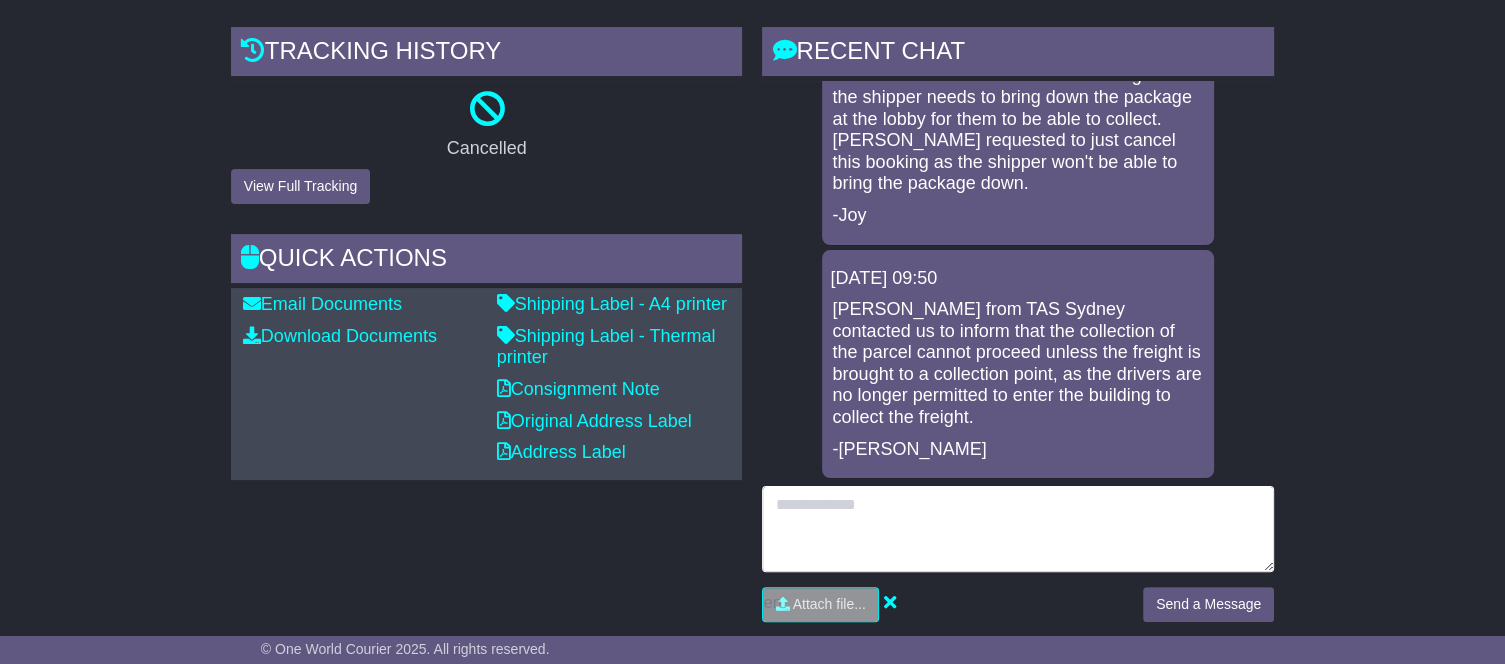 click at bounding box center [1018, 529] 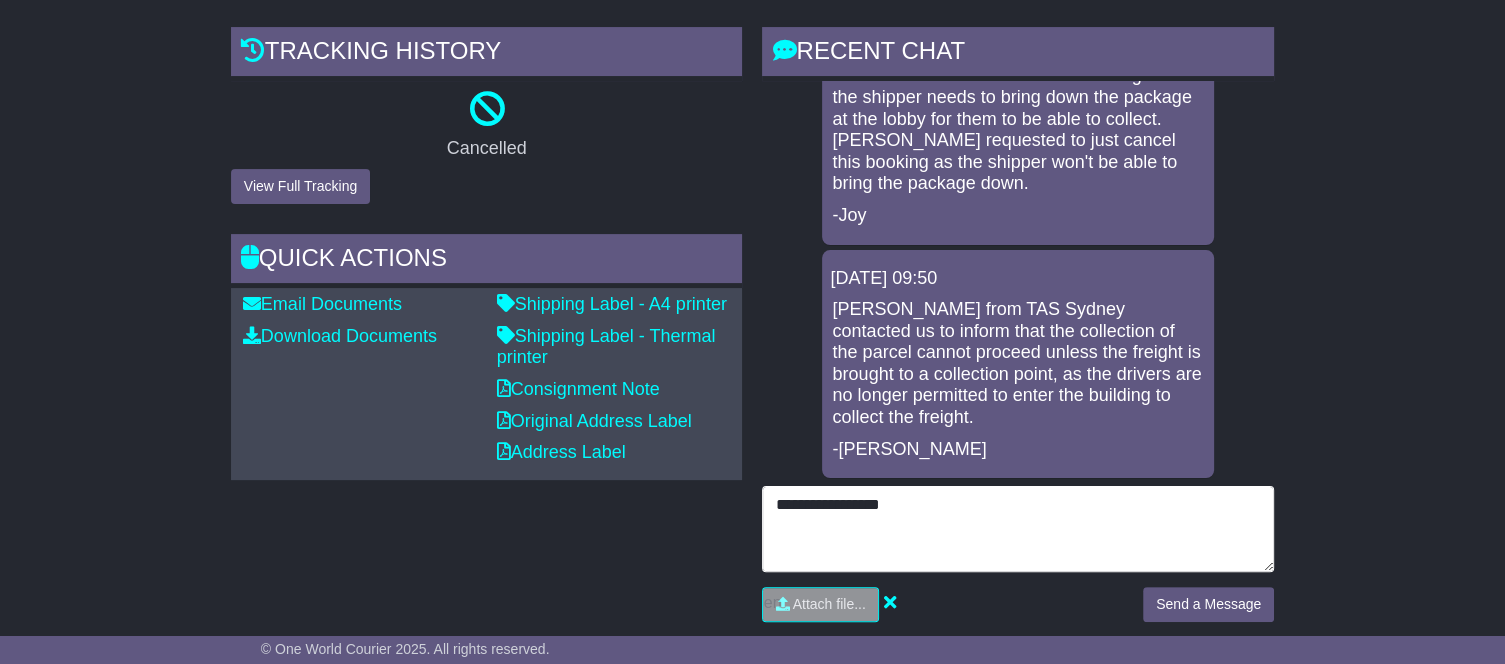 type on "**********" 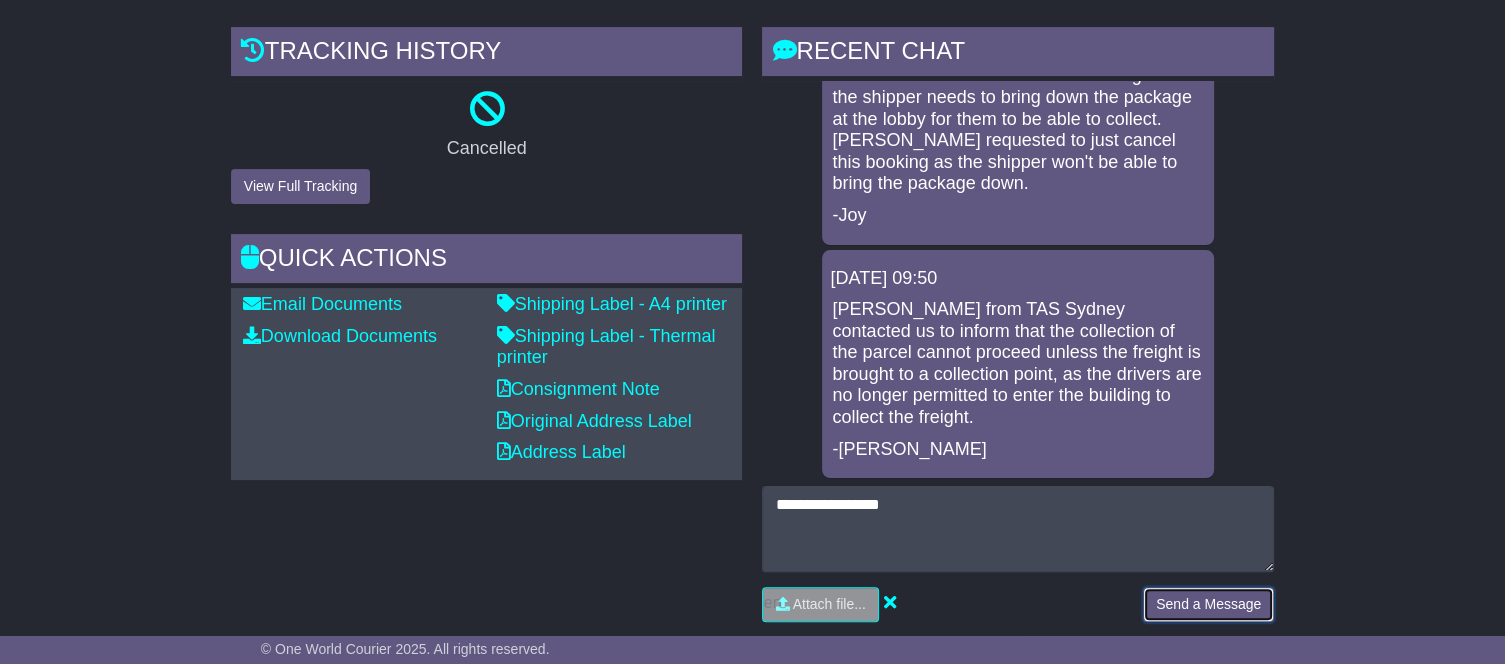 click on "Send a Message" at bounding box center (1208, 604) 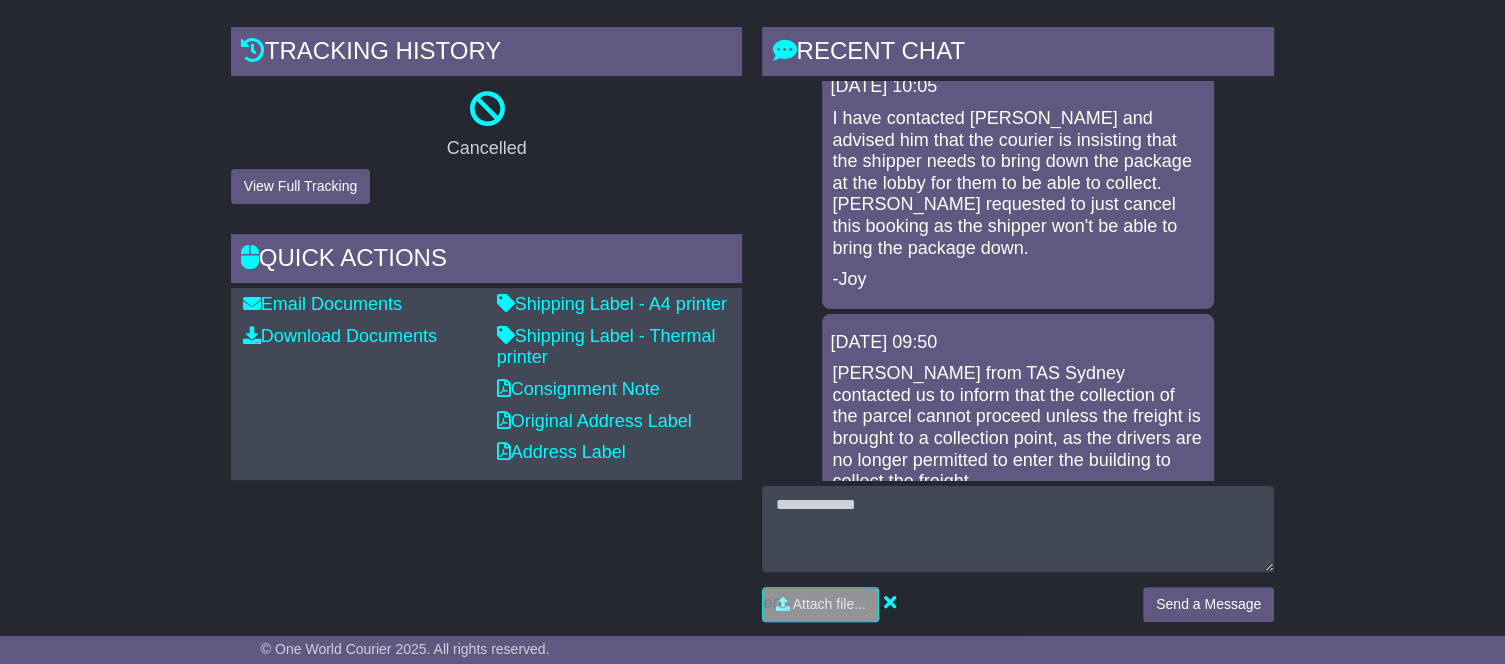 scroll, scrollTop: 92, scrollLeft: 0, axis: vertical 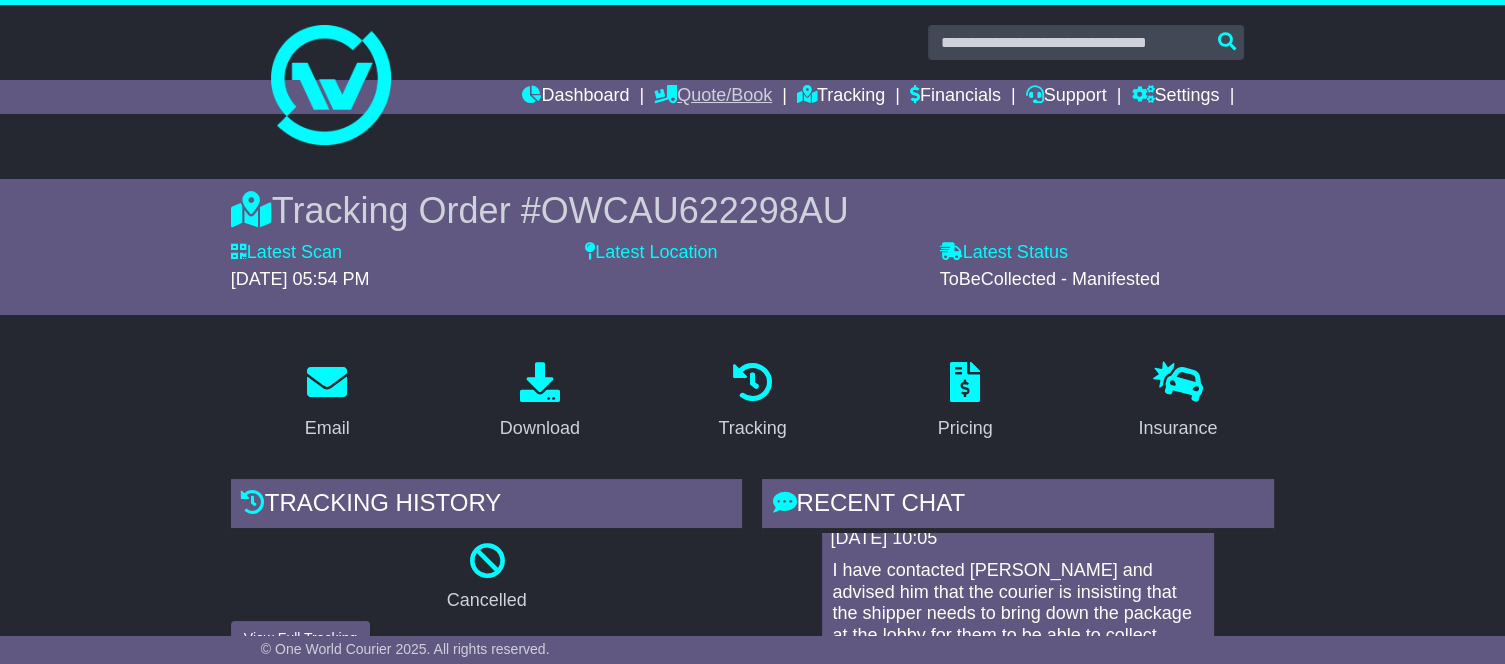 click on "Quote/Book" at bounding box center (713, 97) 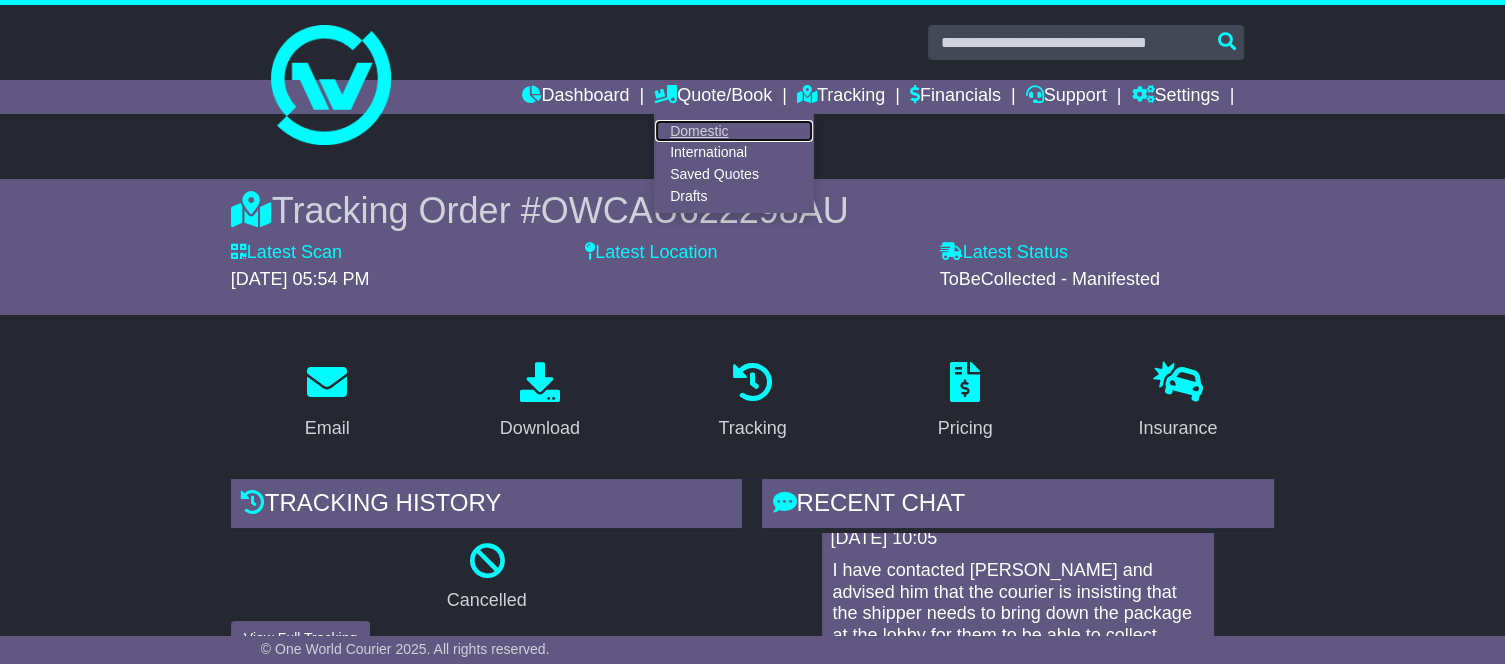 click on "Domestic" at bounding box center (734, 131) 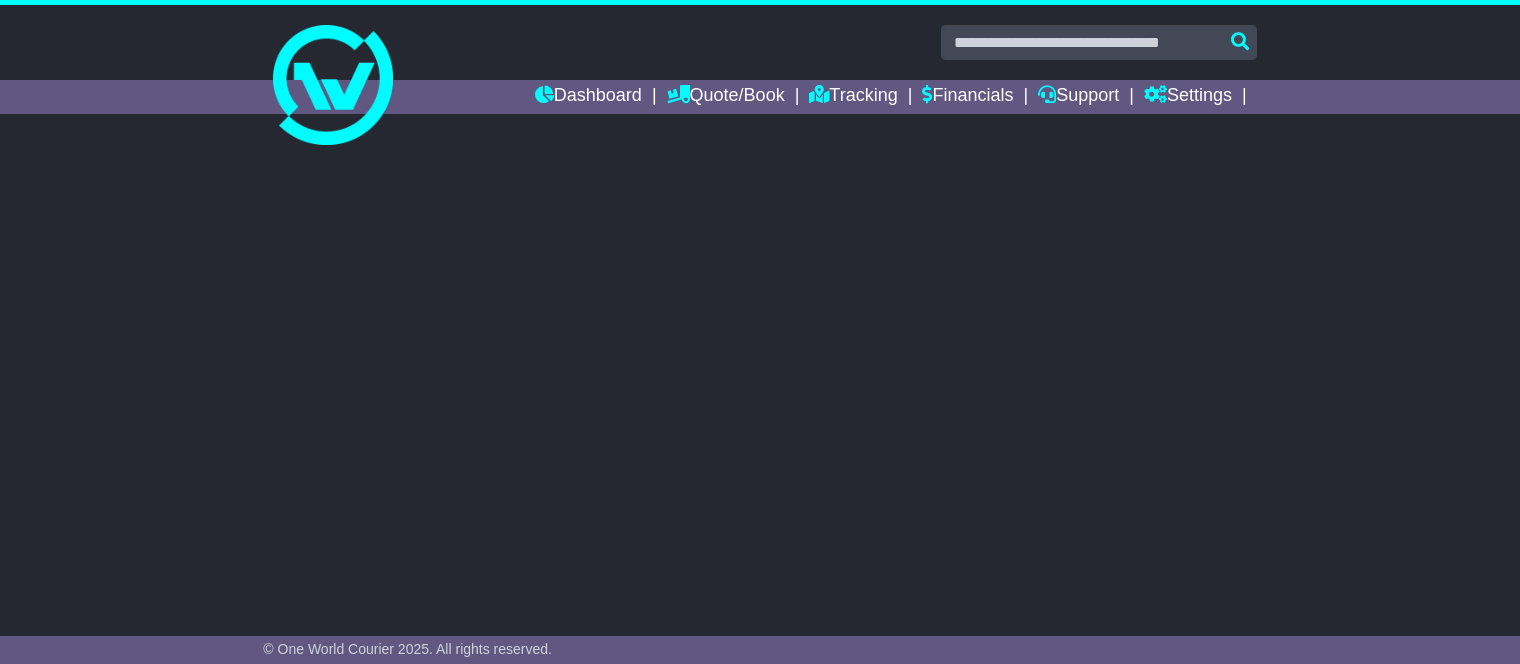 scroll, scrollTop: 0, scrollLeft: 0, axis: both 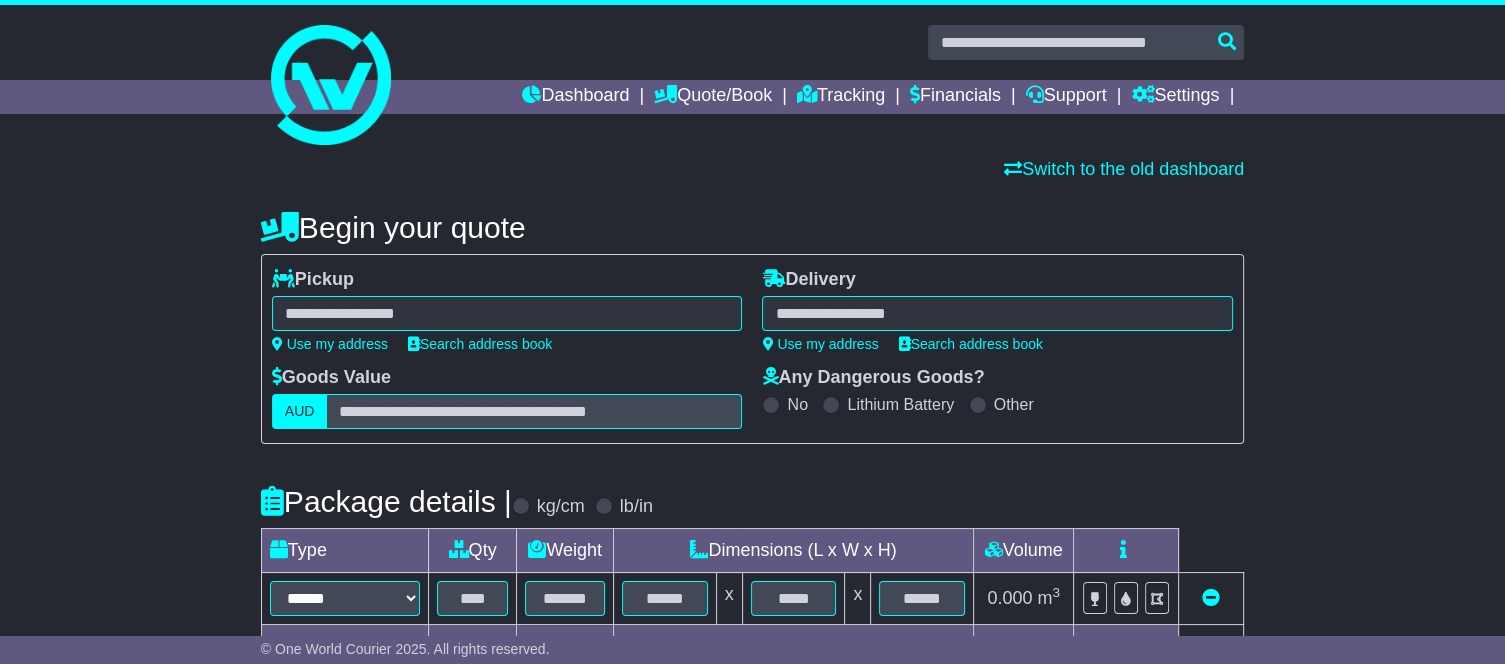 click at bounding box center [507, 313] 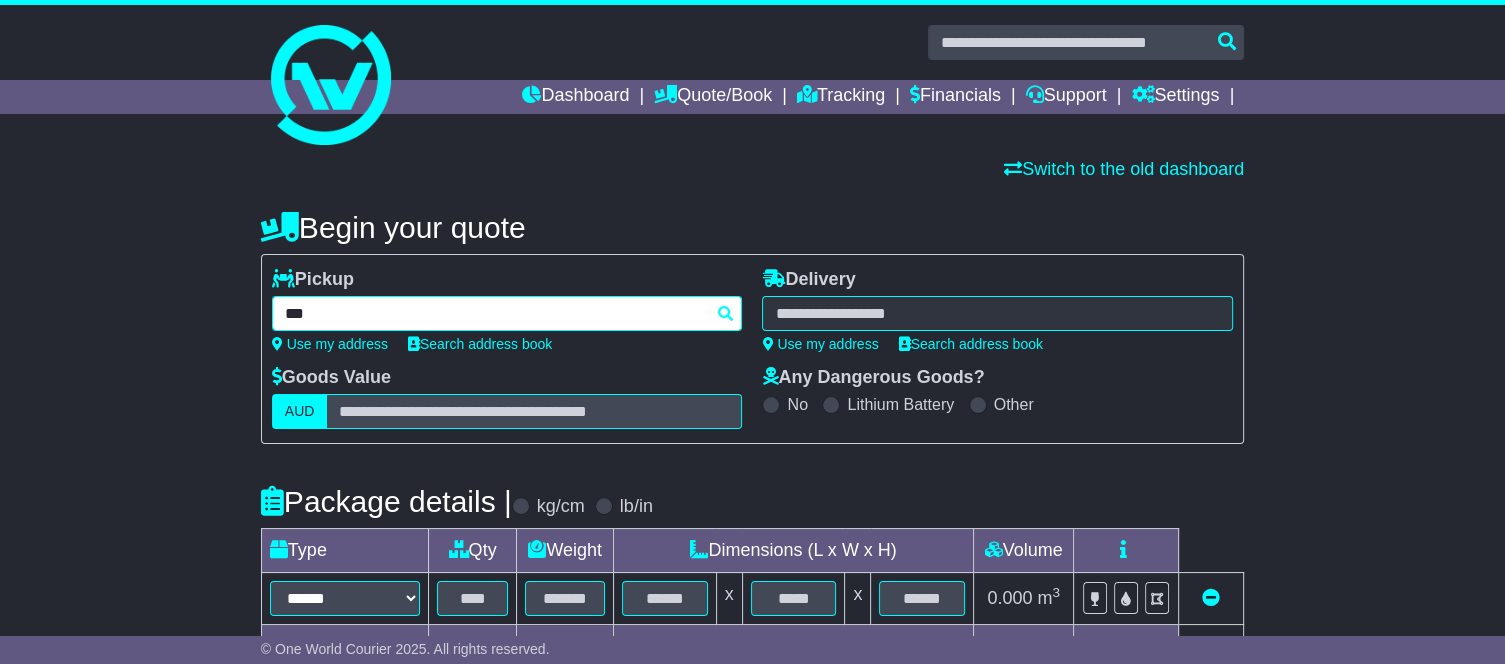 type on "****" 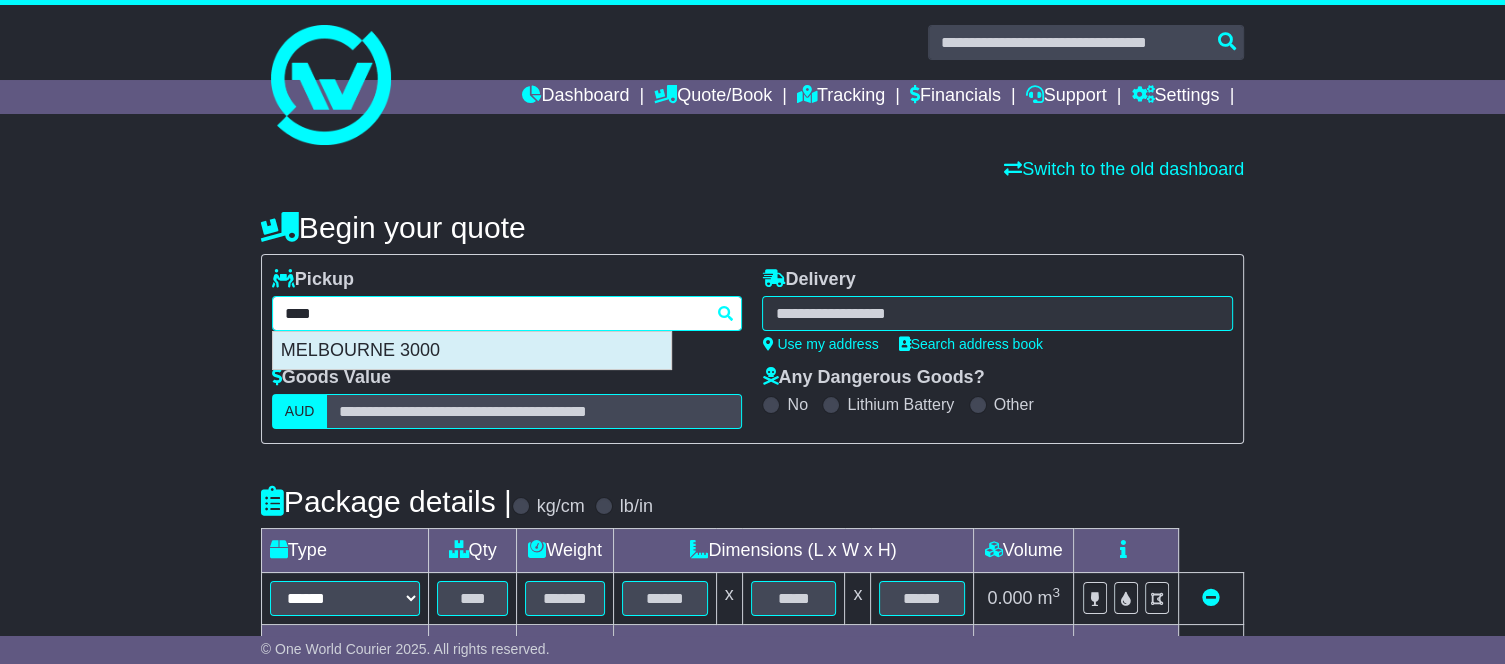 click on "MELBOURNE 3000" at bounding box center (472, 351) 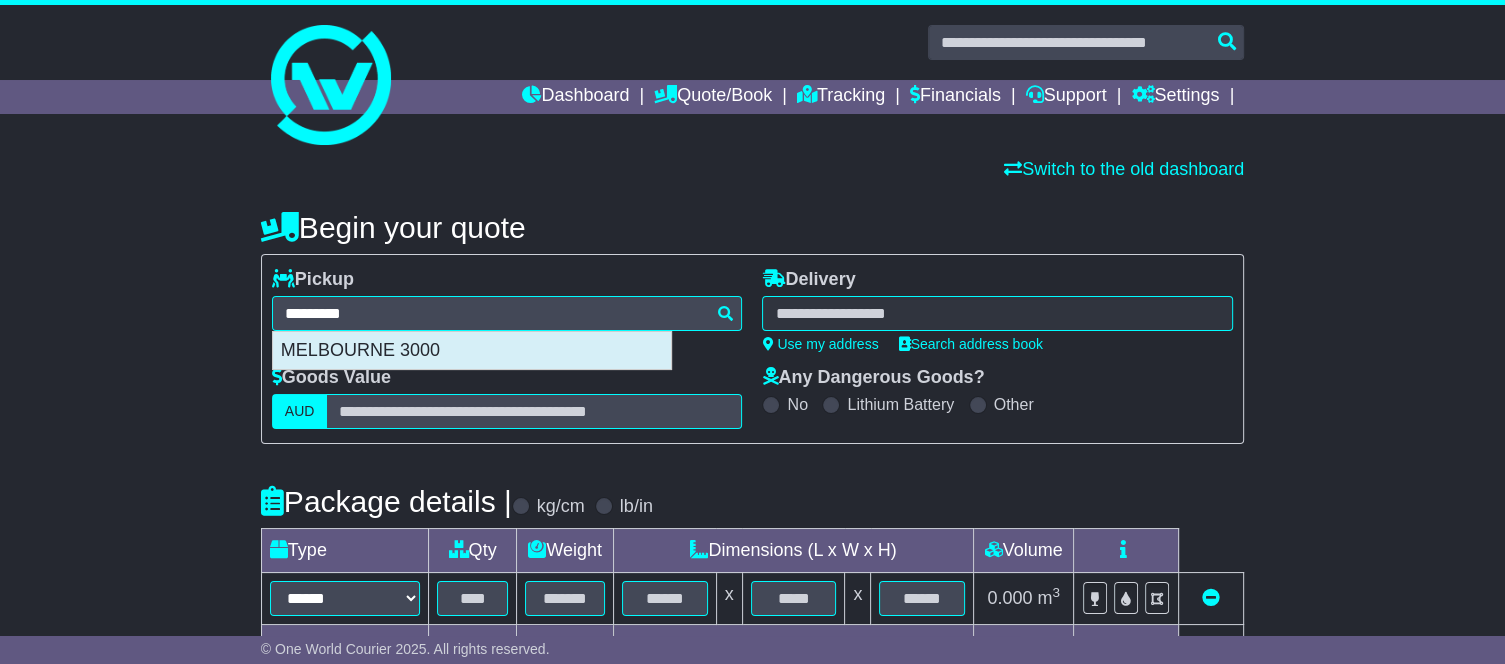 type on "**********" 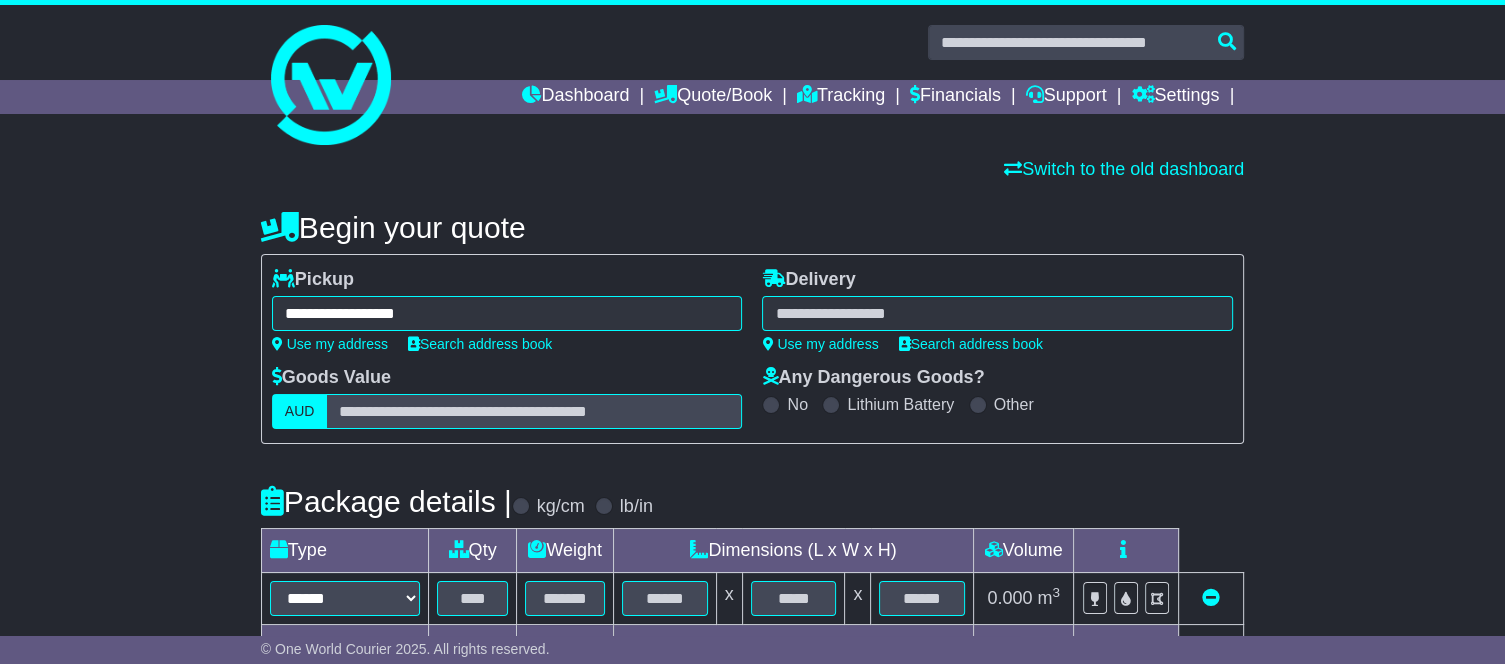click at bounding box center (997, 313) 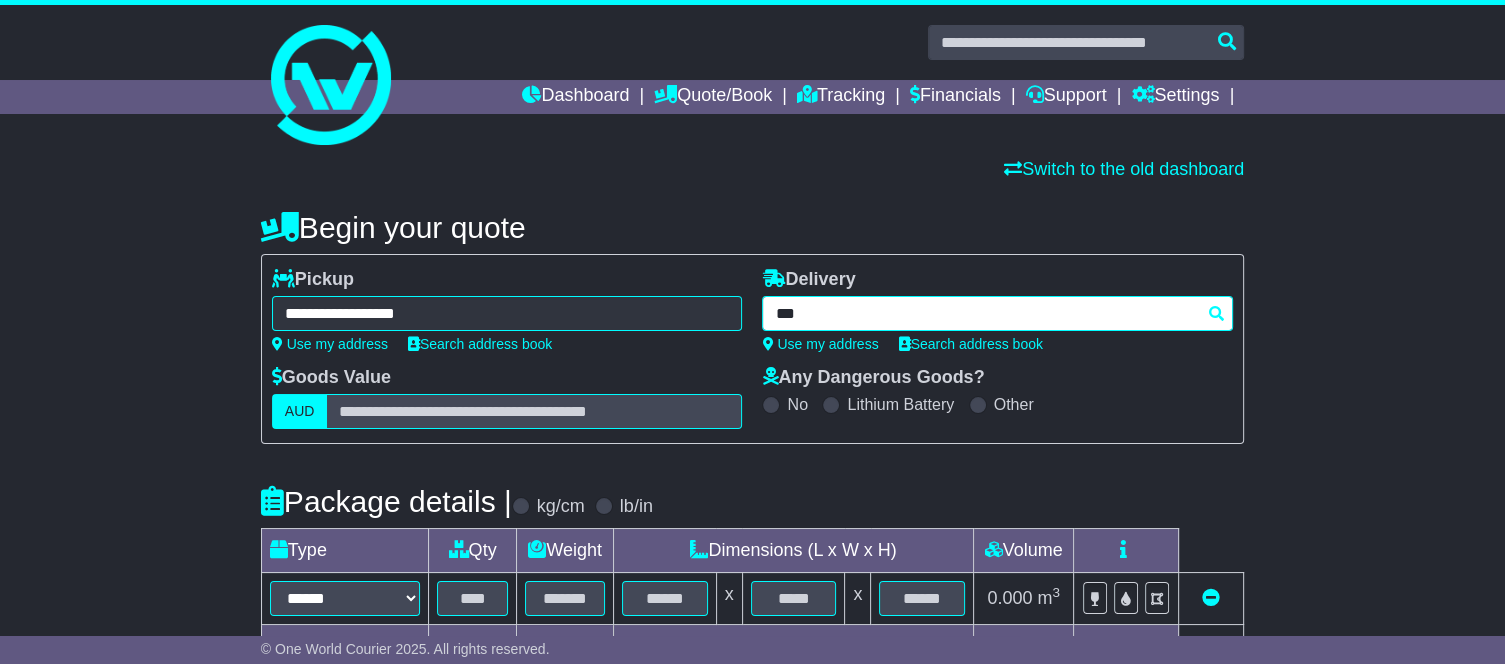 type on "****" 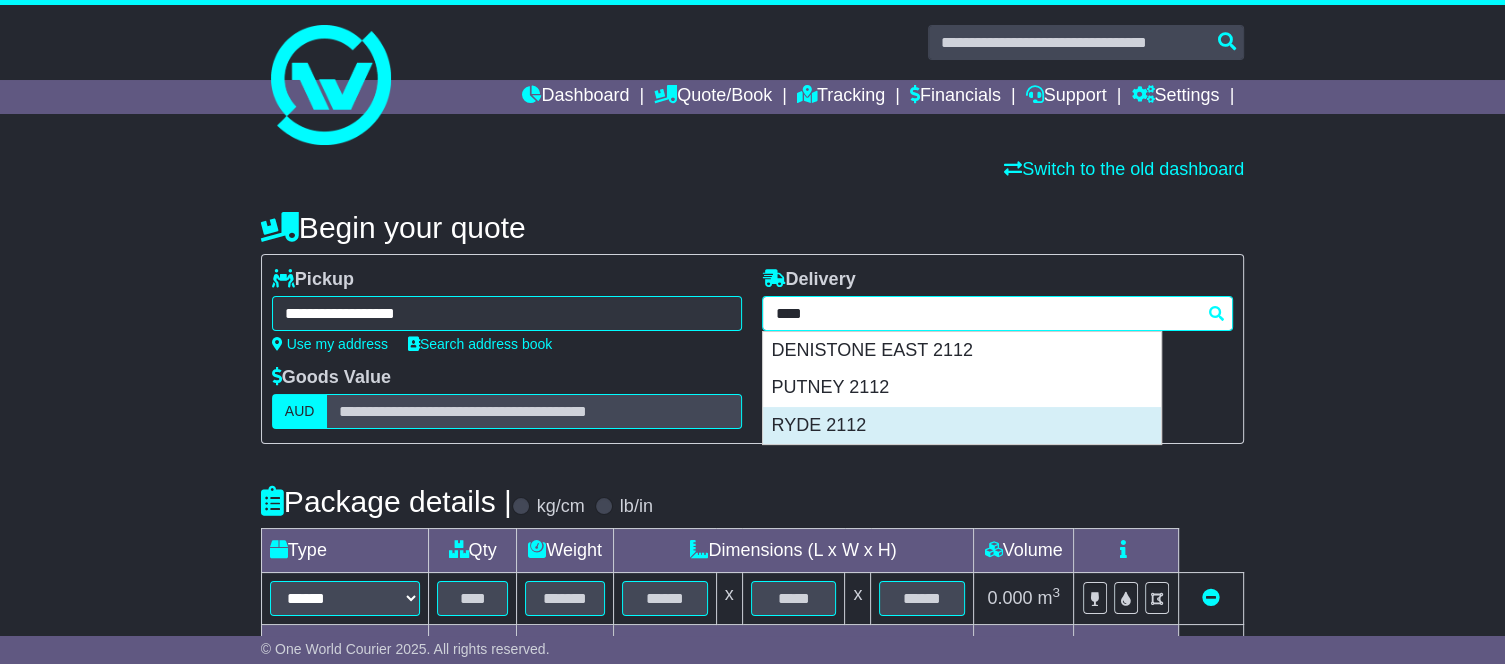 click on "RYDE 2112" at bounding box center [962, 426] 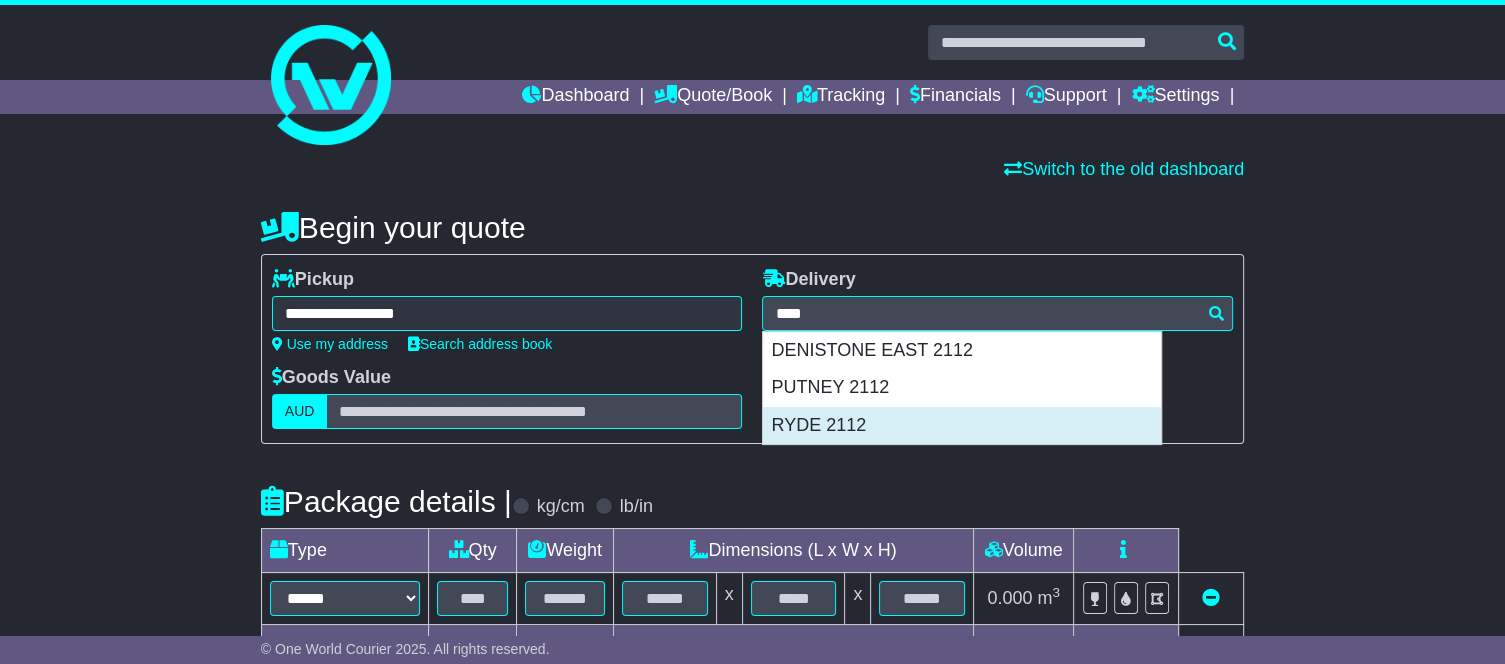 type on "**********" 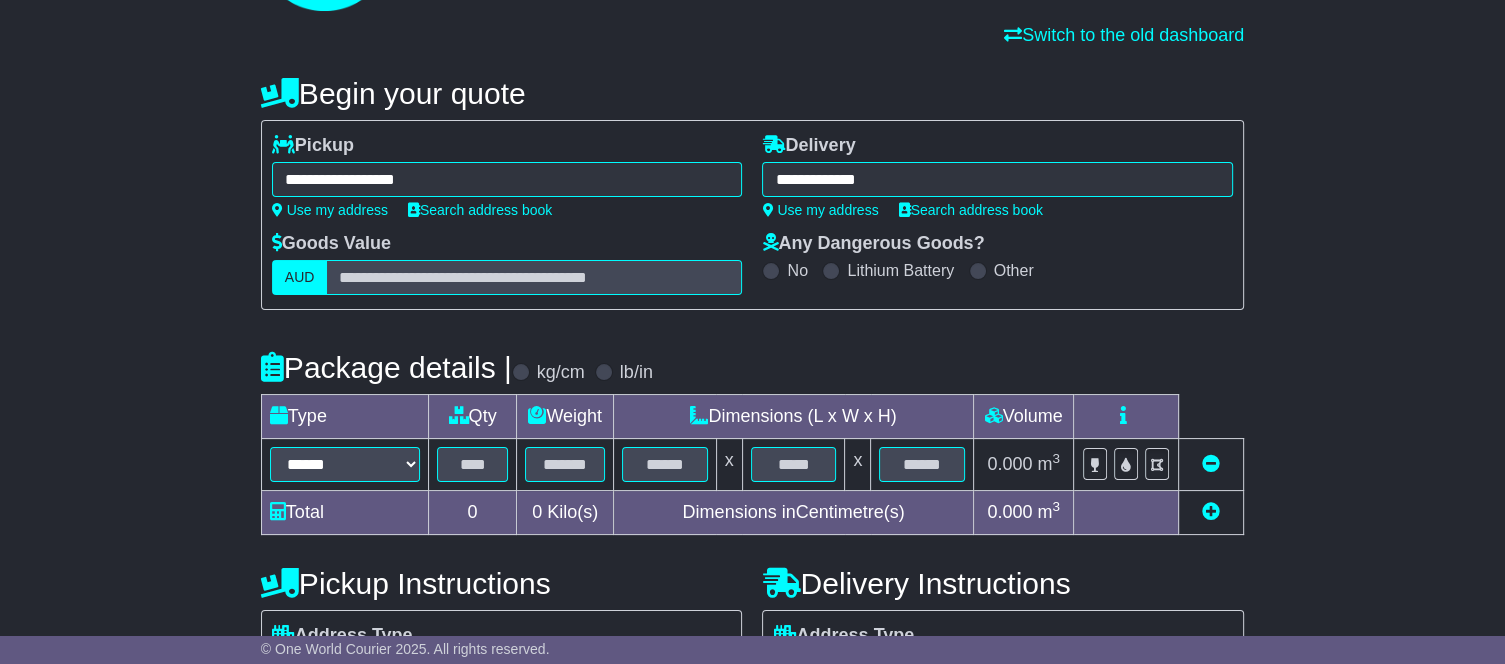 scroll, scrollTop: 150, scrollLeft: 0, axis: vertical 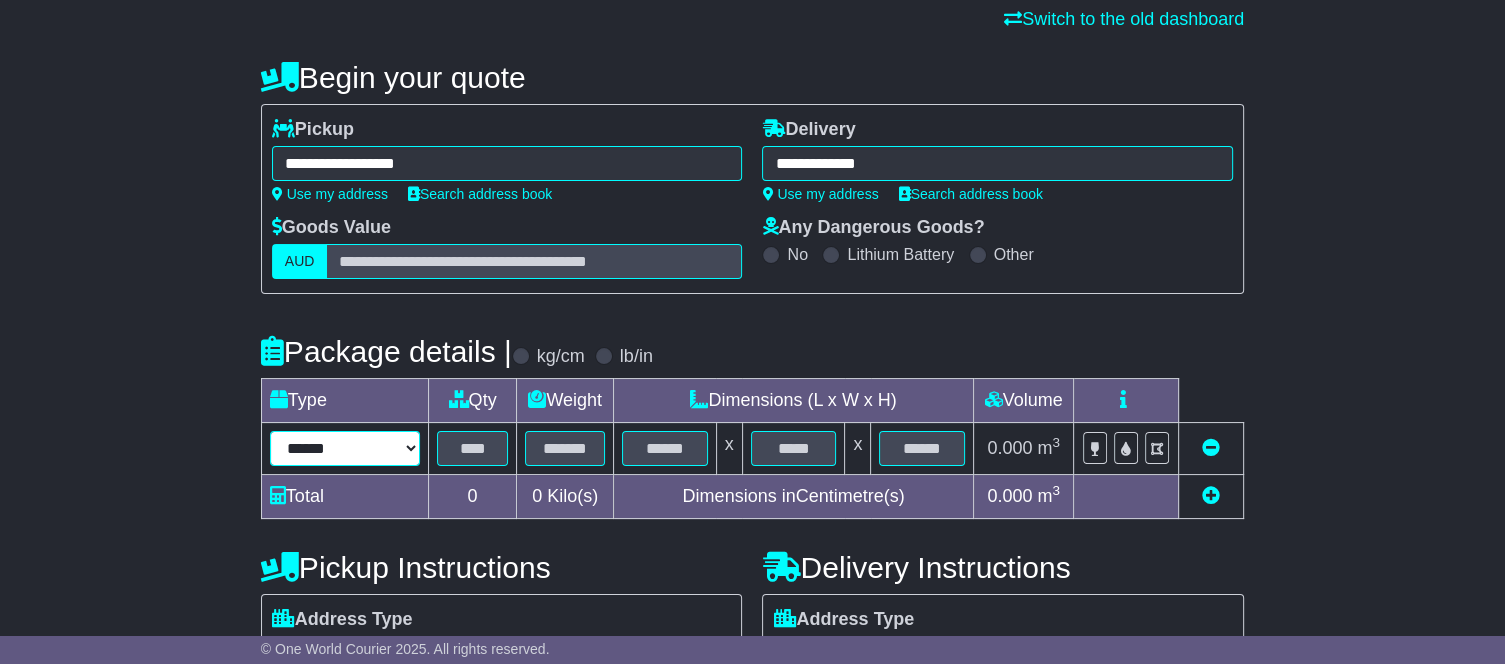 click on "****** ****** *** ******** ***** **** **** ****** *** *******" at bounding box center (345, 448) 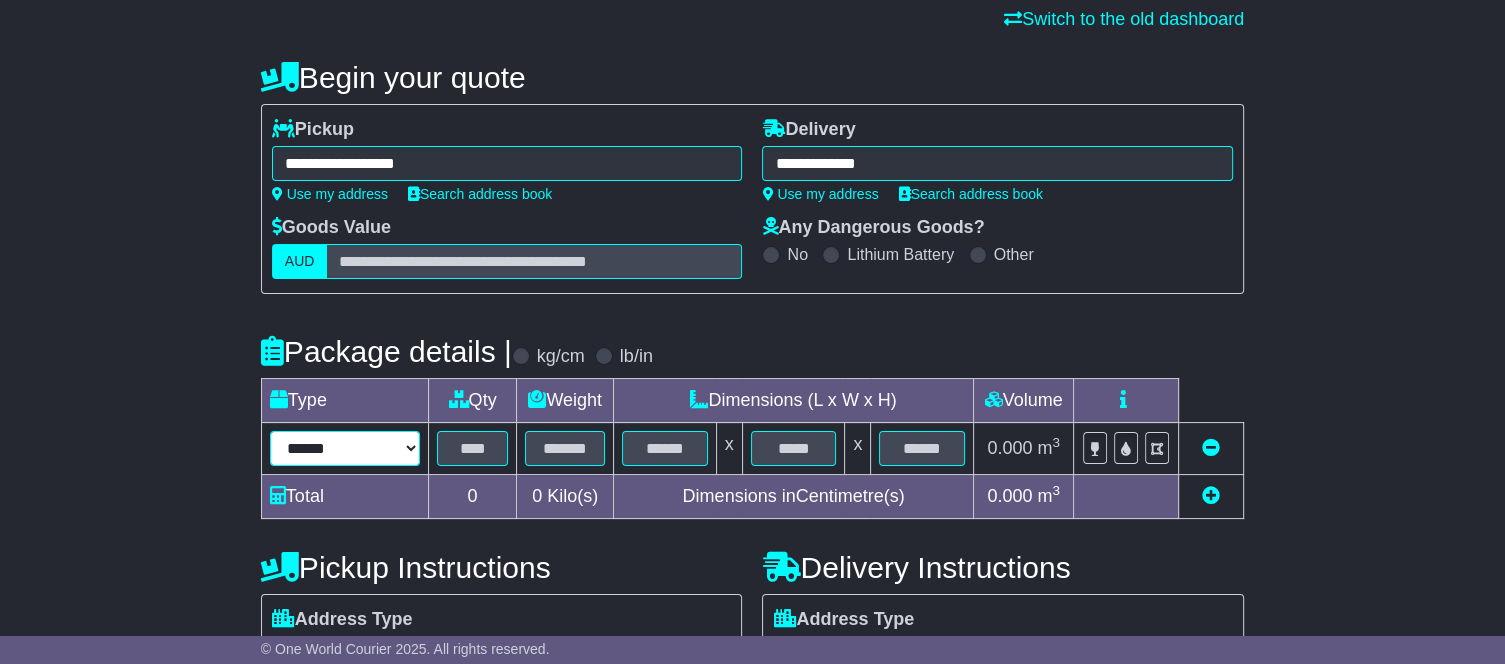 select on "*****" 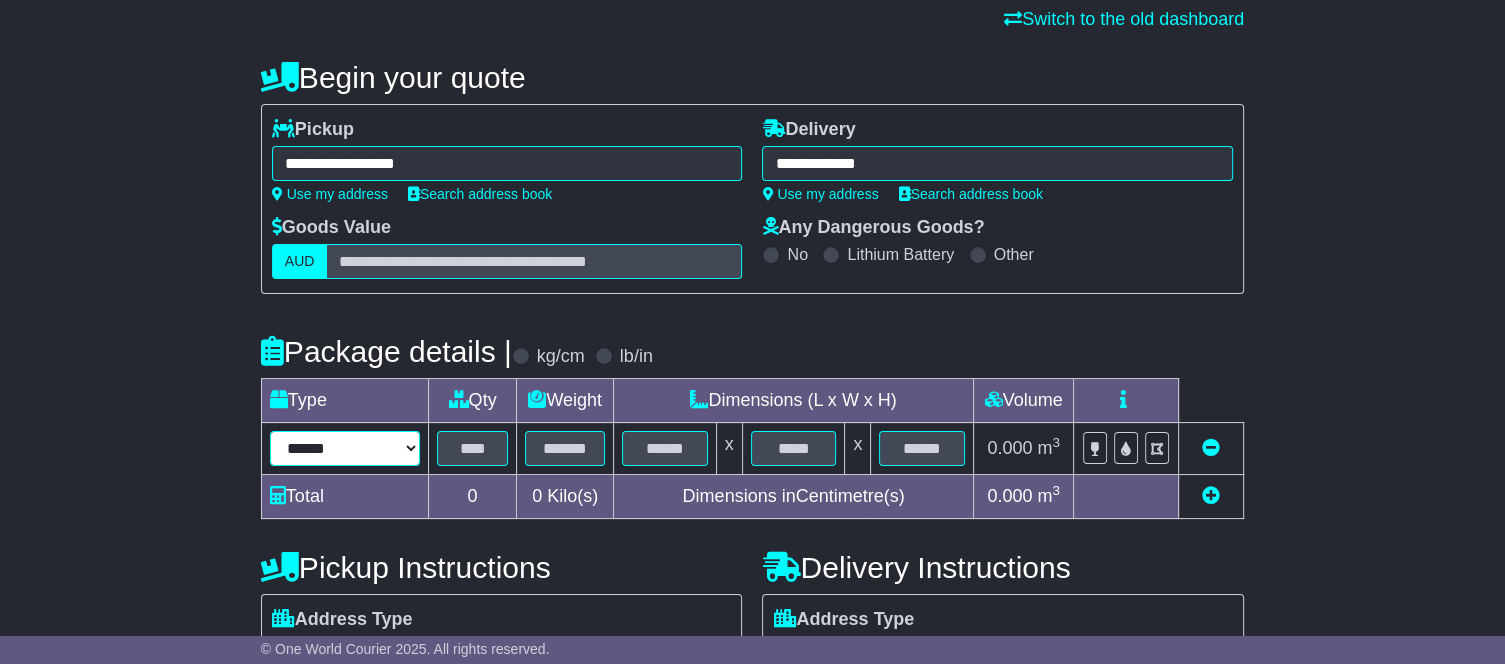 click on "****** ****** *** ******** ***** **** **** ****** *** *******" at bounding box center (345, 448) 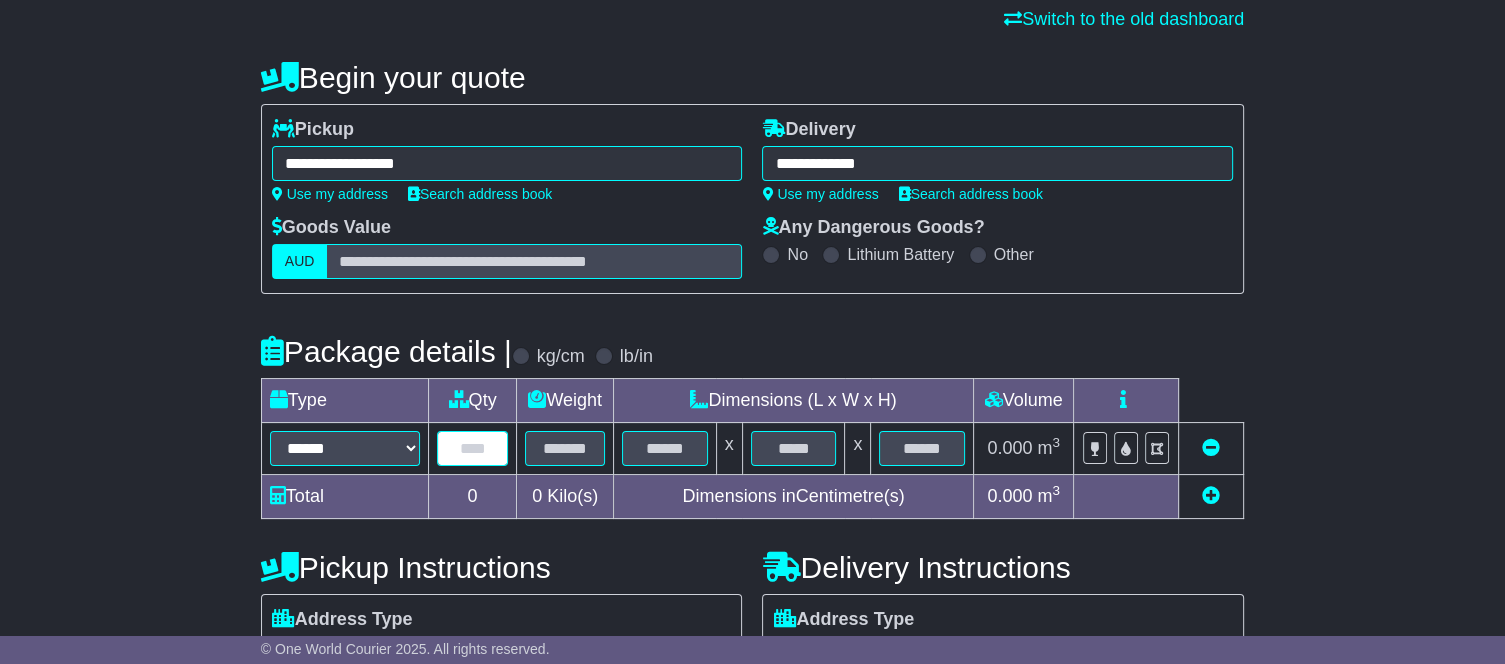 click at bounding box center [472, 448] 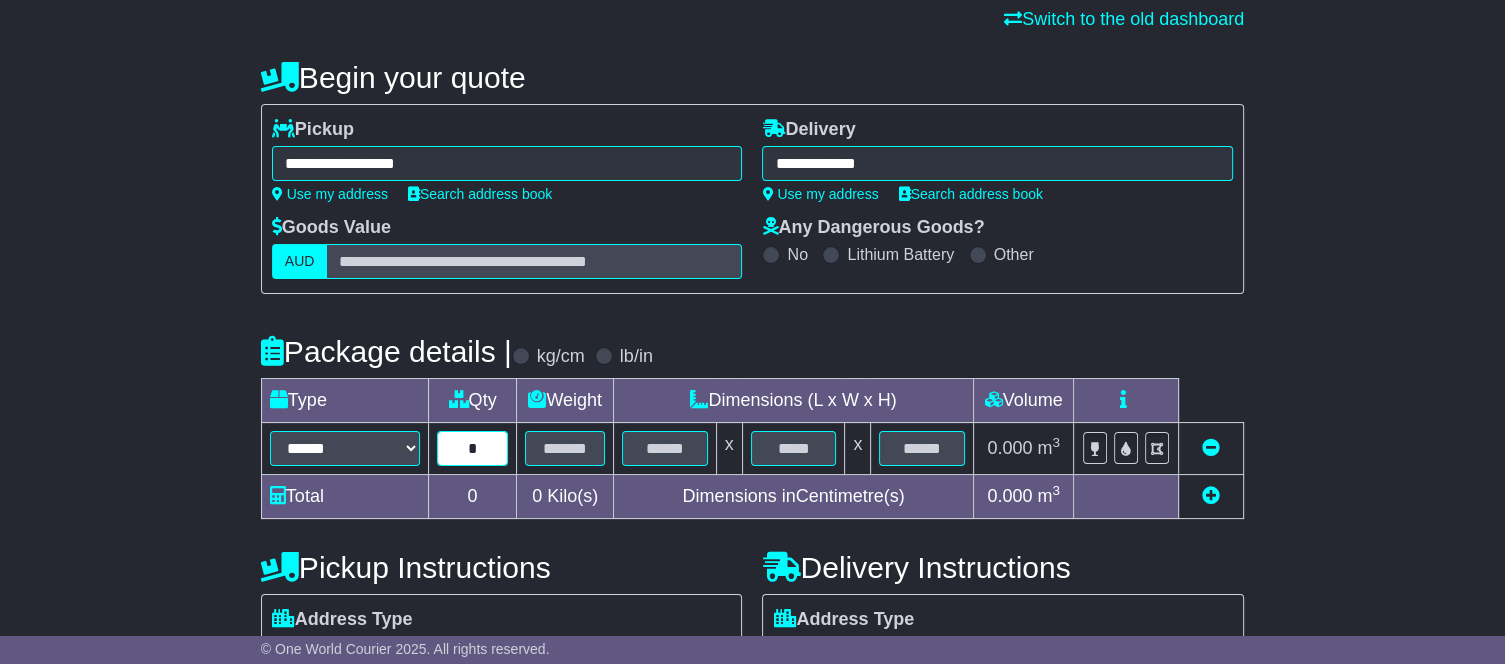 type on "*" 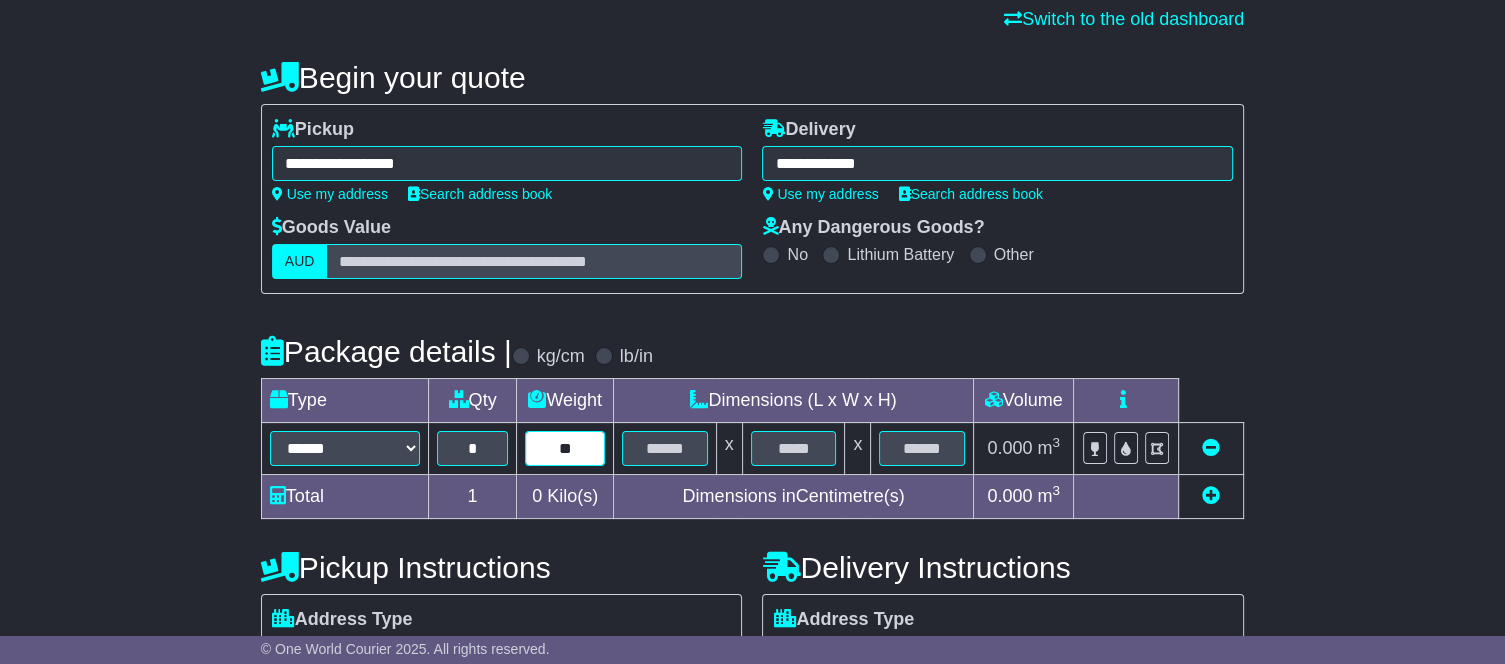 type on "**" 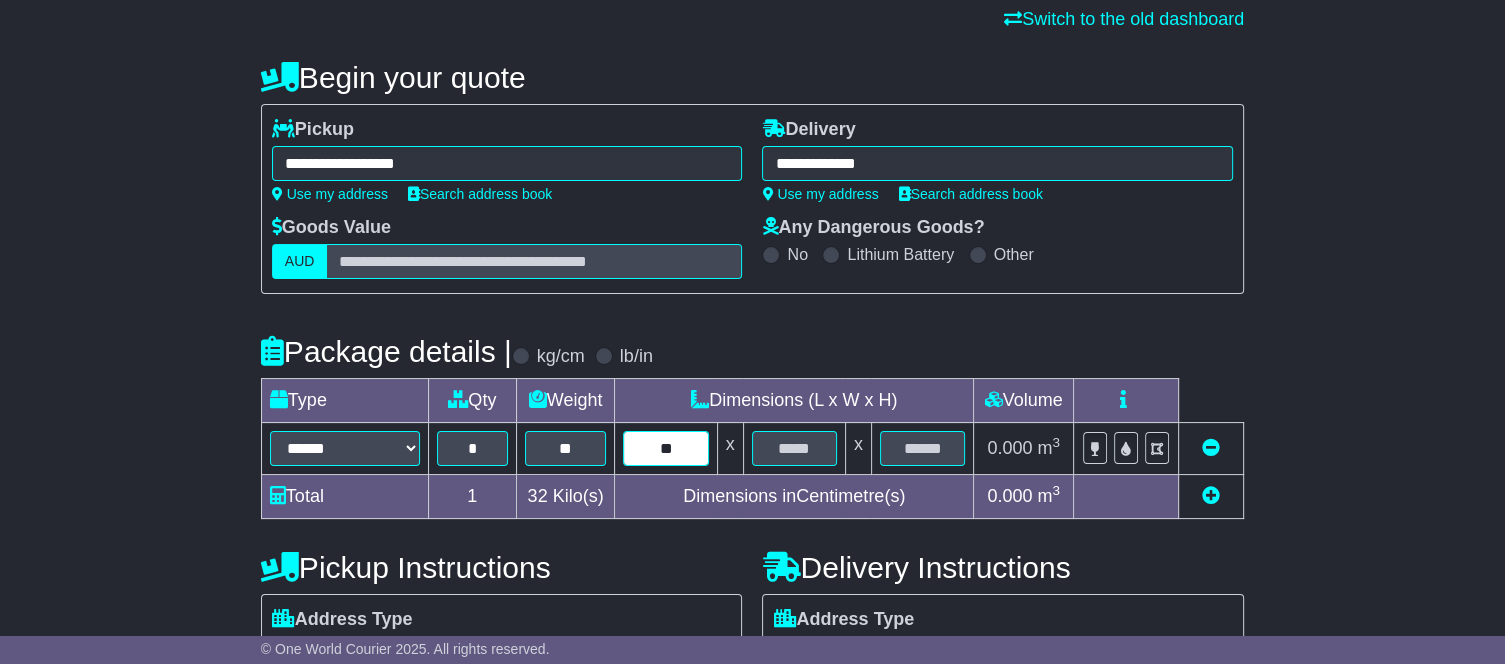 type on "**" 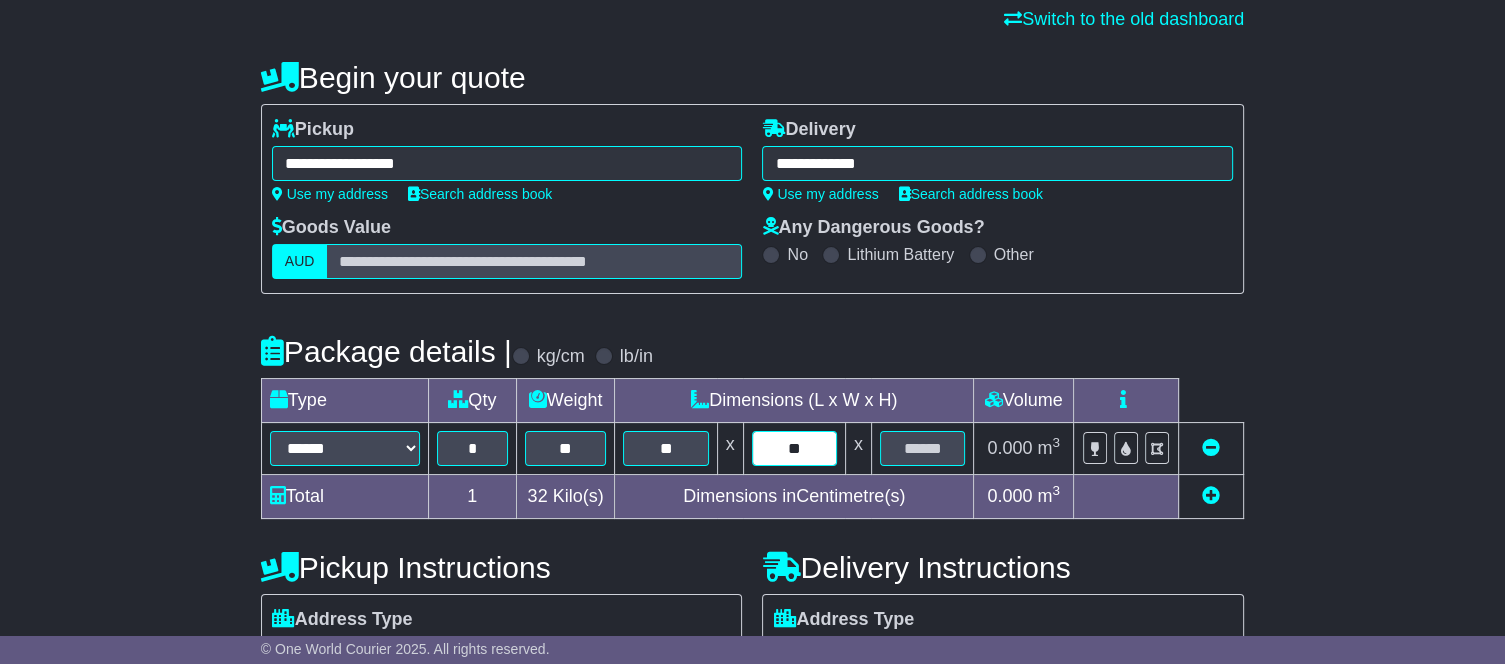 type on "**" 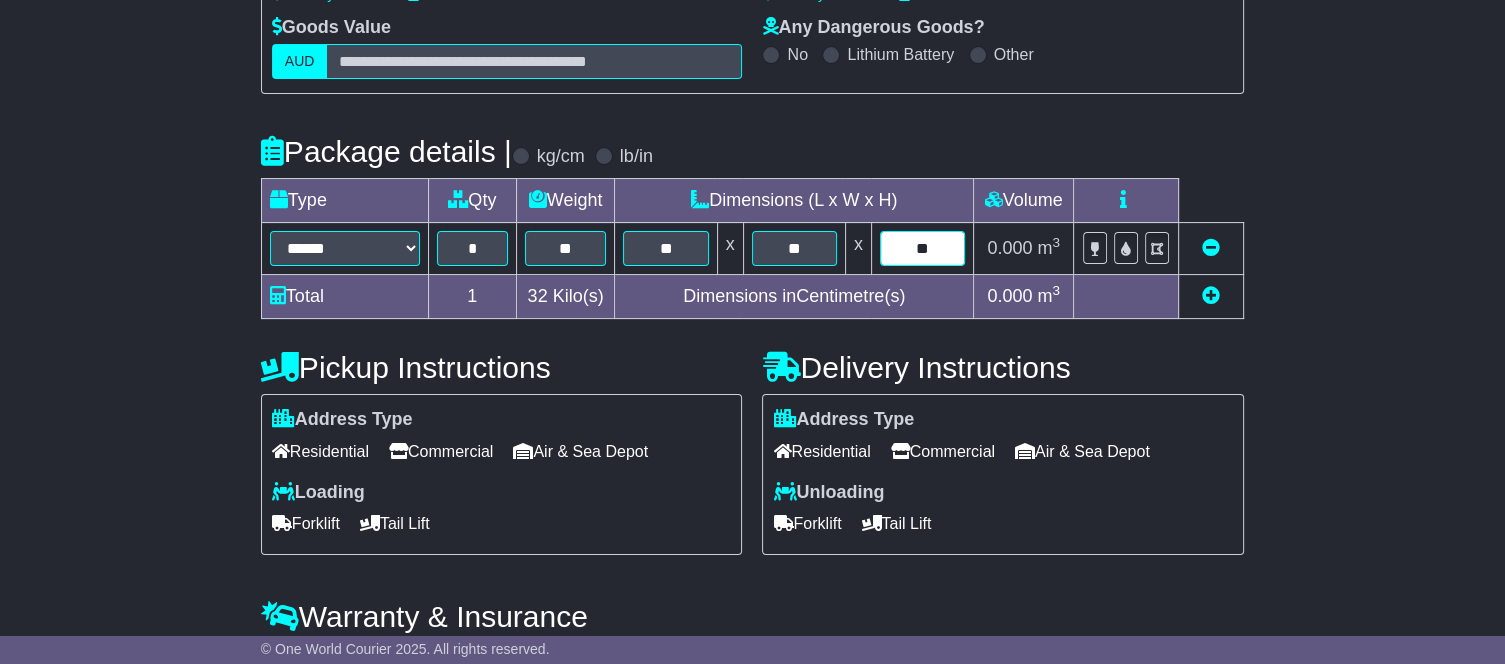 scroll, scrollTop: 438, scrollLeft: 0, axis: vertical 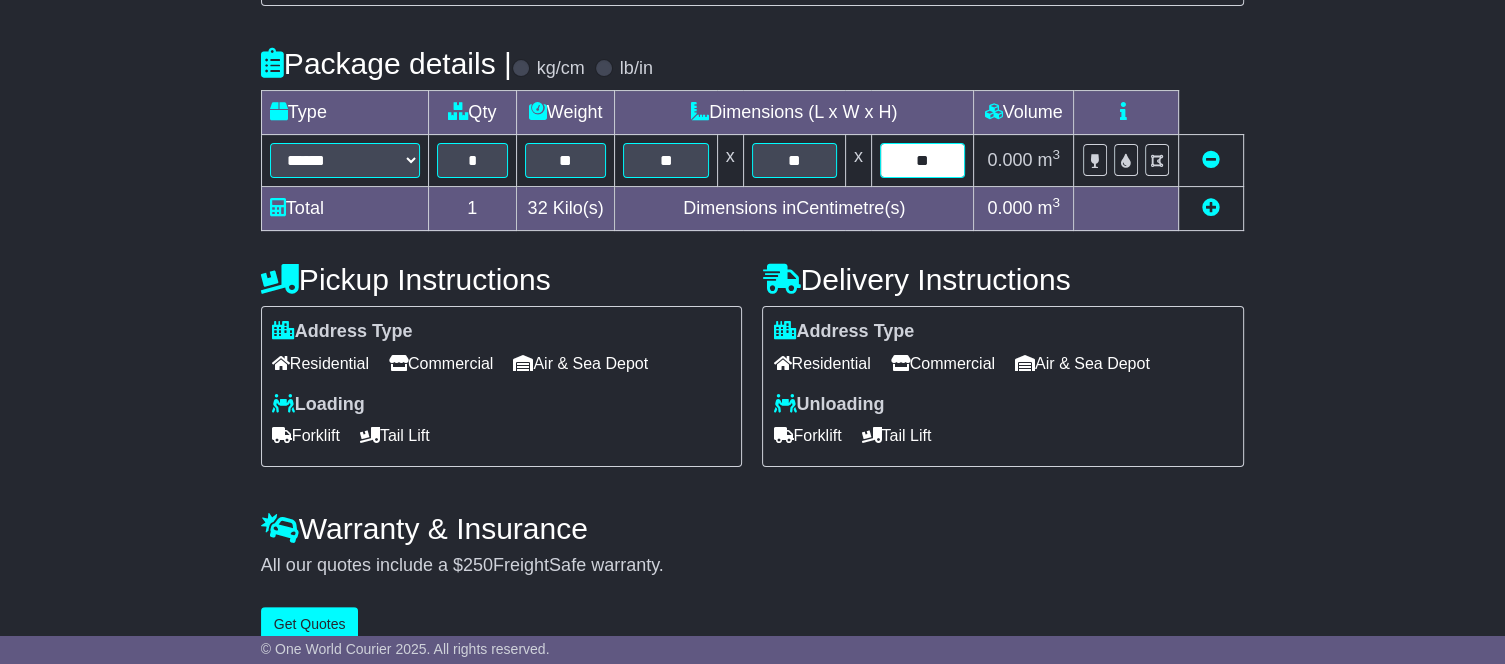 type on "**" 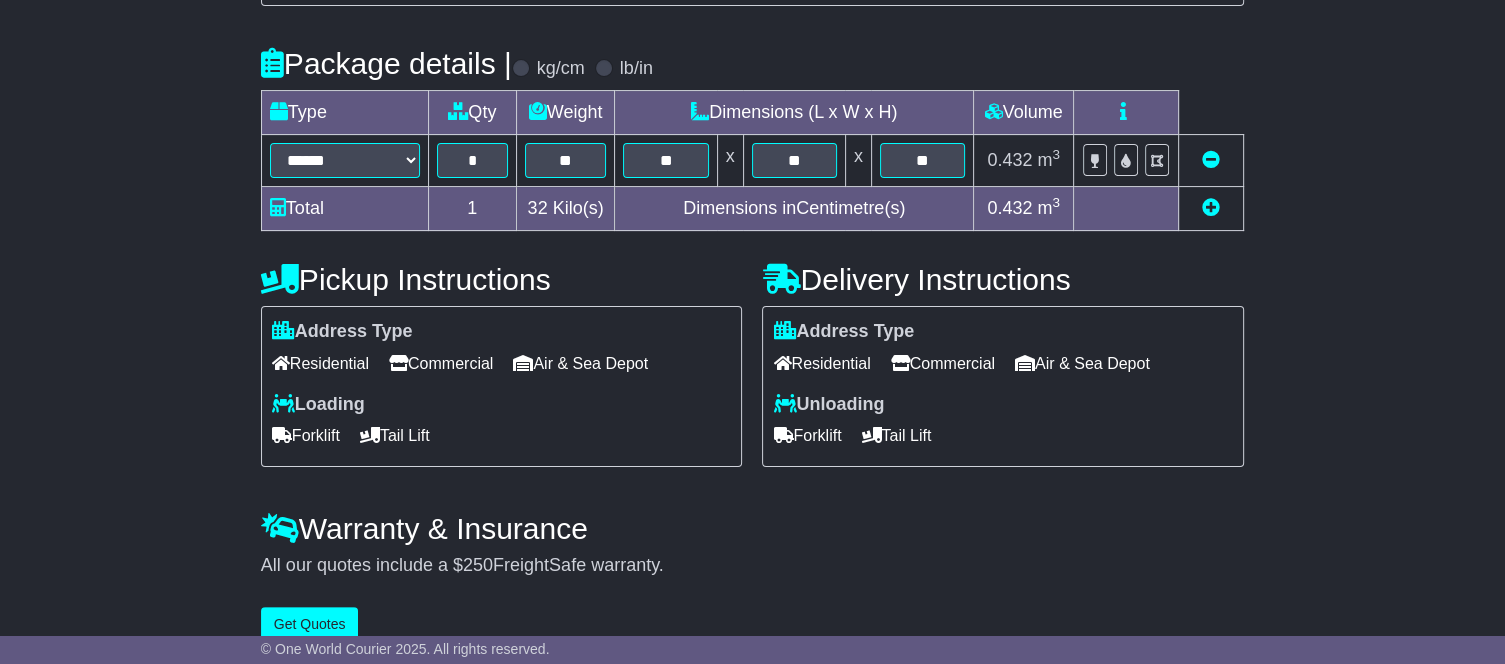 click on "Commercial" at bounding box center [441, 363] 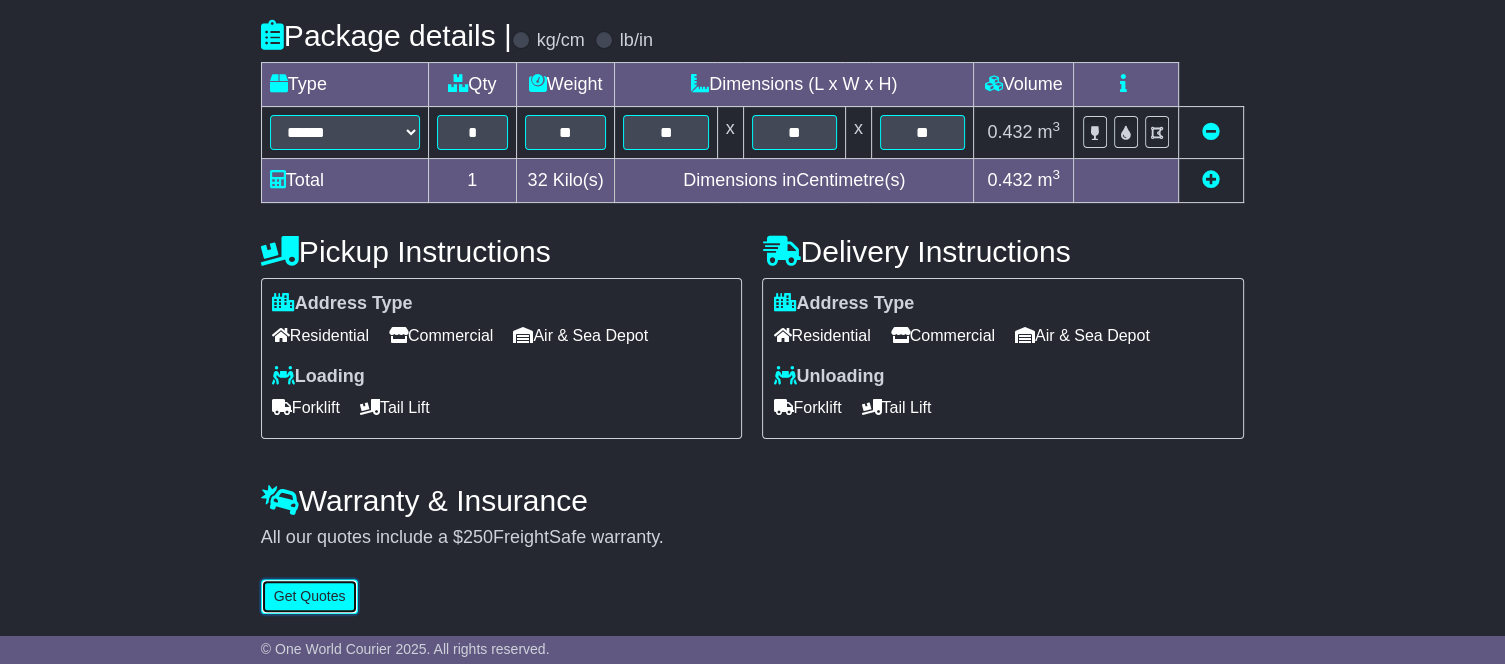 click on "Get Quotes" at bounding box center (310, 596) 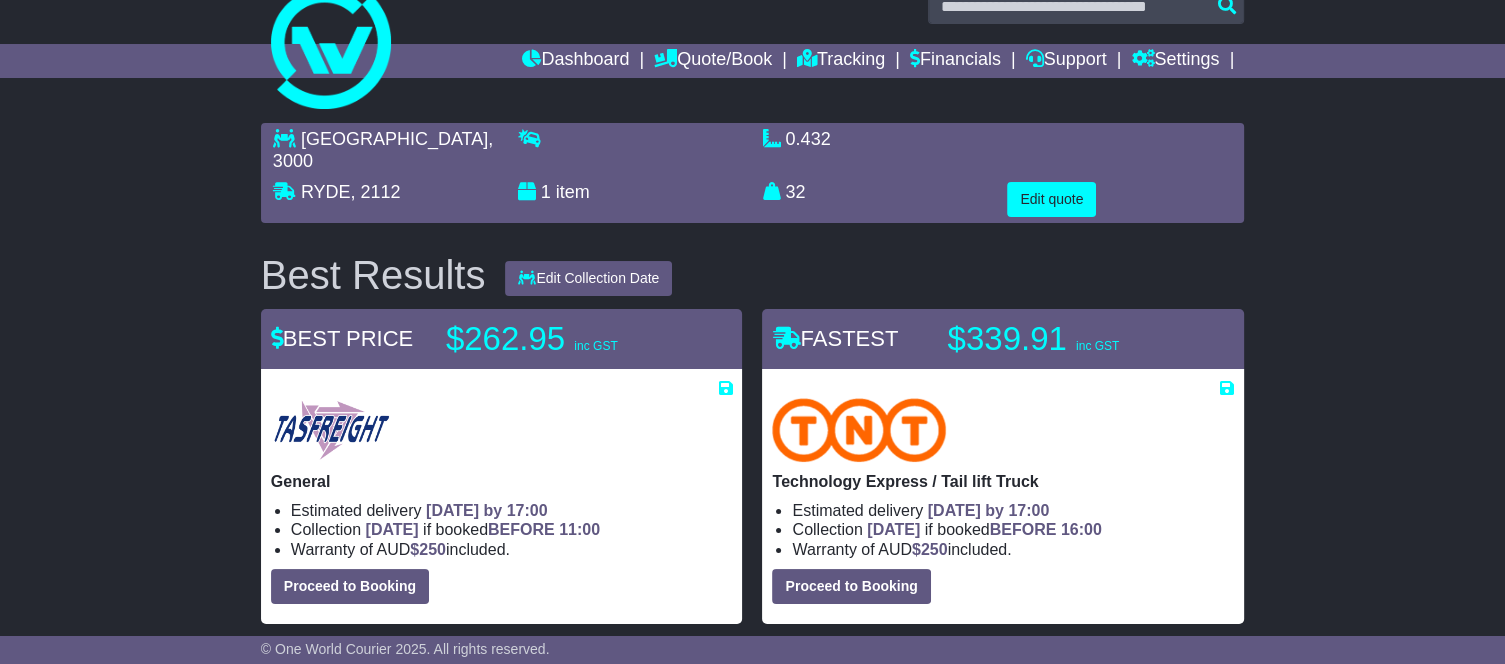 scroll, scrollTop: 36, scrollLeft: 0, axis: vertical 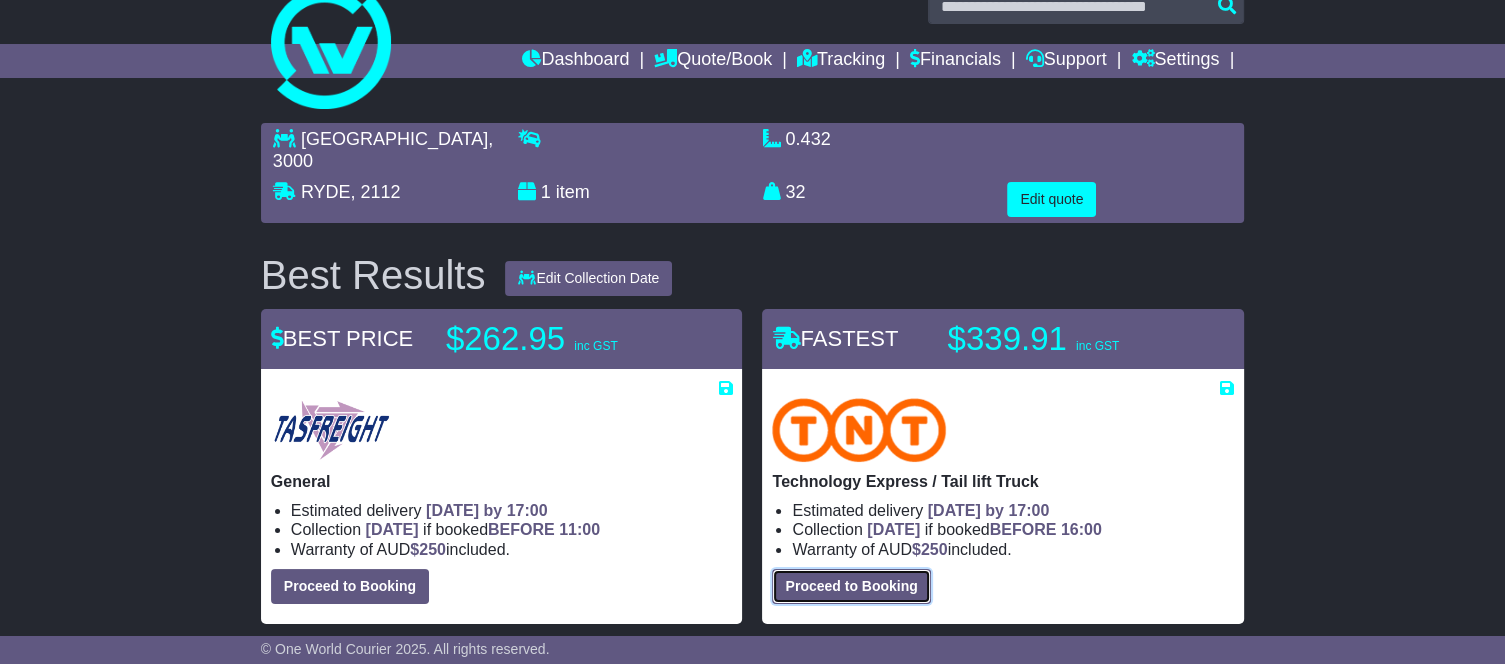 click on "Proceed to Booking" at bounding box center (851, 586) 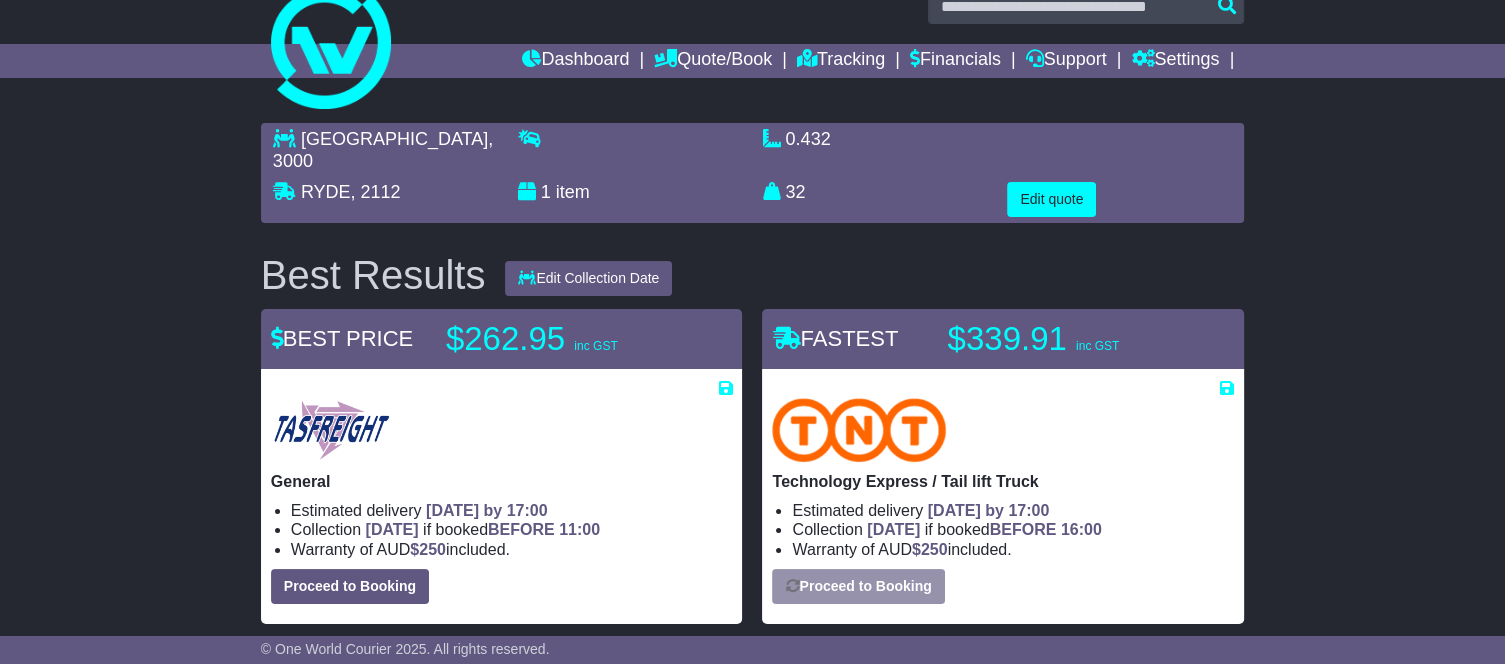 select on "**********" 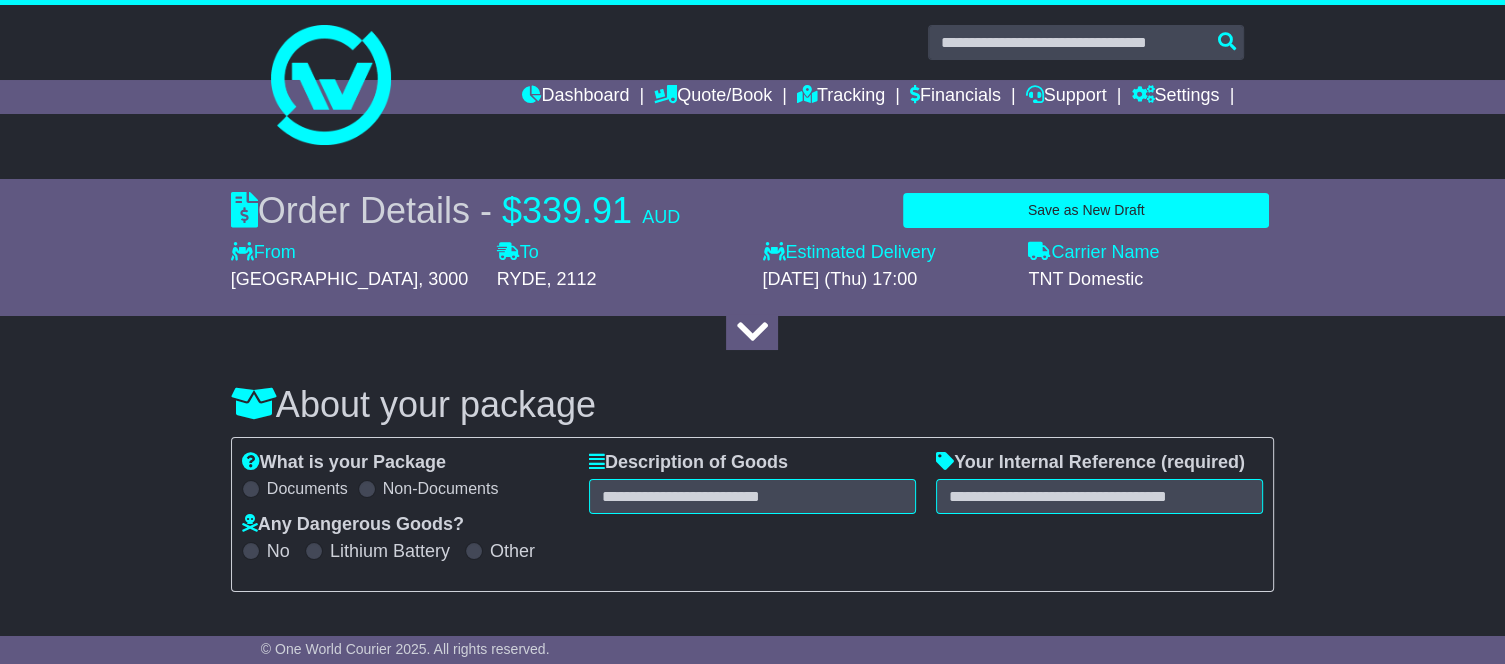 scroll, scrollTop: 82, scrollLeft: 0, axis: vertical 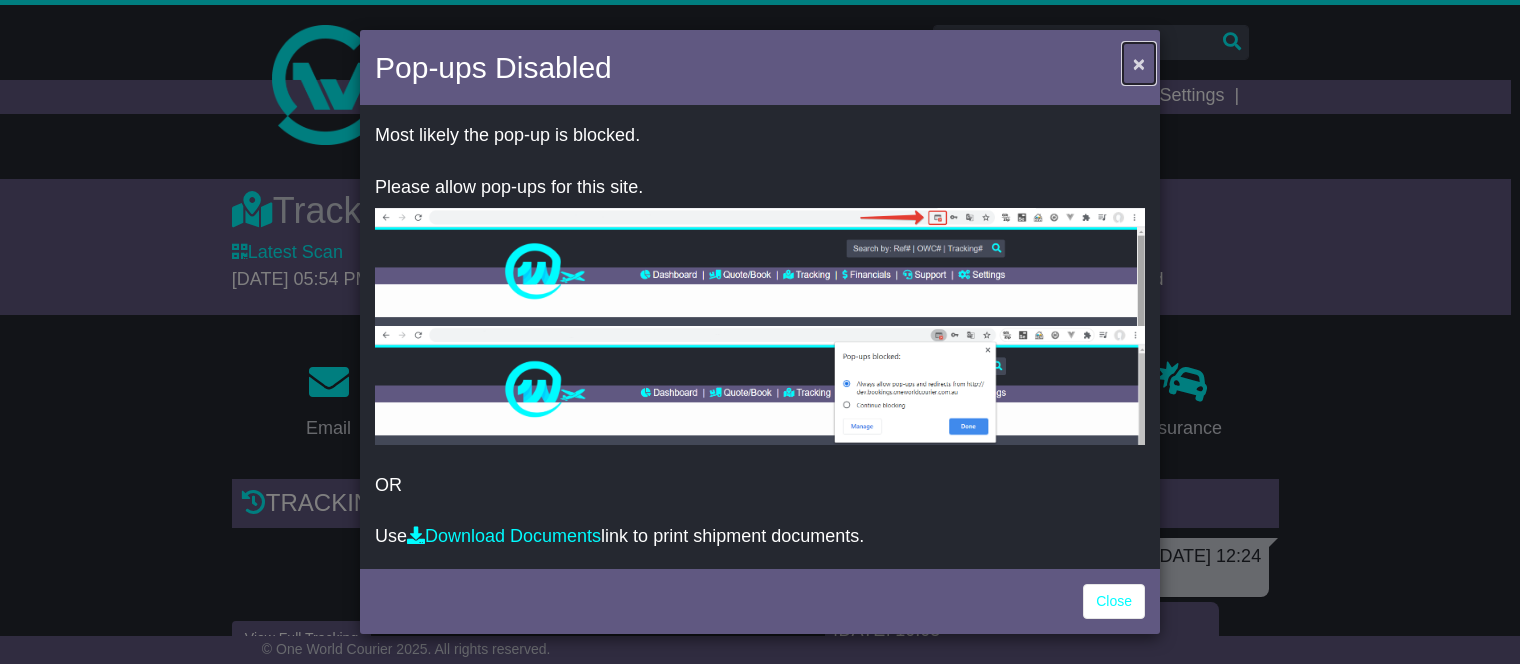click on "×" at bounding box center [1139, 63] 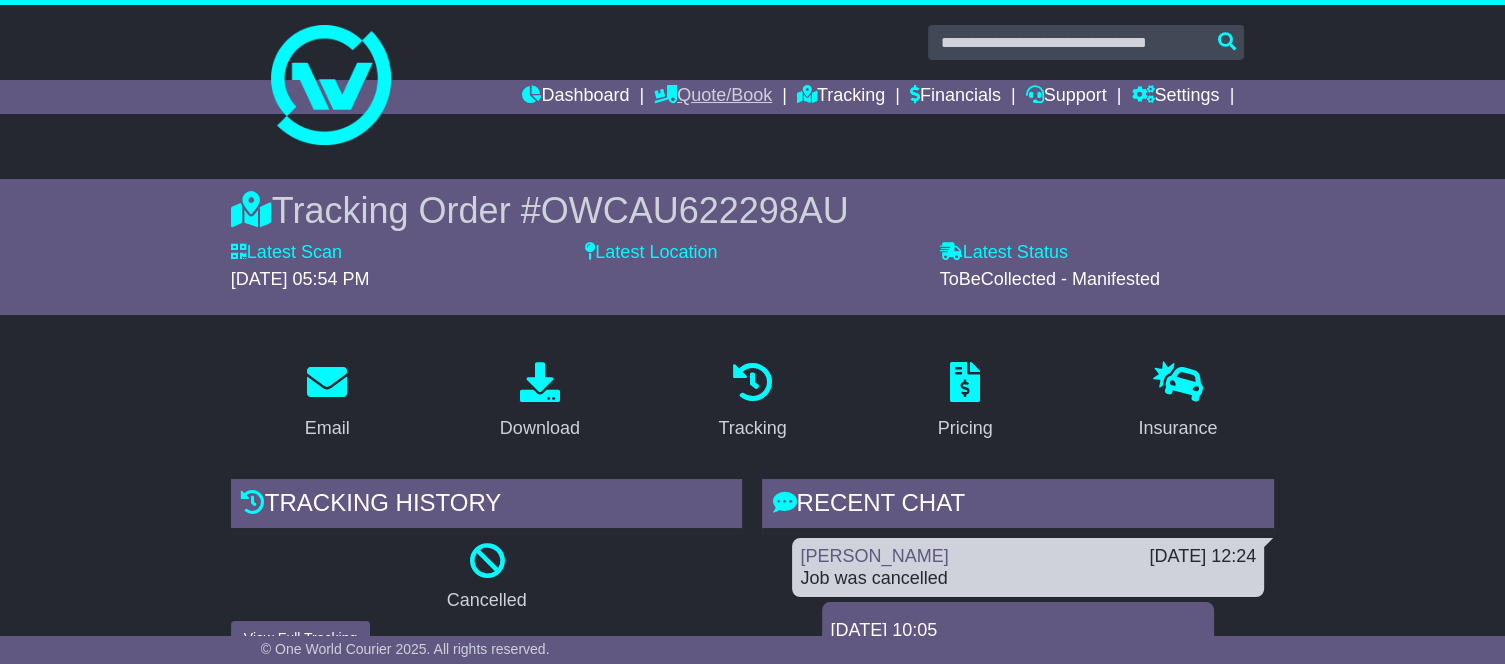 click on "Quote/Book" at bounding box center [713, 97] 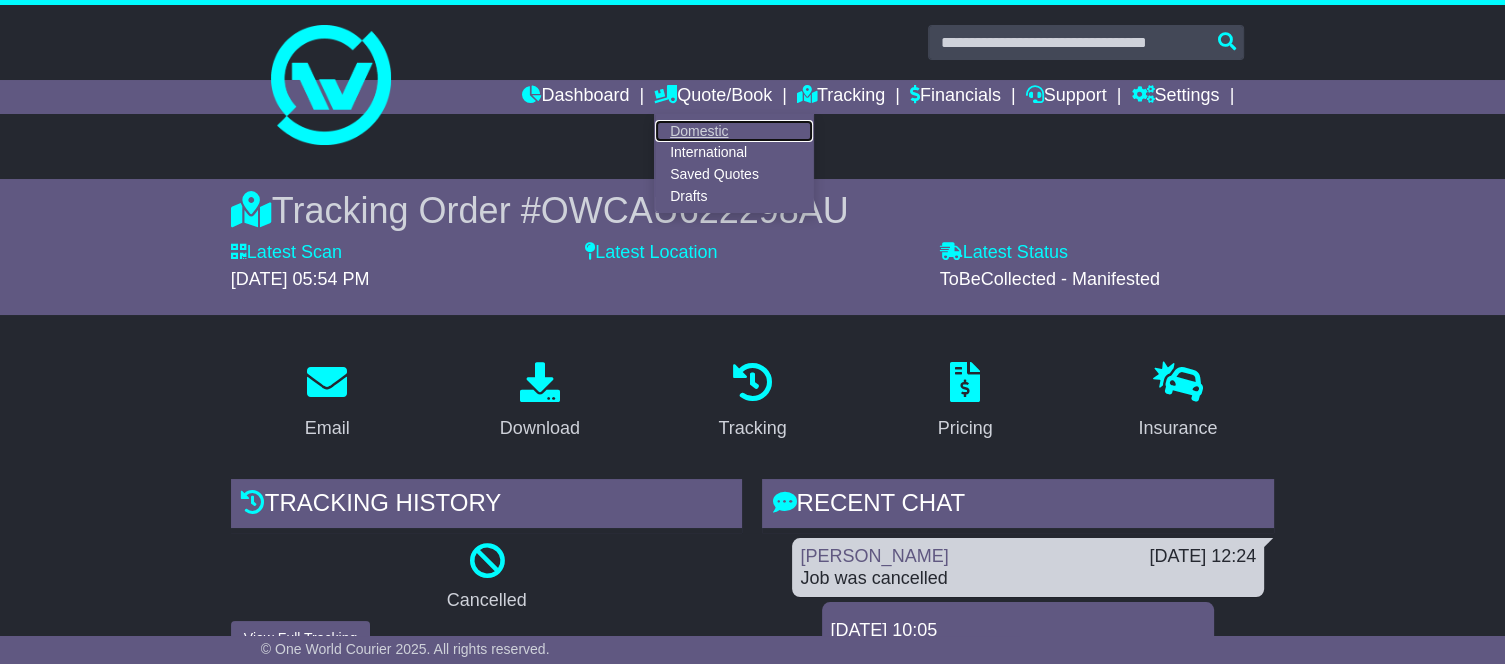 click on "Domestic" at bounding box center [734, 131] 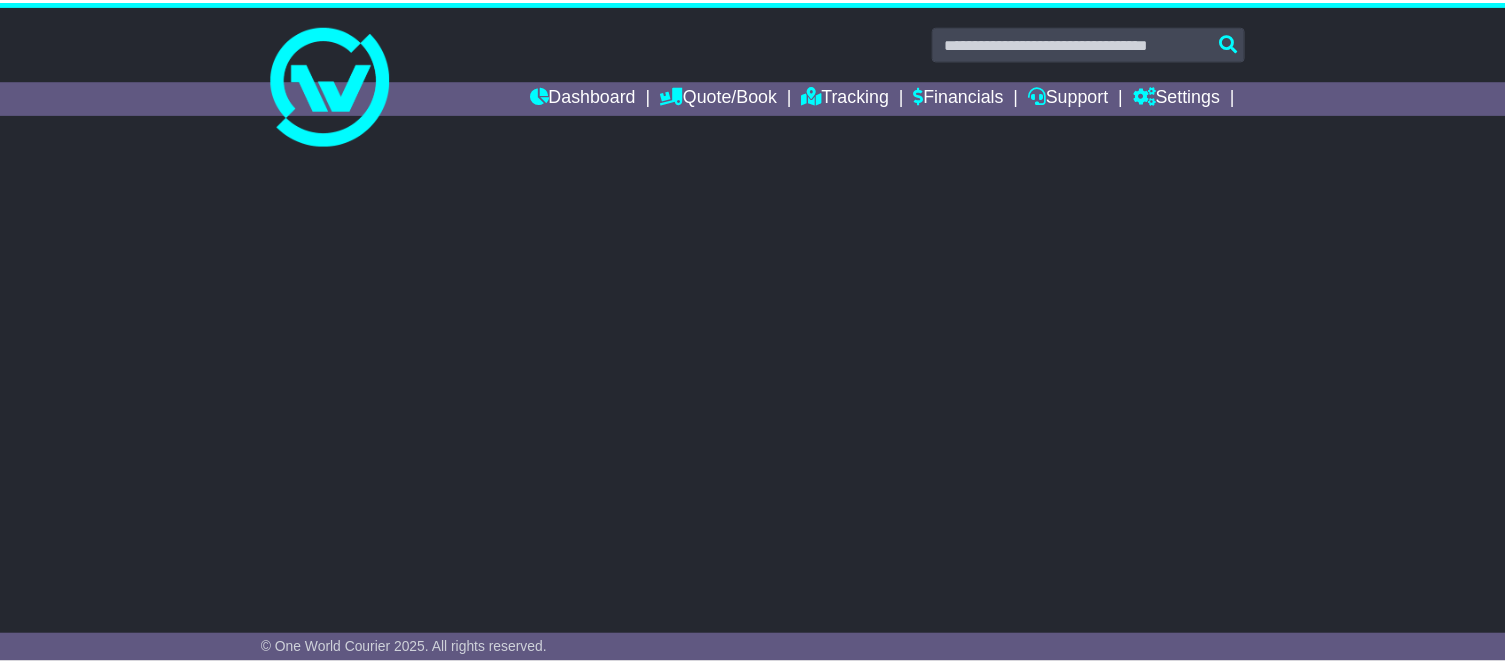 scroll, scrollTop: 0, scrollLeft: 0, axis: both 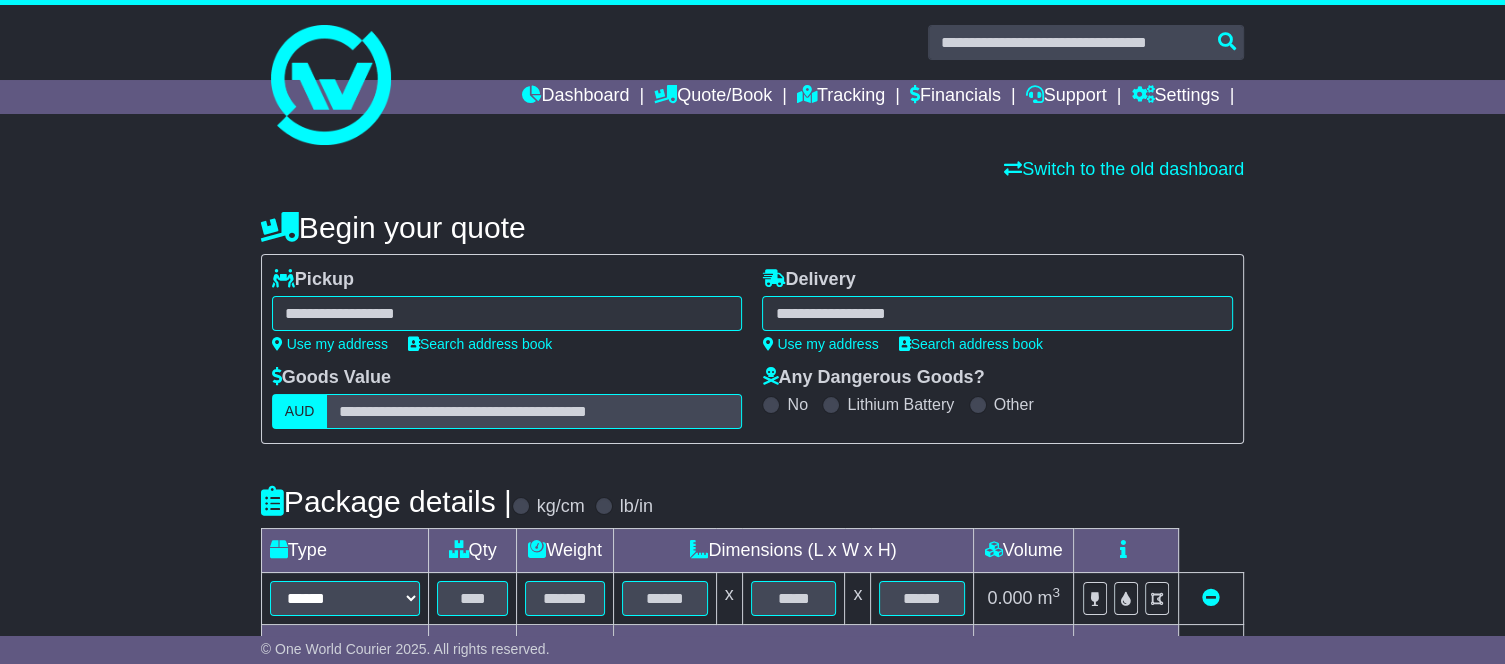 click at bounding box center (507, 313) 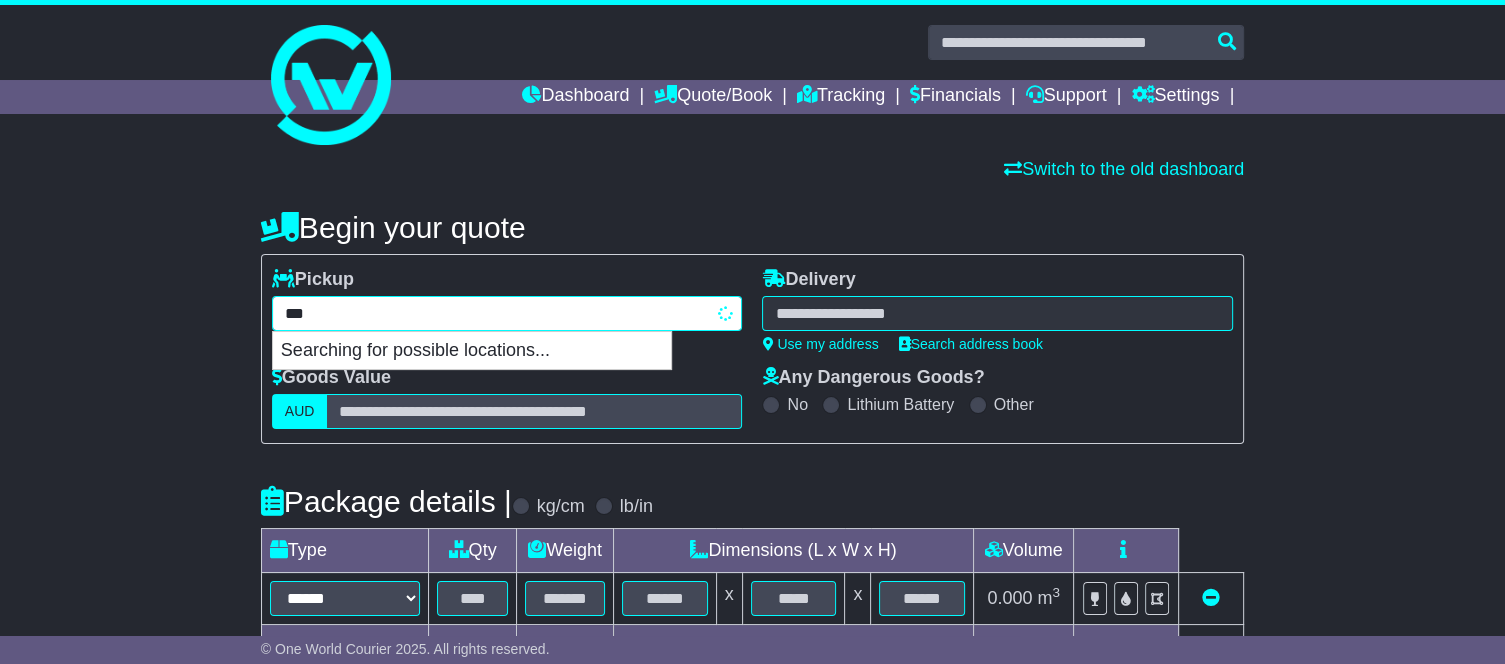 type on "****" 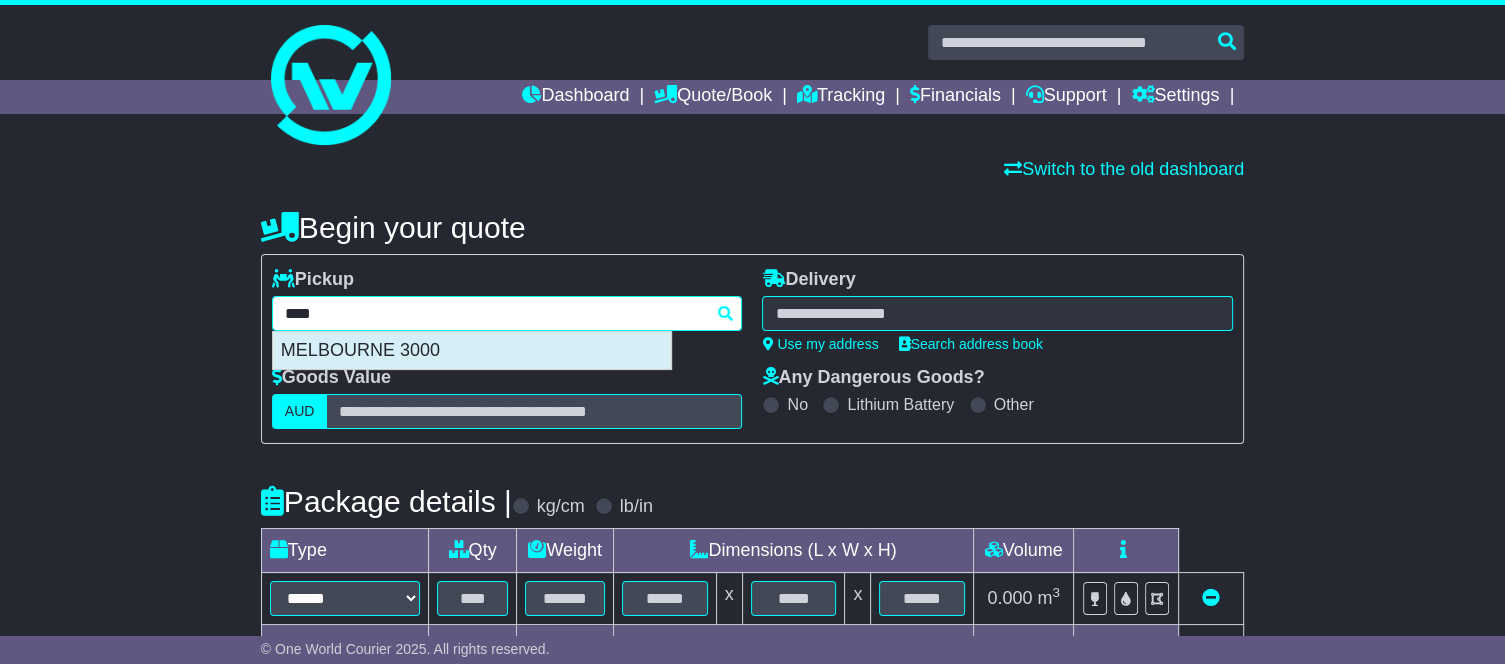 click on "MELBOURNE 3000" at bounding box center [472, 351] 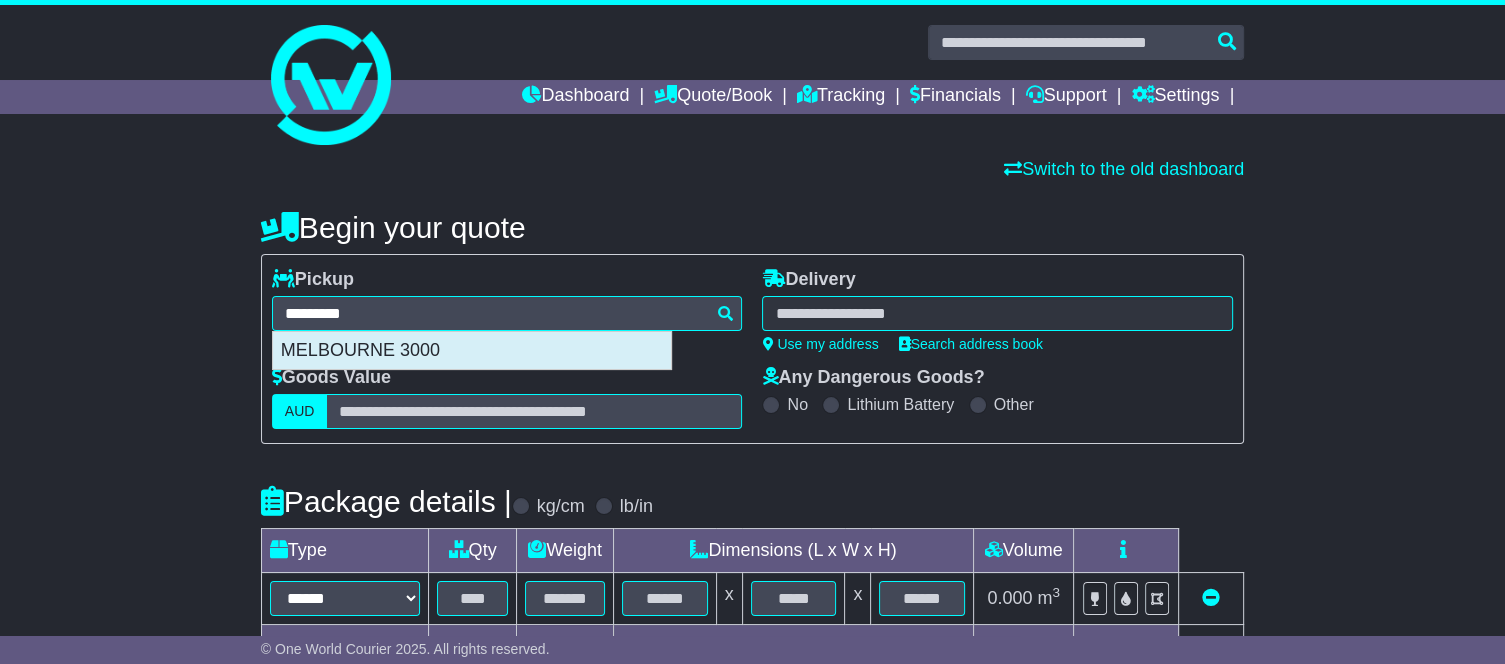 type on "**********" 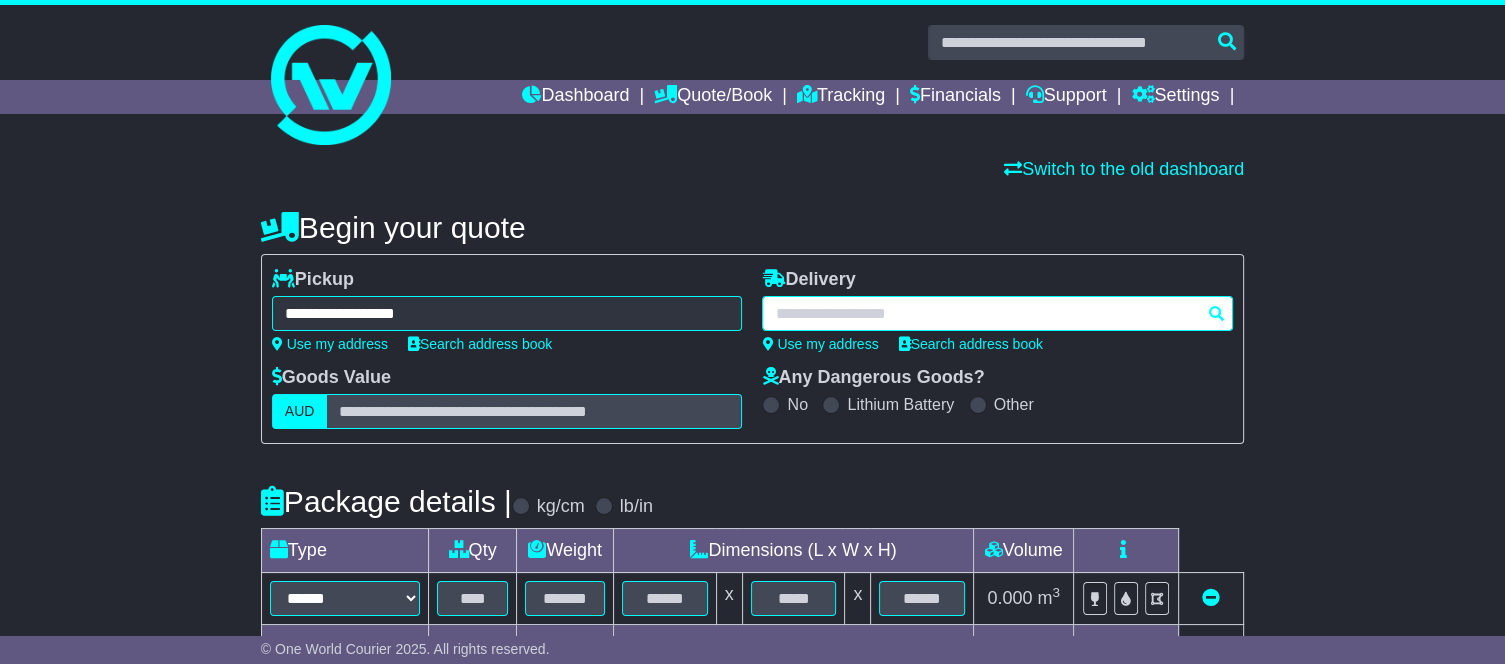 click at bounding box center (997, 313) 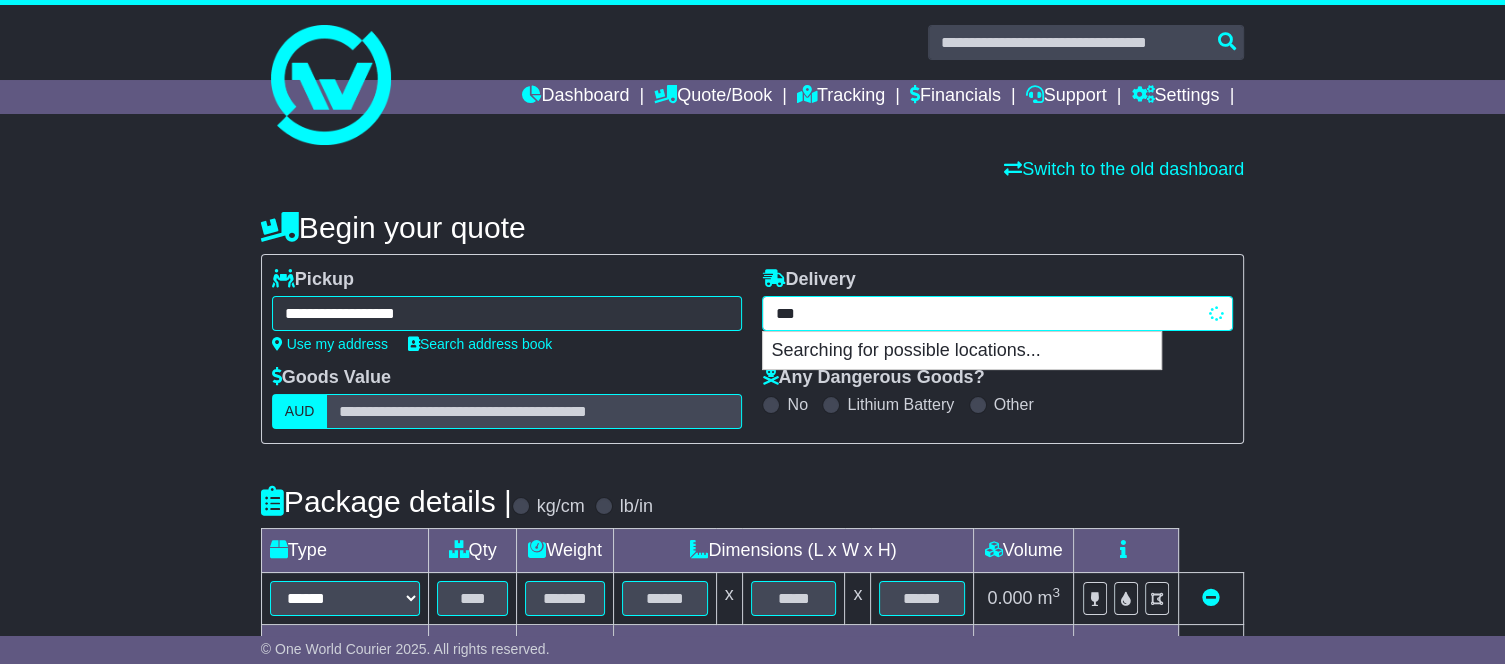 type on "****" 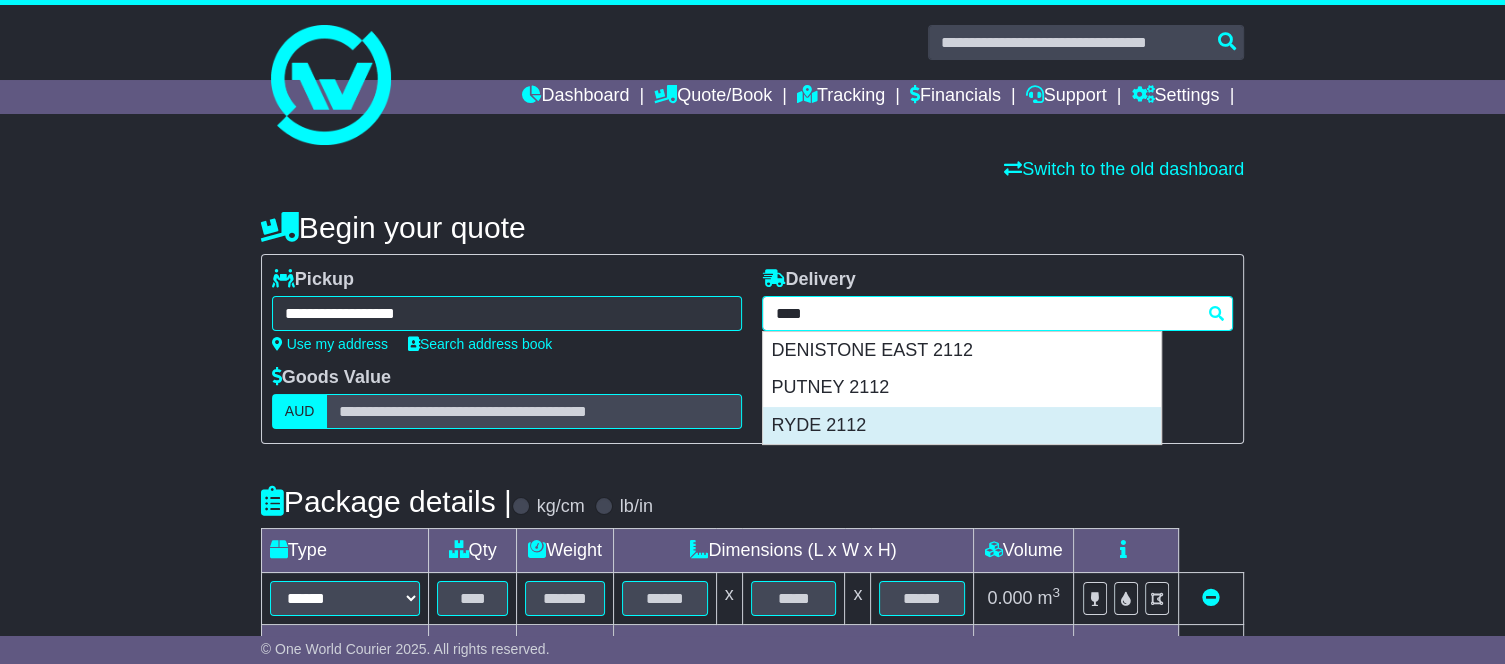 click on "RYDE 2112" at bounding box center [962, 426] 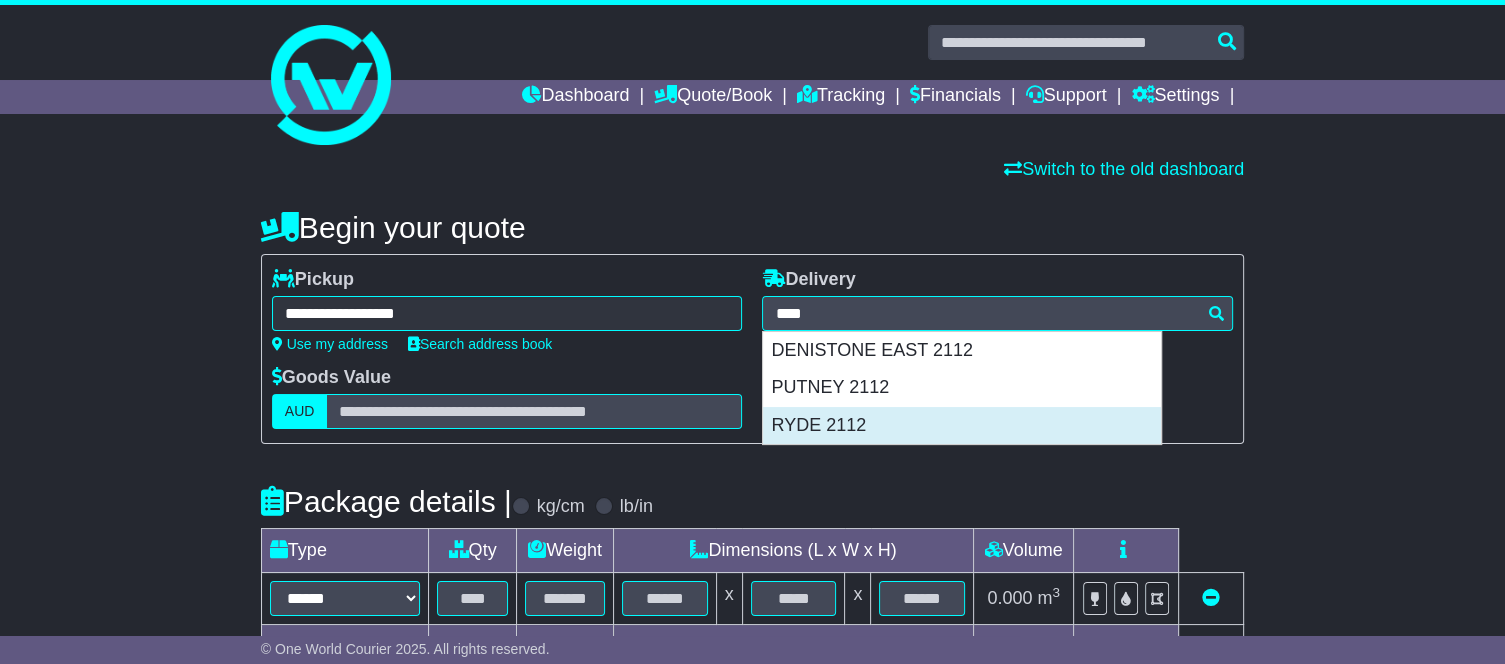 type on "**********" 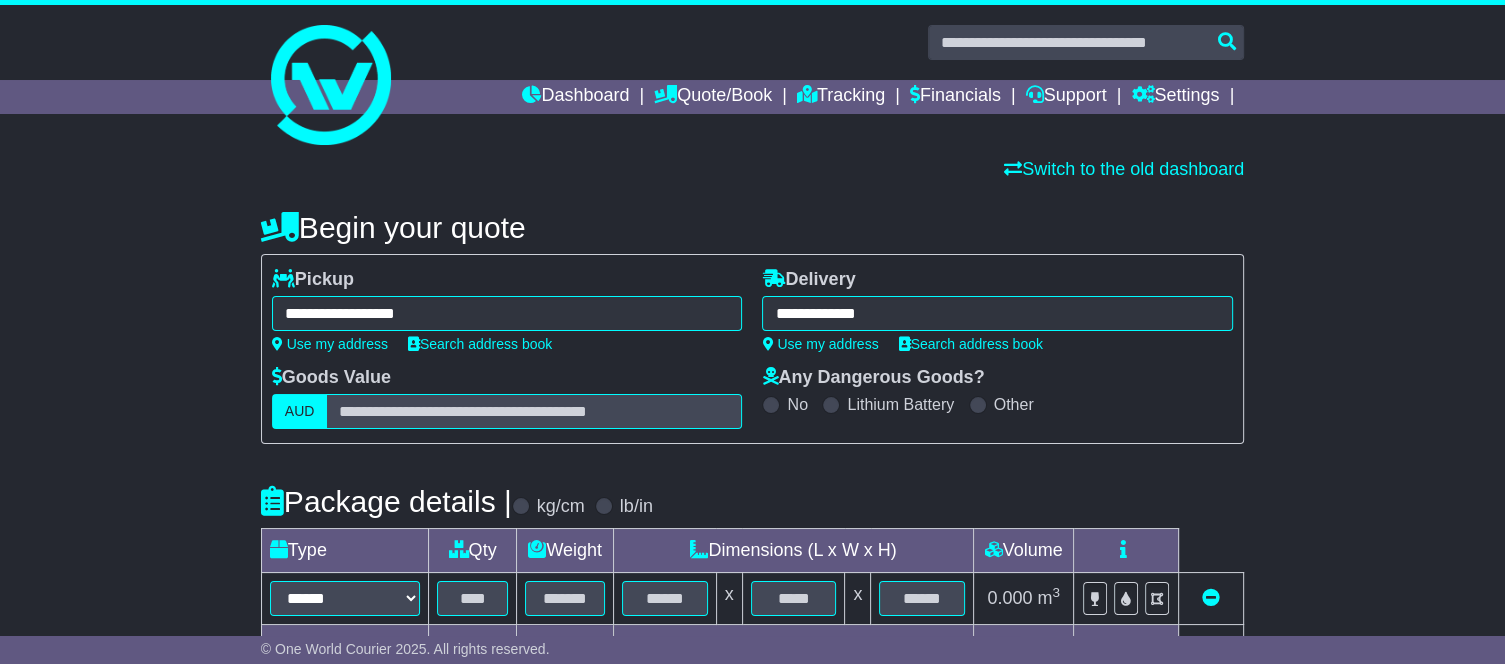 click on "****** ****** *** ******** ***** **** **** ****** *** *******" at bounding box center (344, 599) 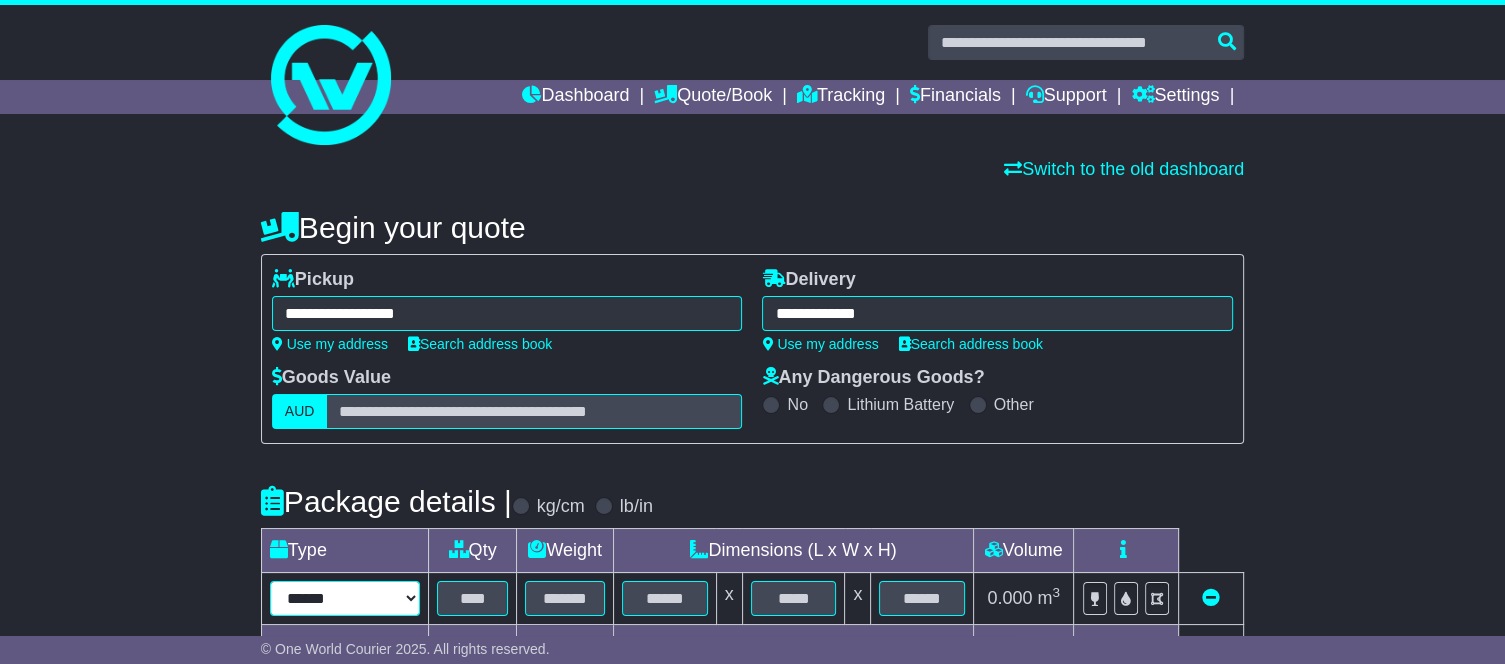 click on "****** ****** *** ******** ***** **** **** ****** *** *******" at bounding box center (345, 598) 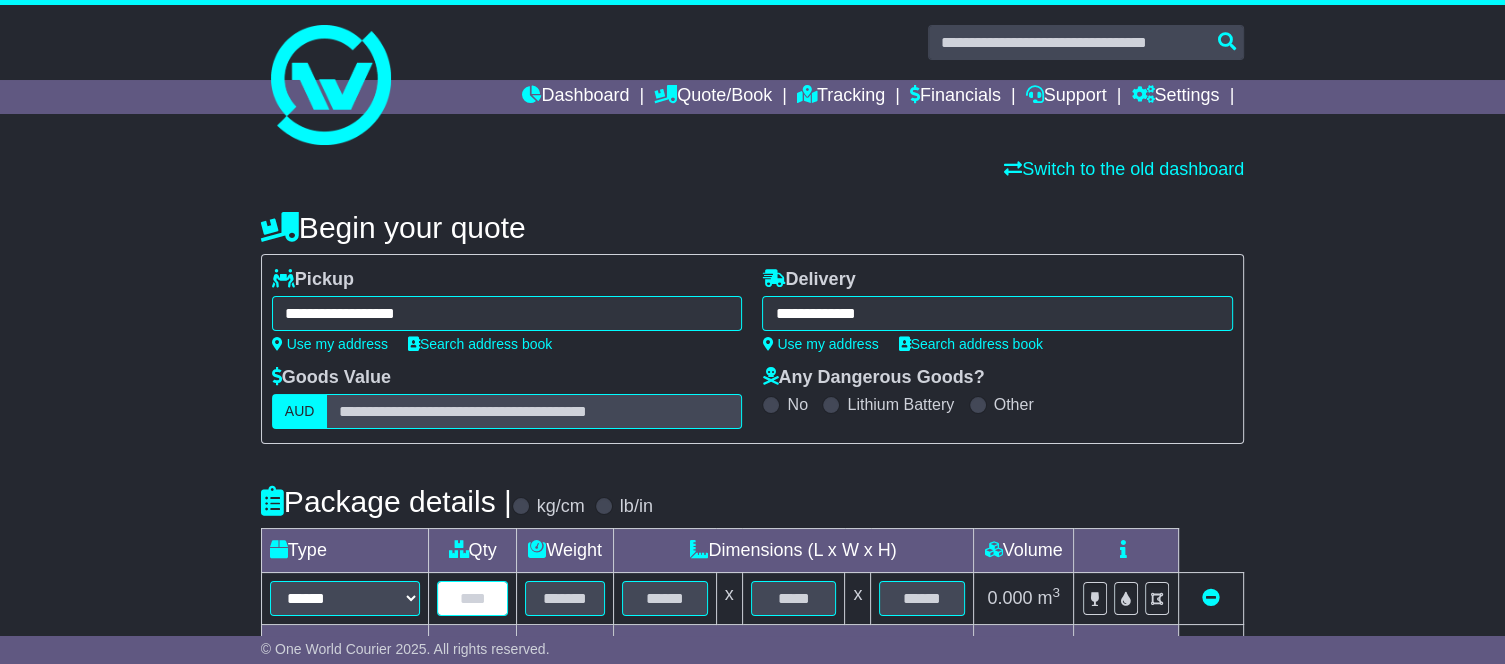 click at bounding box center (472, 598) 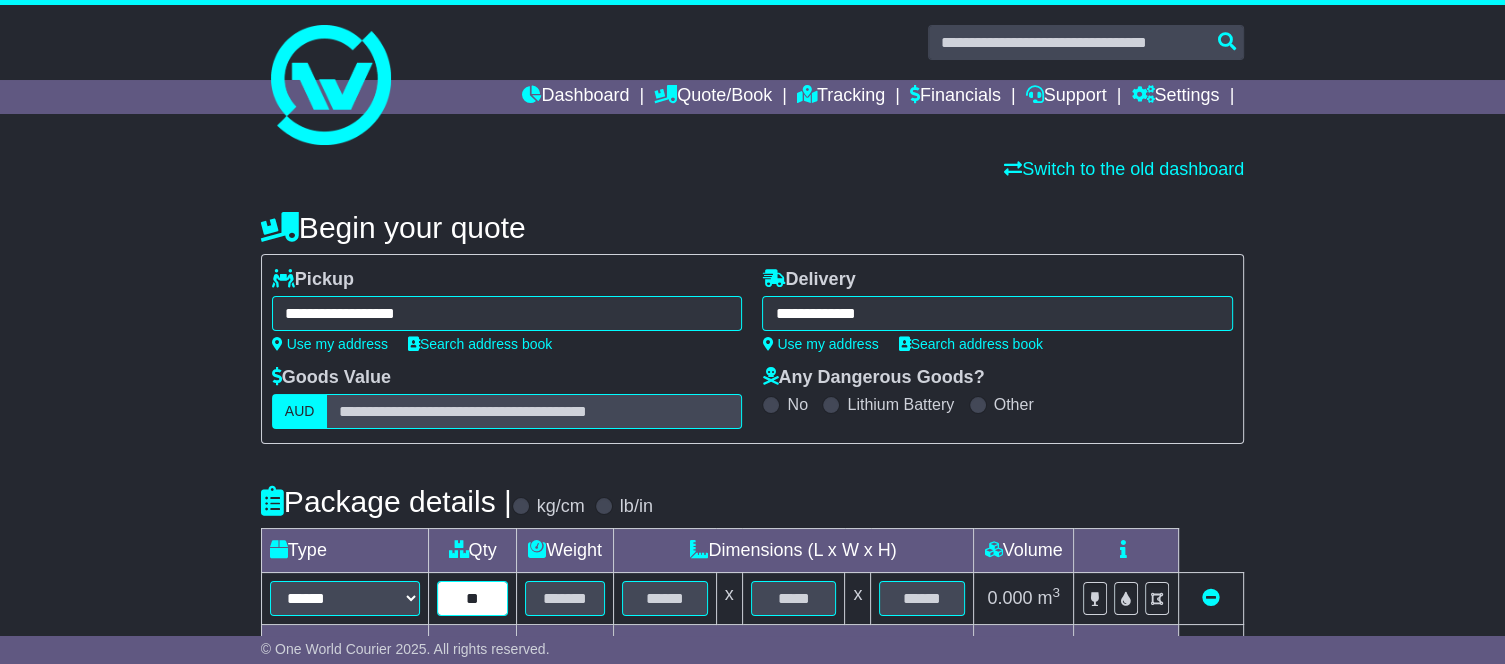 type on "**" 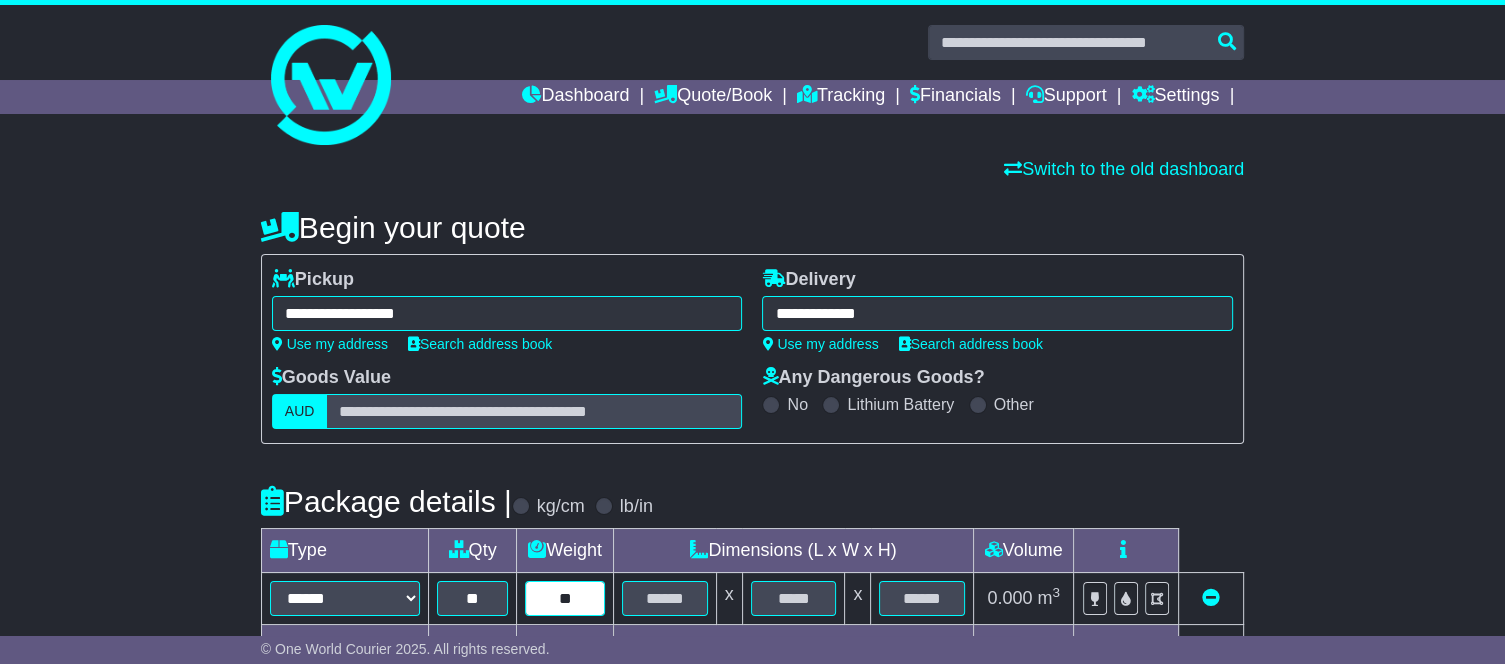 type on "**" 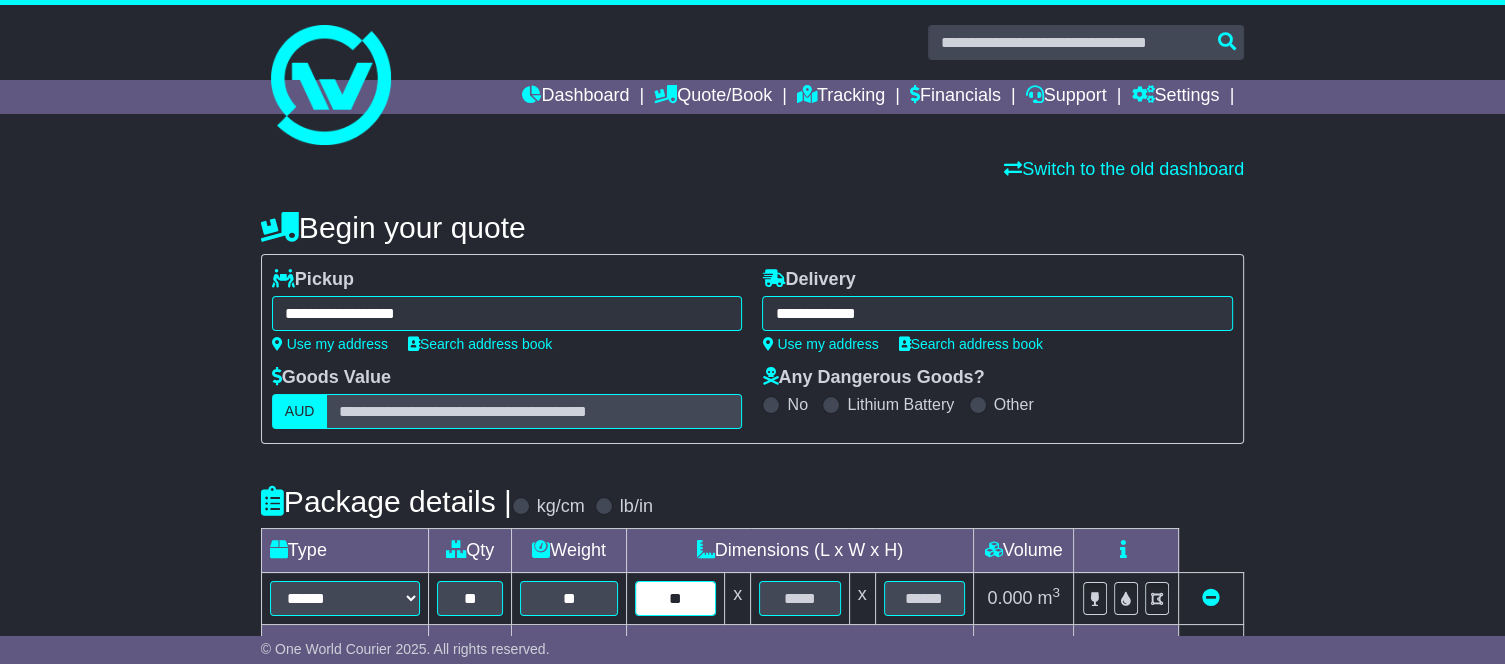 type on "**" 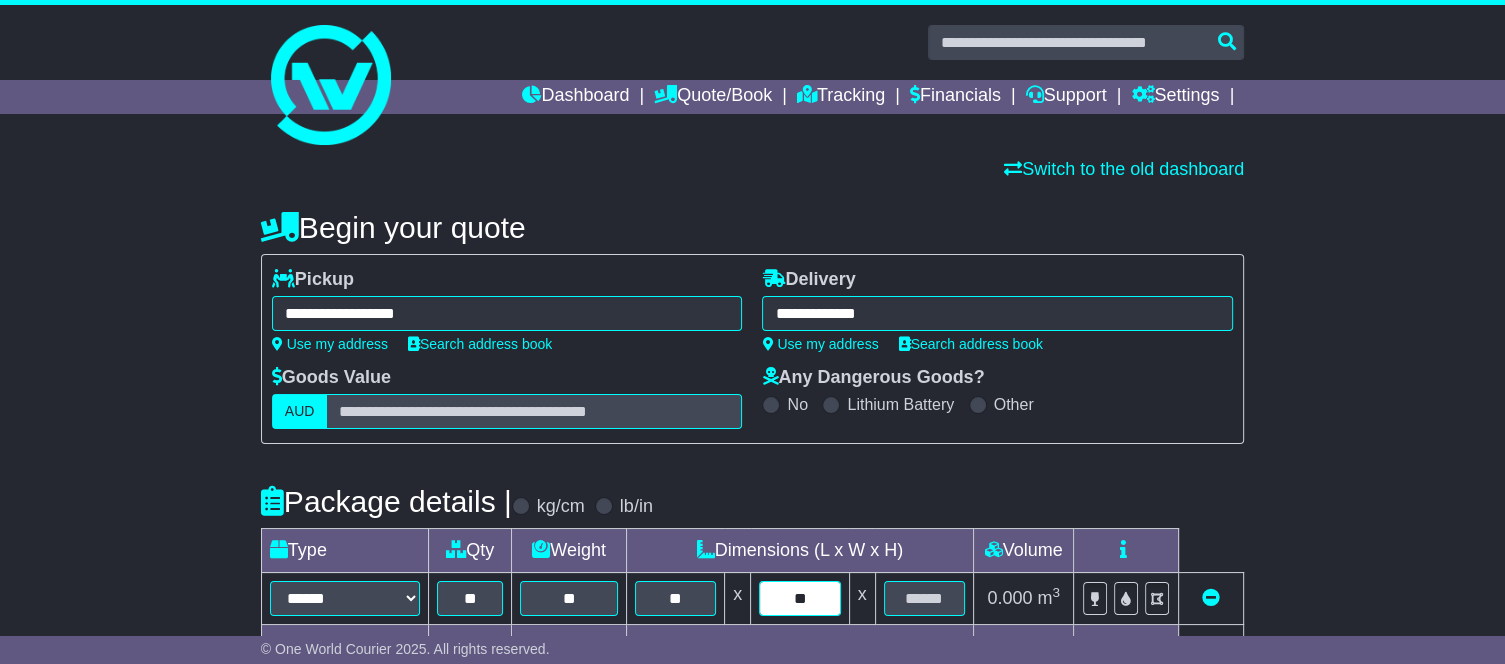 type on "**" 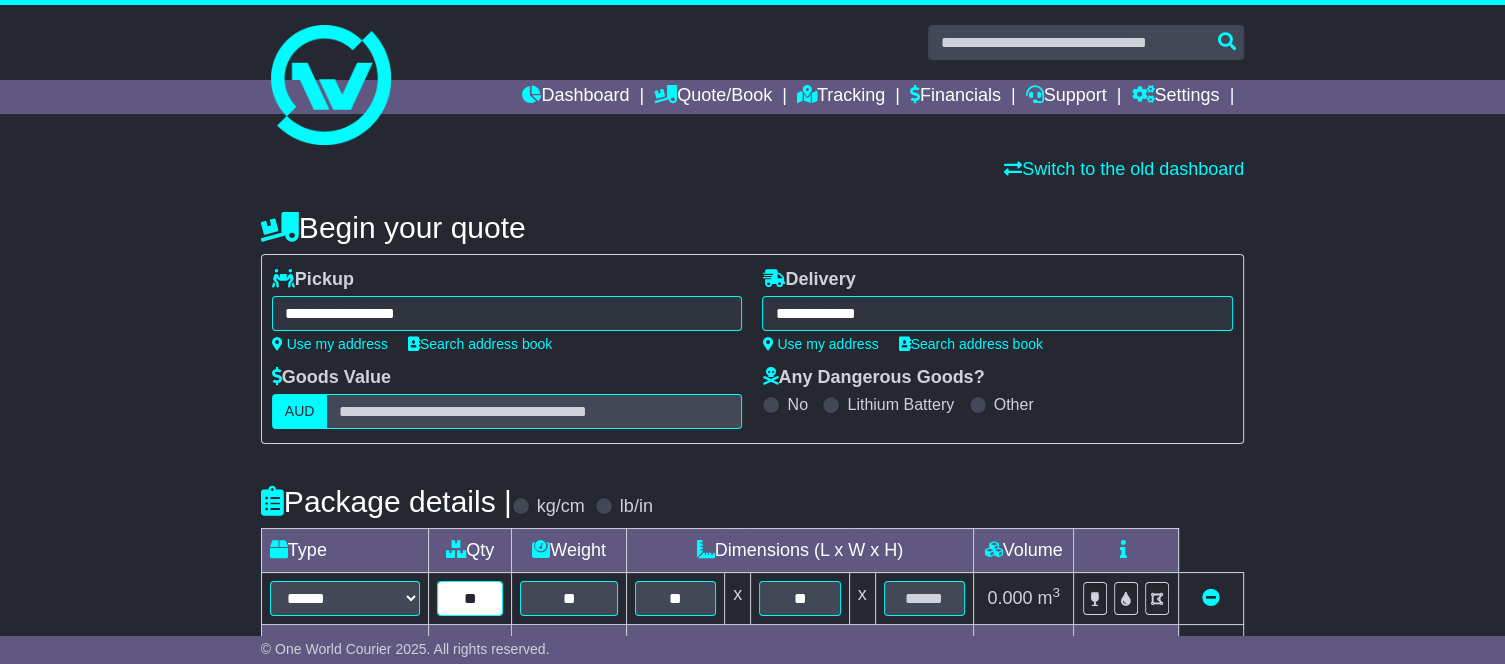 drag, startPoint x: 484, startPoint y: 597, endPoint x: 427, endPoint y: 601, distance: 57.14018 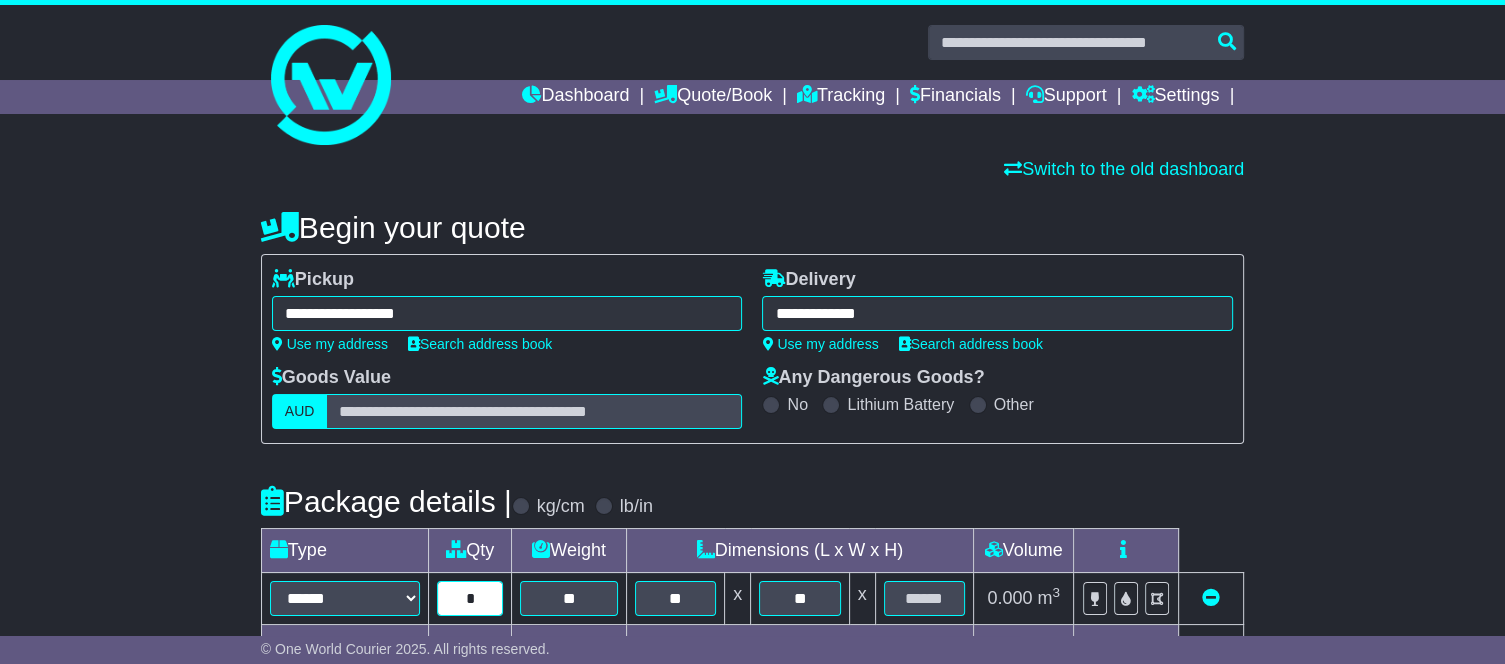 type on "*" 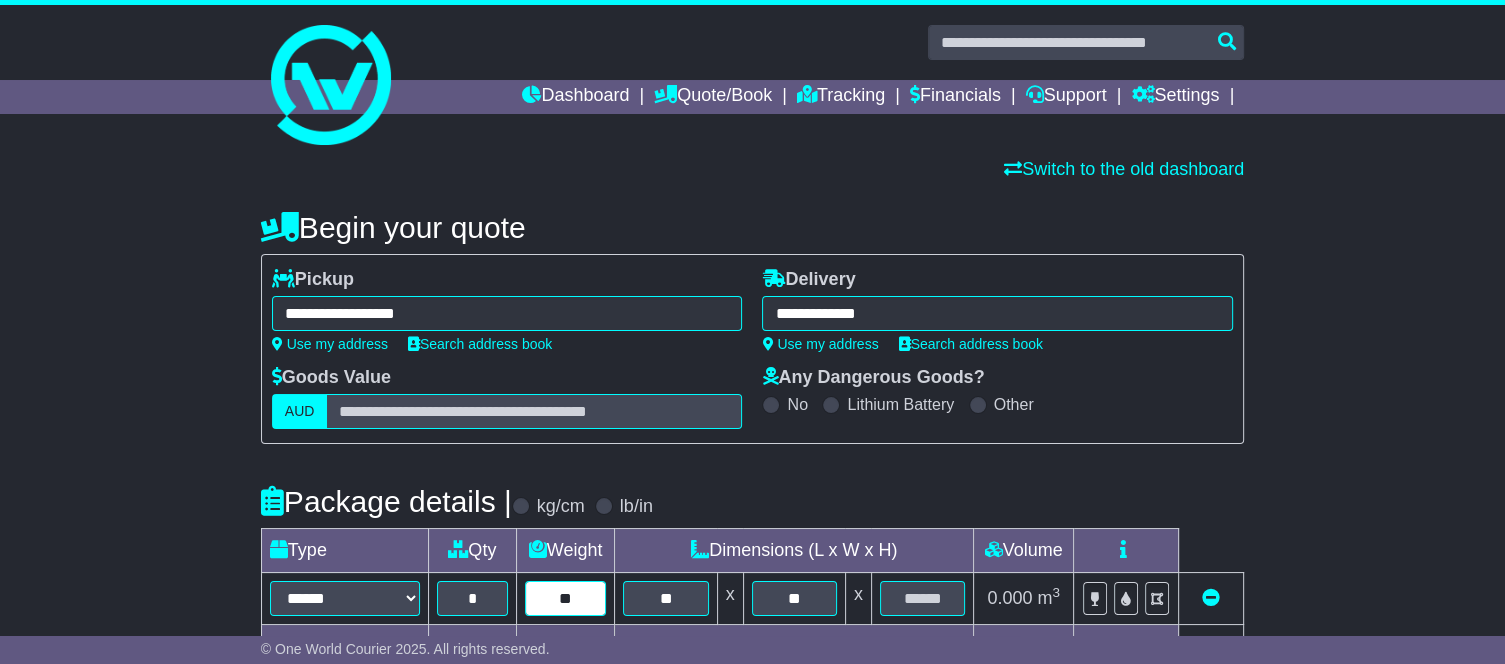 type on "**" 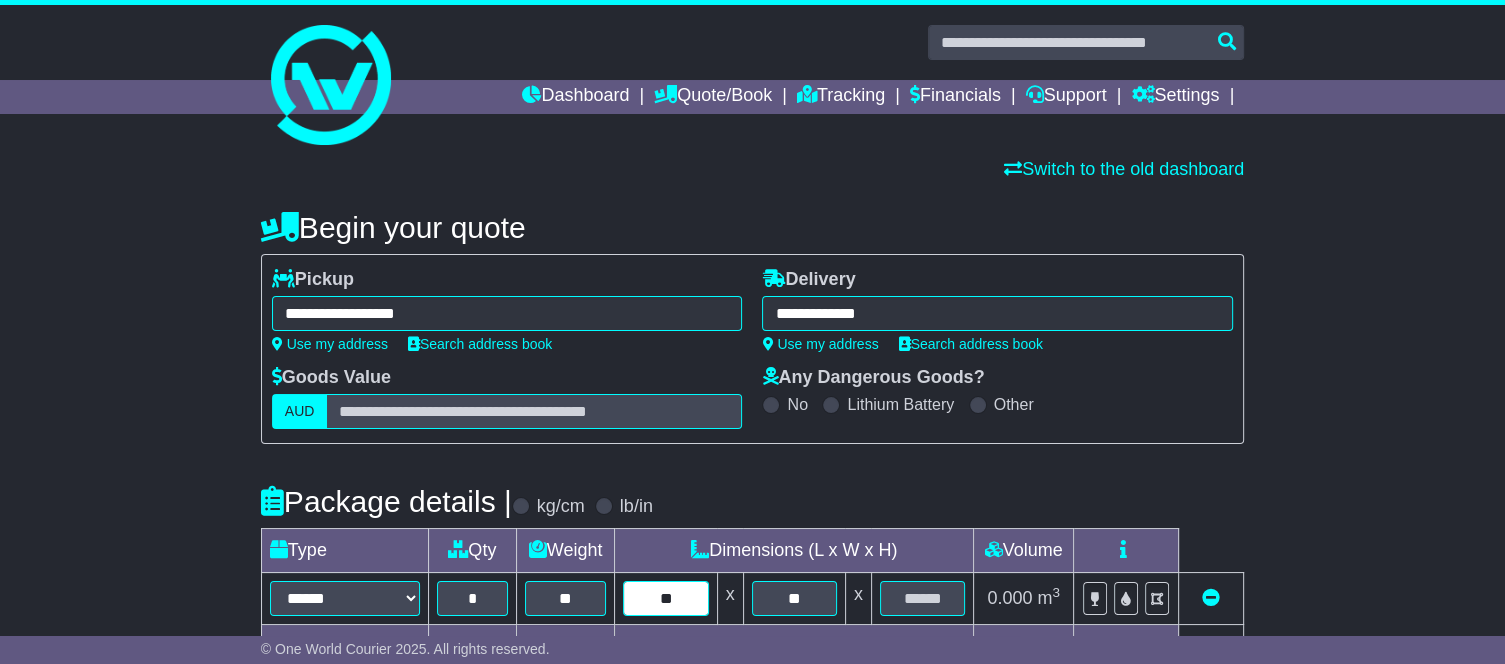 type on "**" 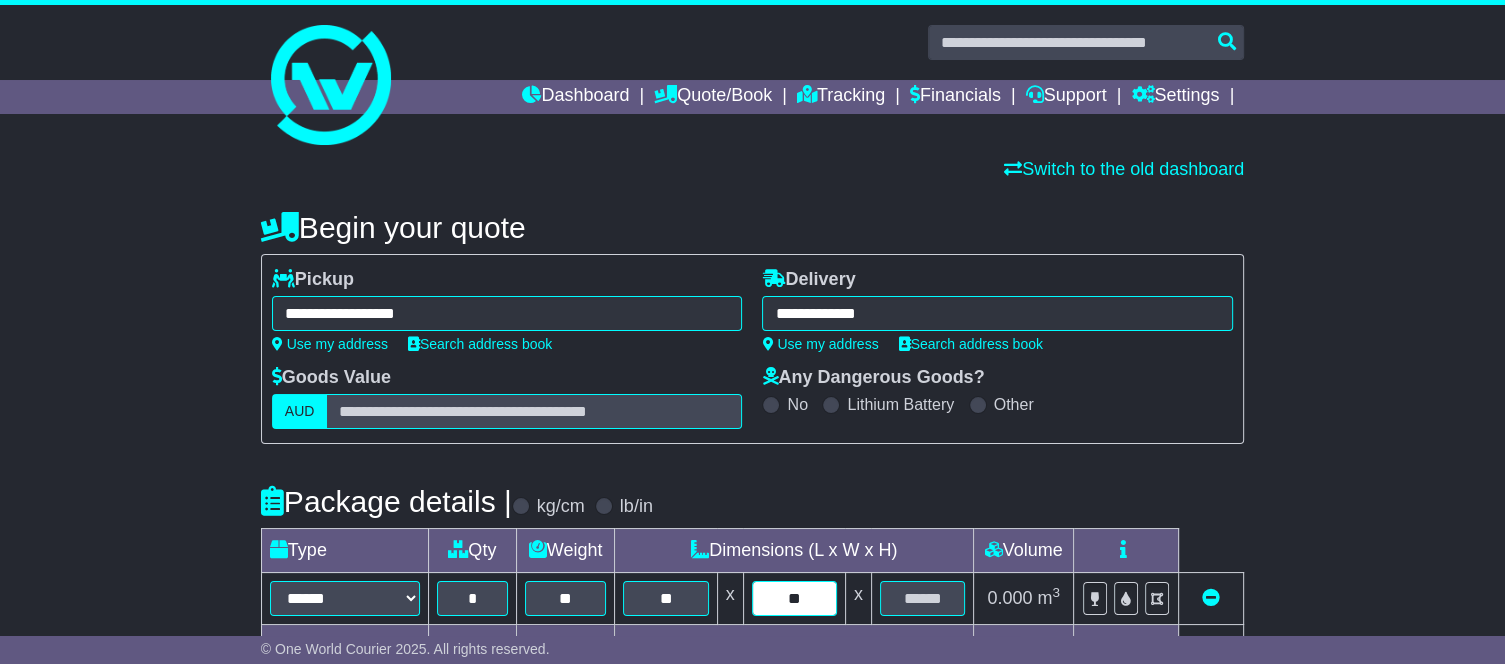 type on "**" 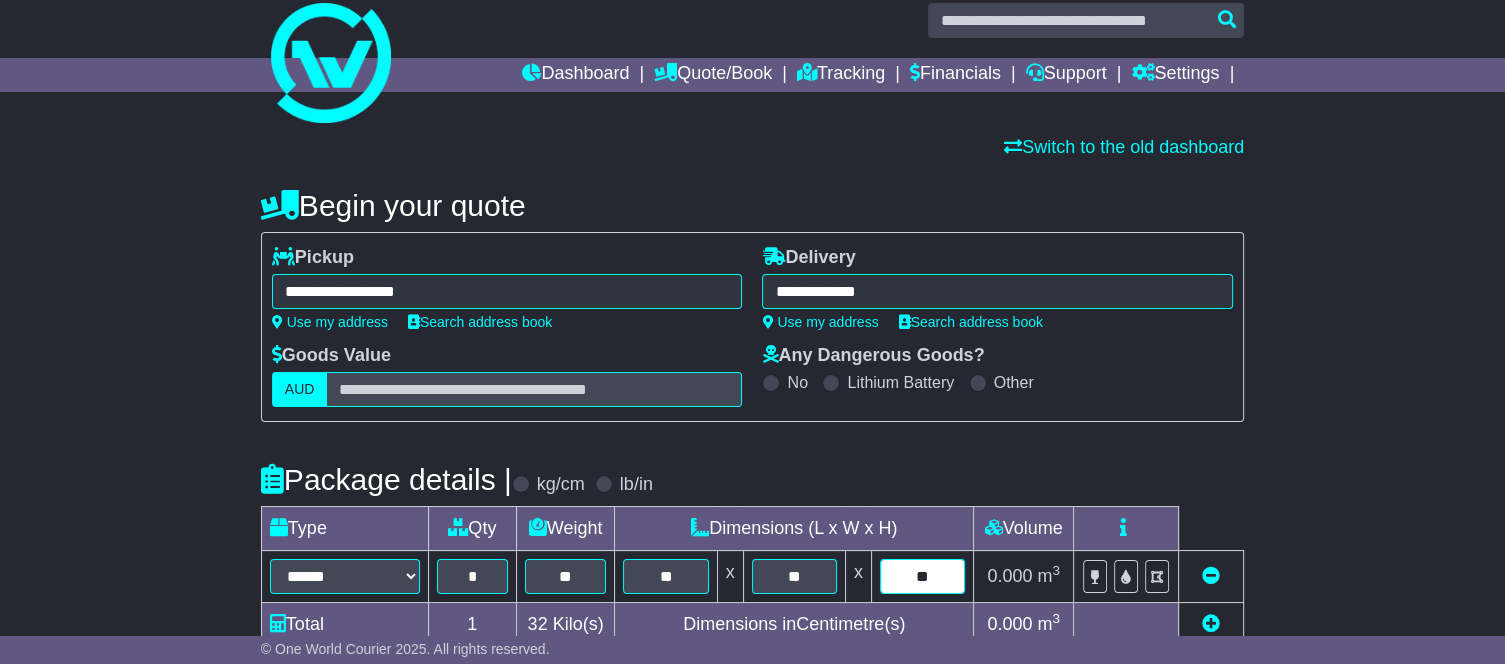 type on "**" 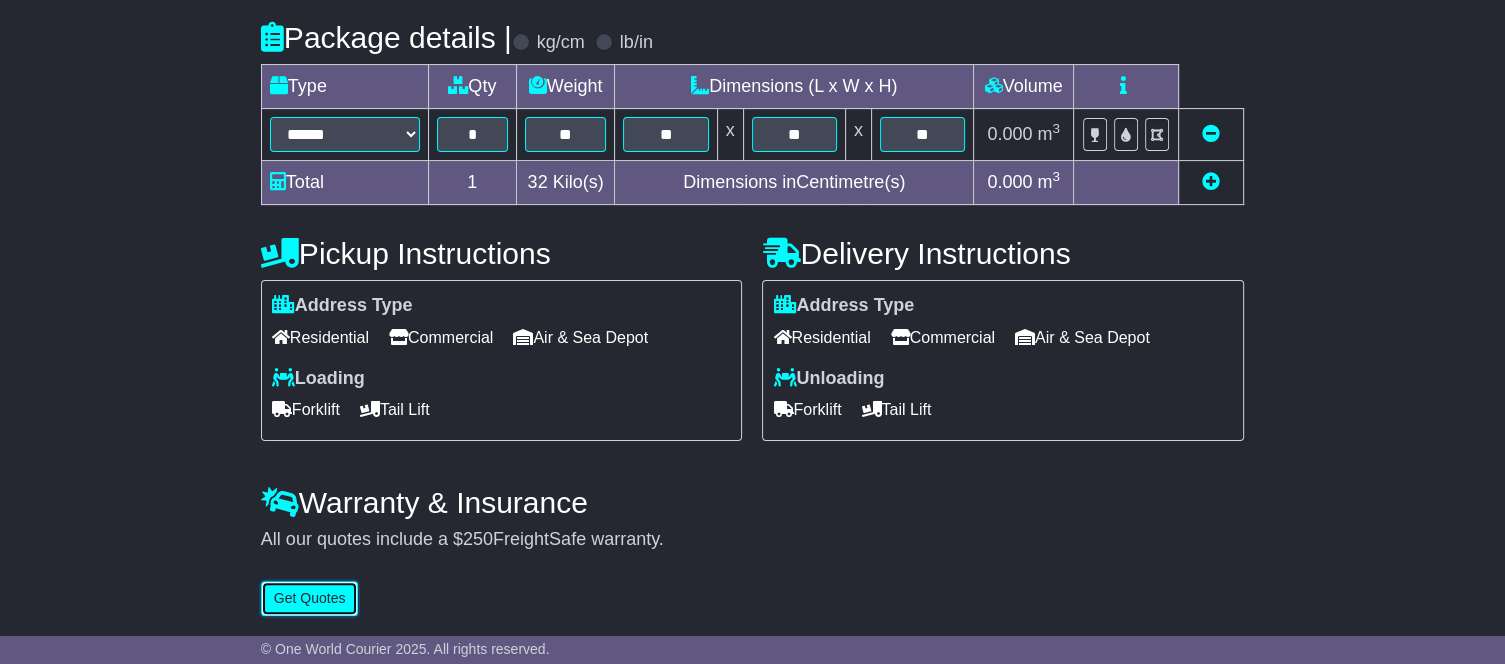 type 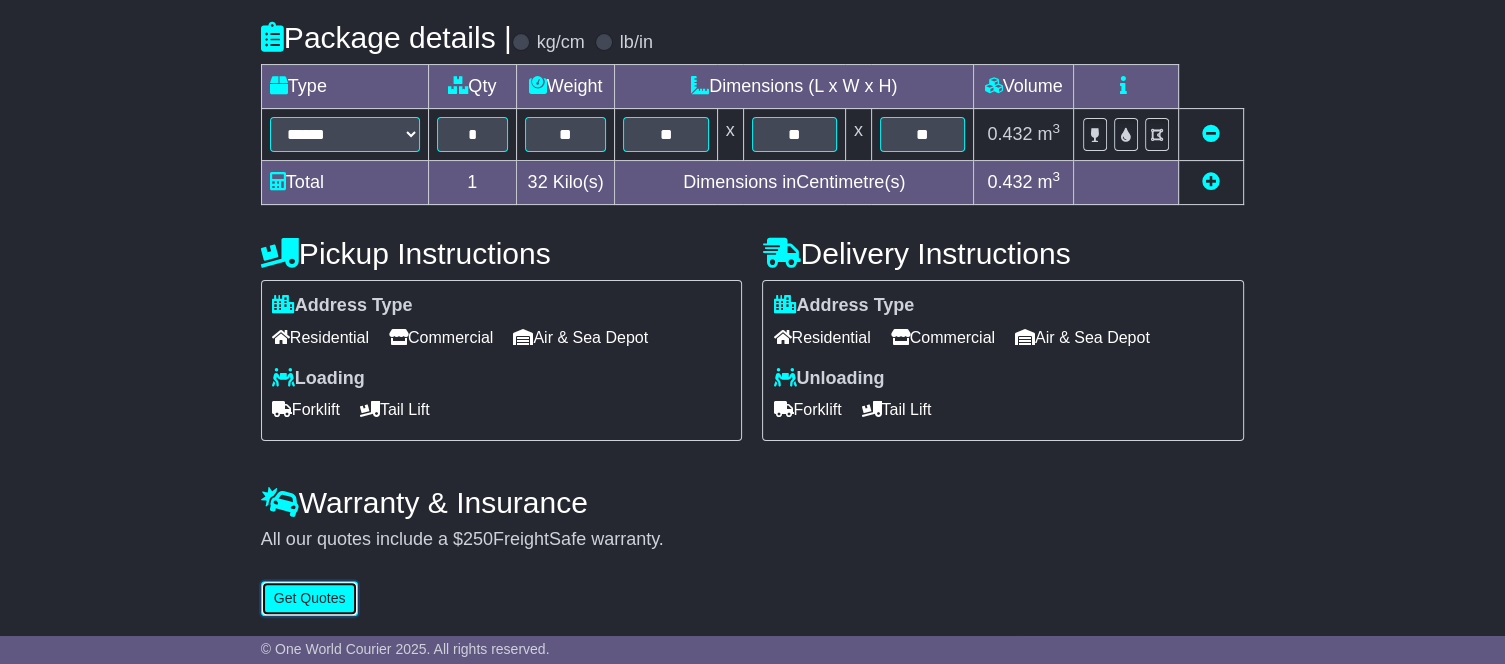 scroll, scrollTop: 455, scrollLeft: 0, axis: vertical 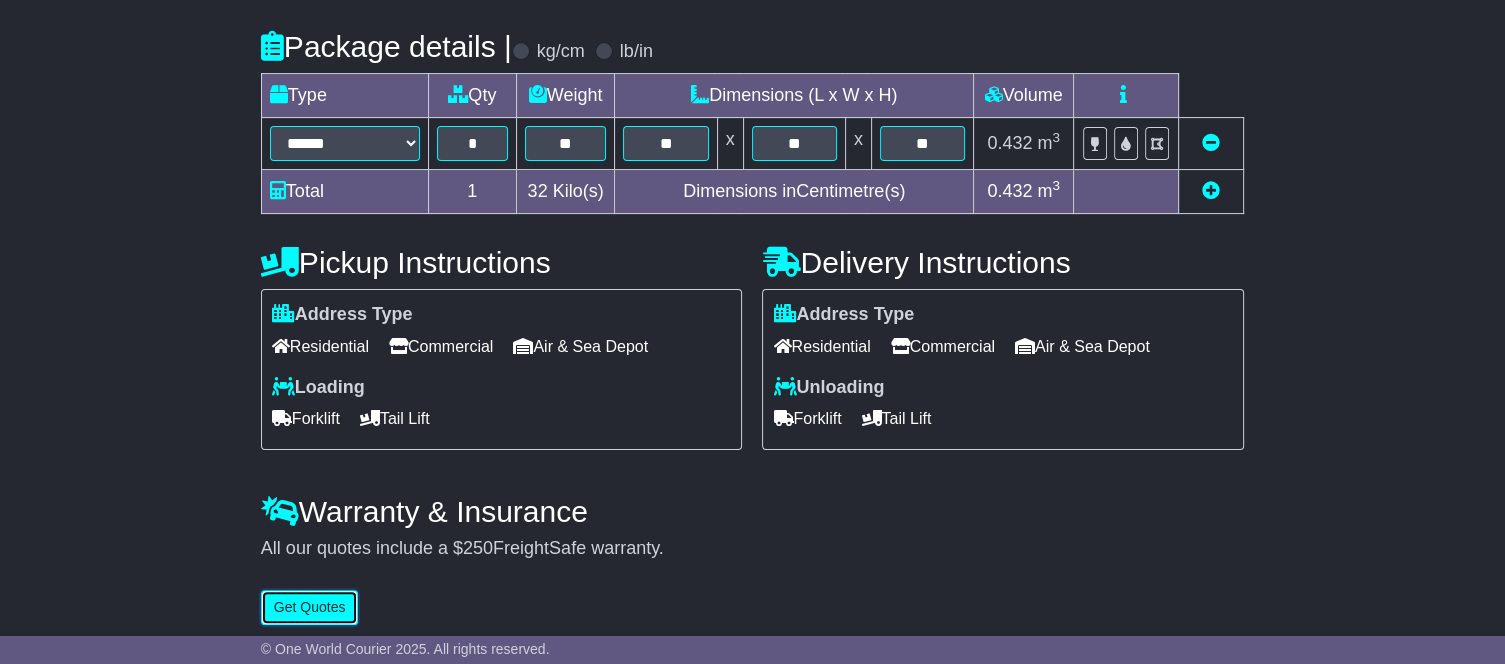 click on "Get Quotes" at bounding box center [310, 607] 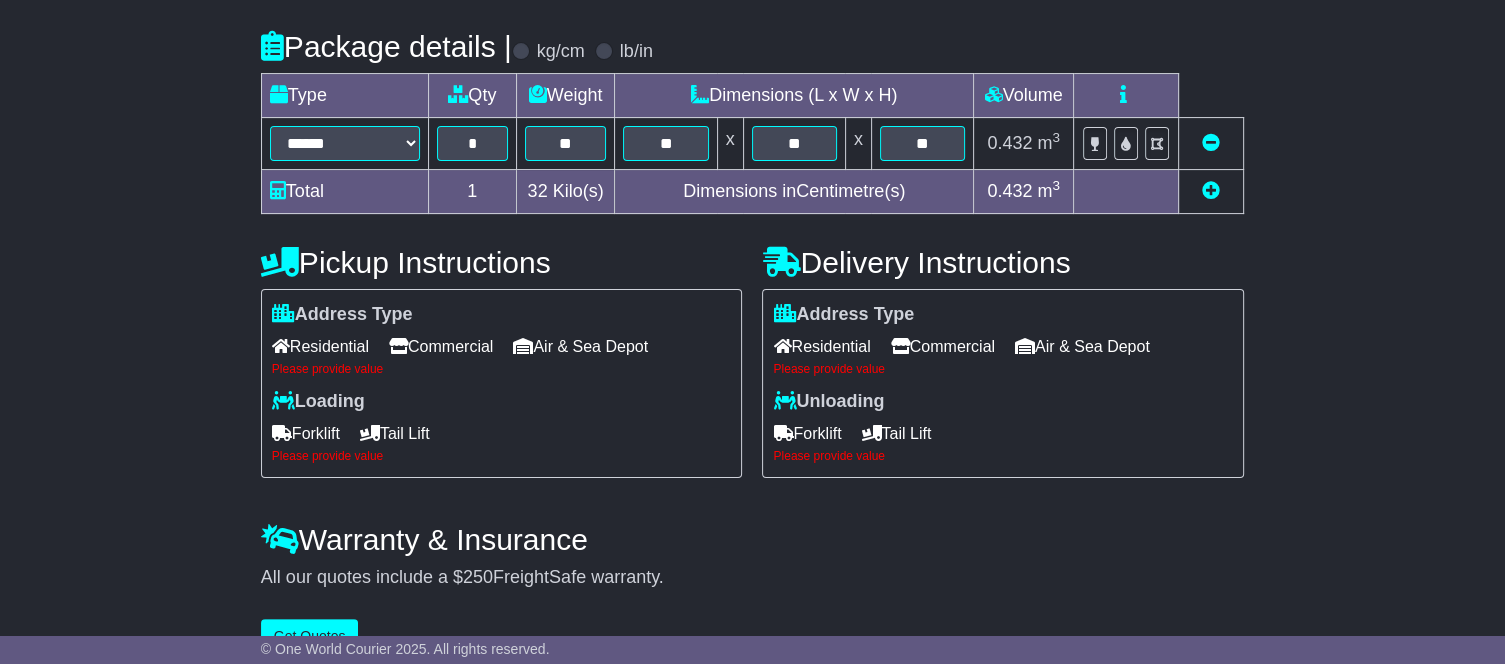 click on "Commercial" at bounding box center (441, 346) 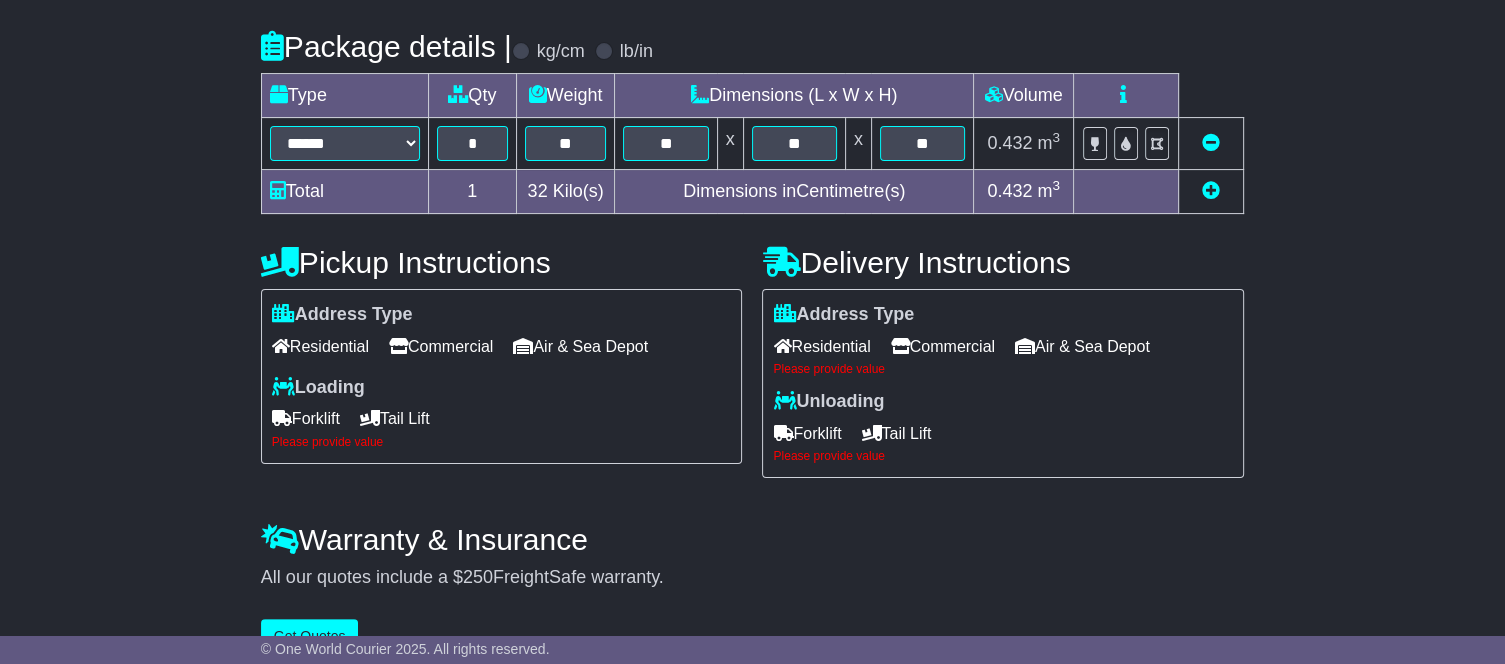 click on "Tail Lift" at bounding box center (395, 418) 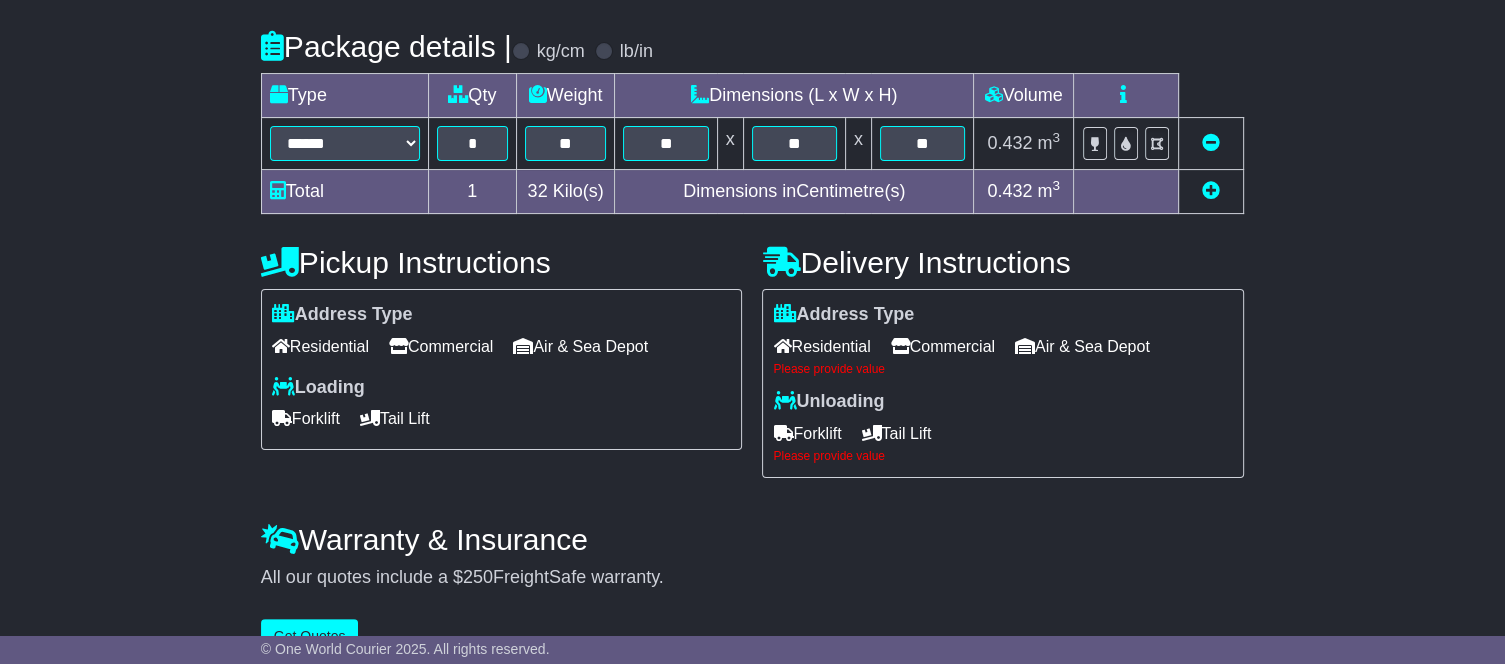 click on "Residential" at bounding box center [821, 346] 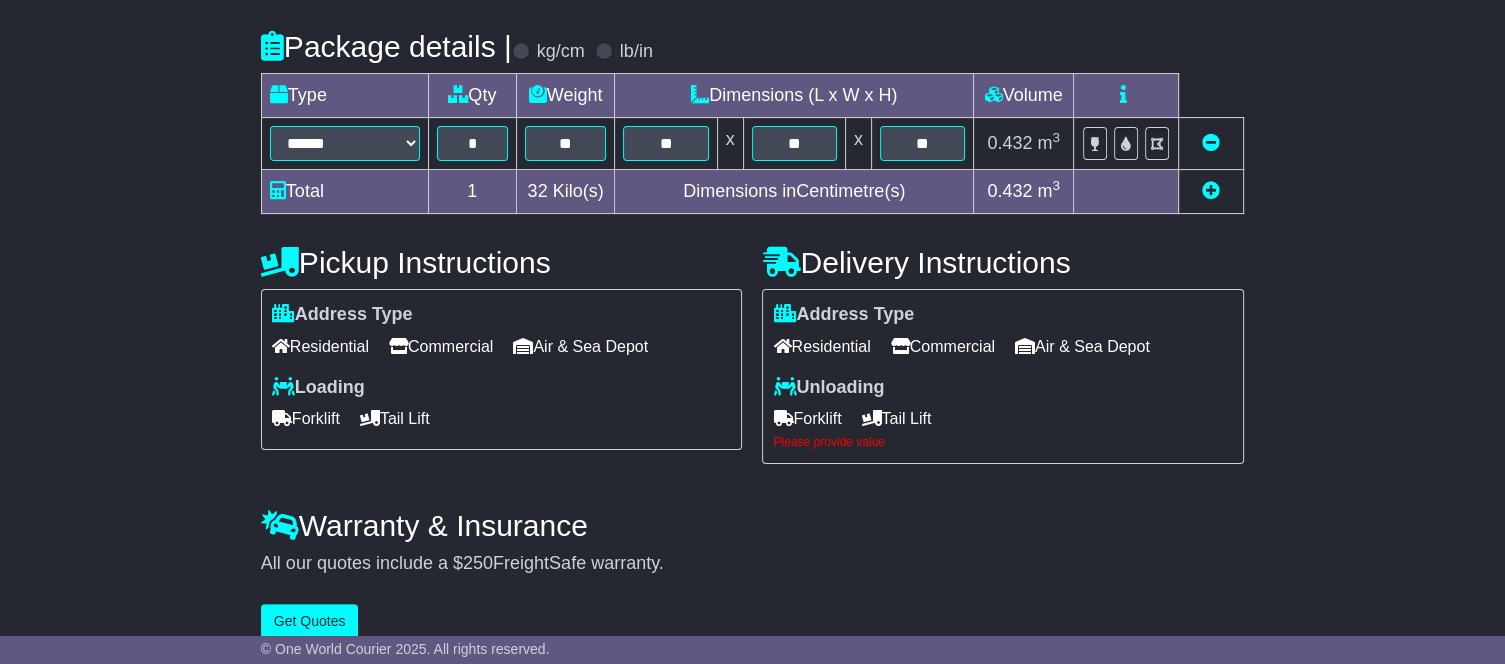 click on "Tail Lift" at bounding box center (896, 418) 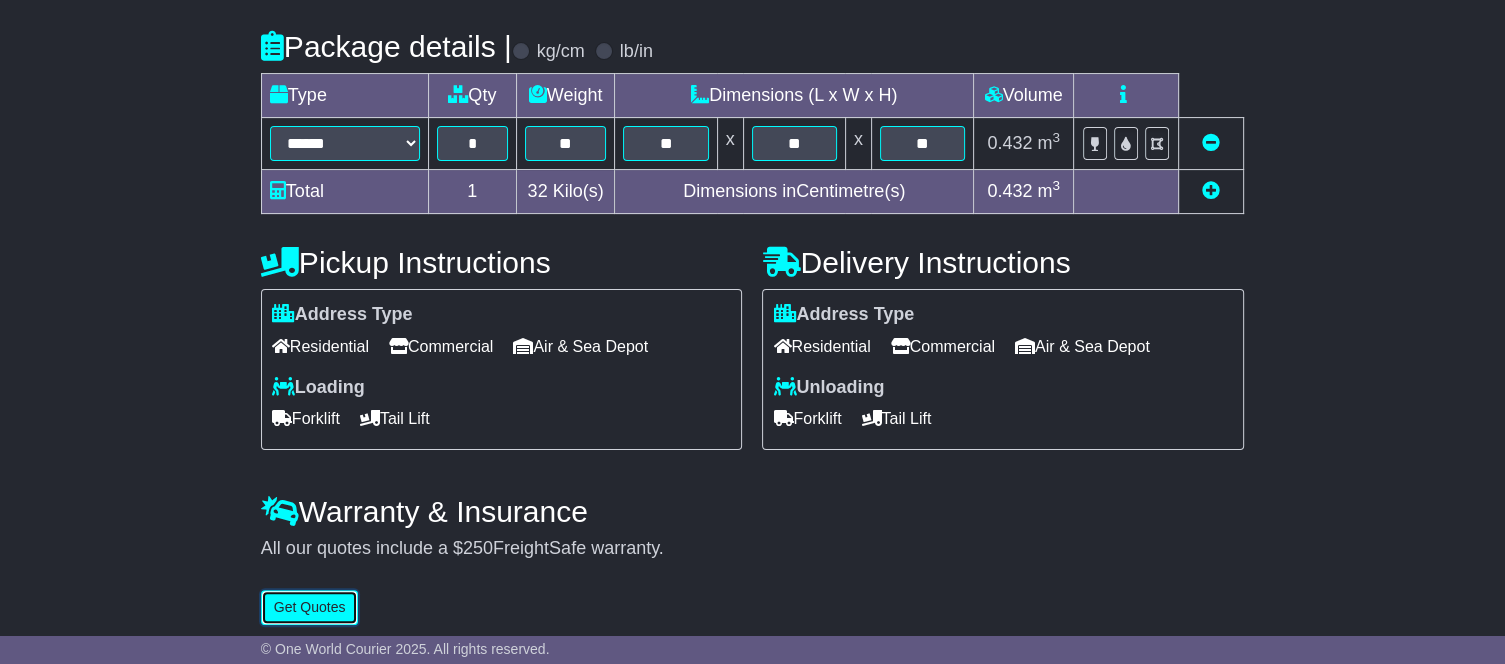 click on "Get Quotes" at bounding box center (310, 607) 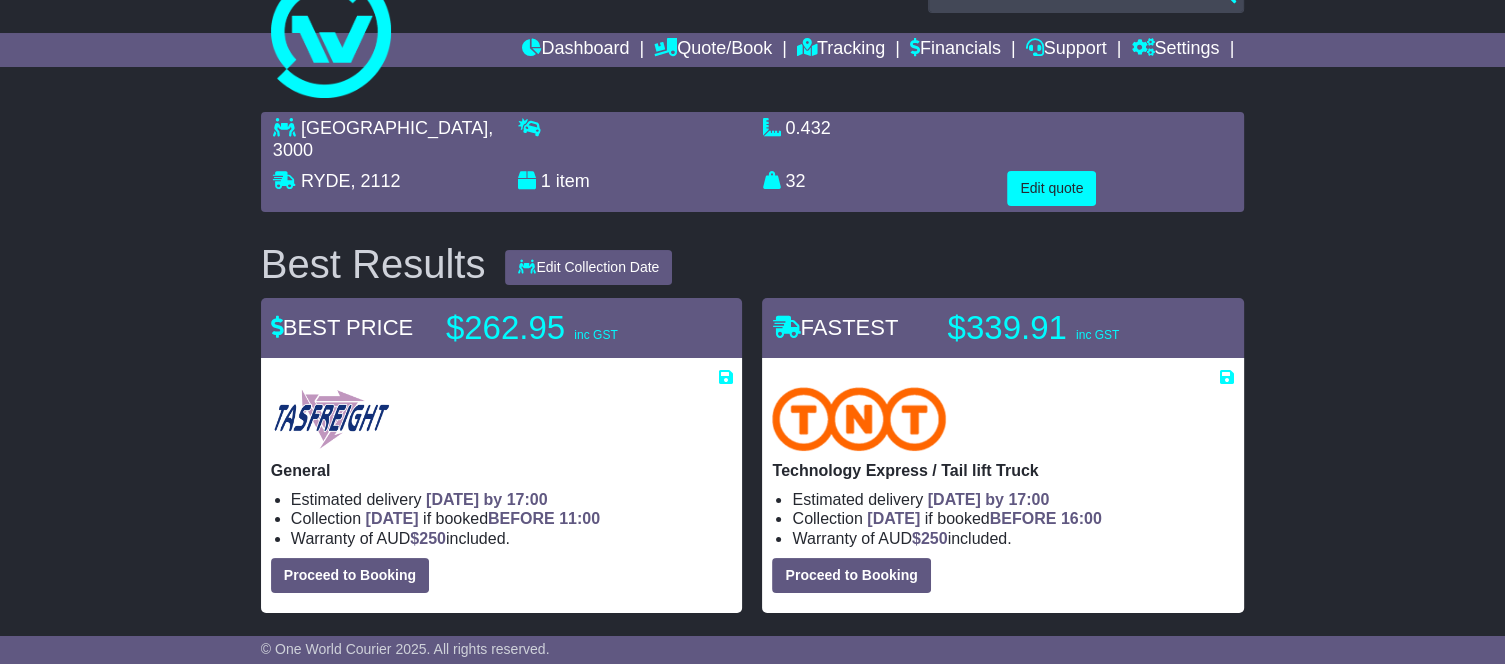 scroll, scrollTop: 0, scrollLeft: 0, axis: both 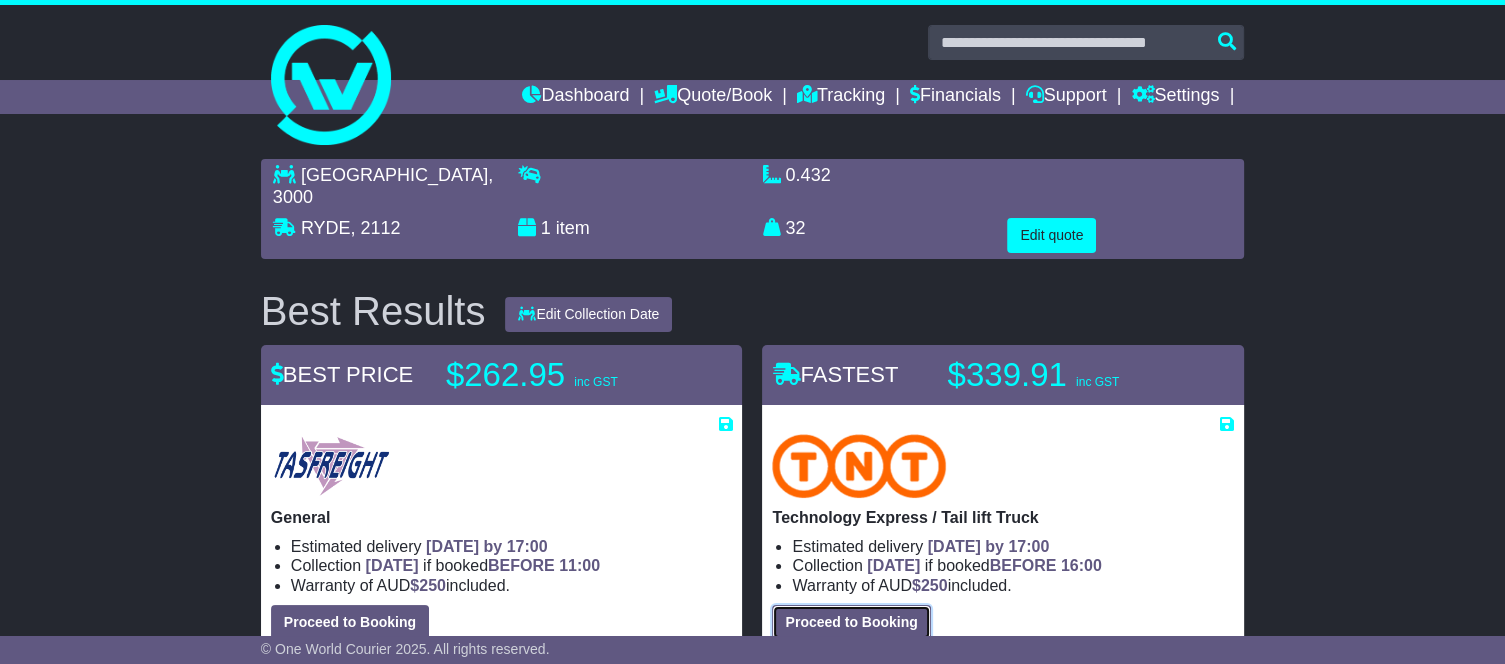 click on "Proceed to Booking" at bounding box center (851, 622) 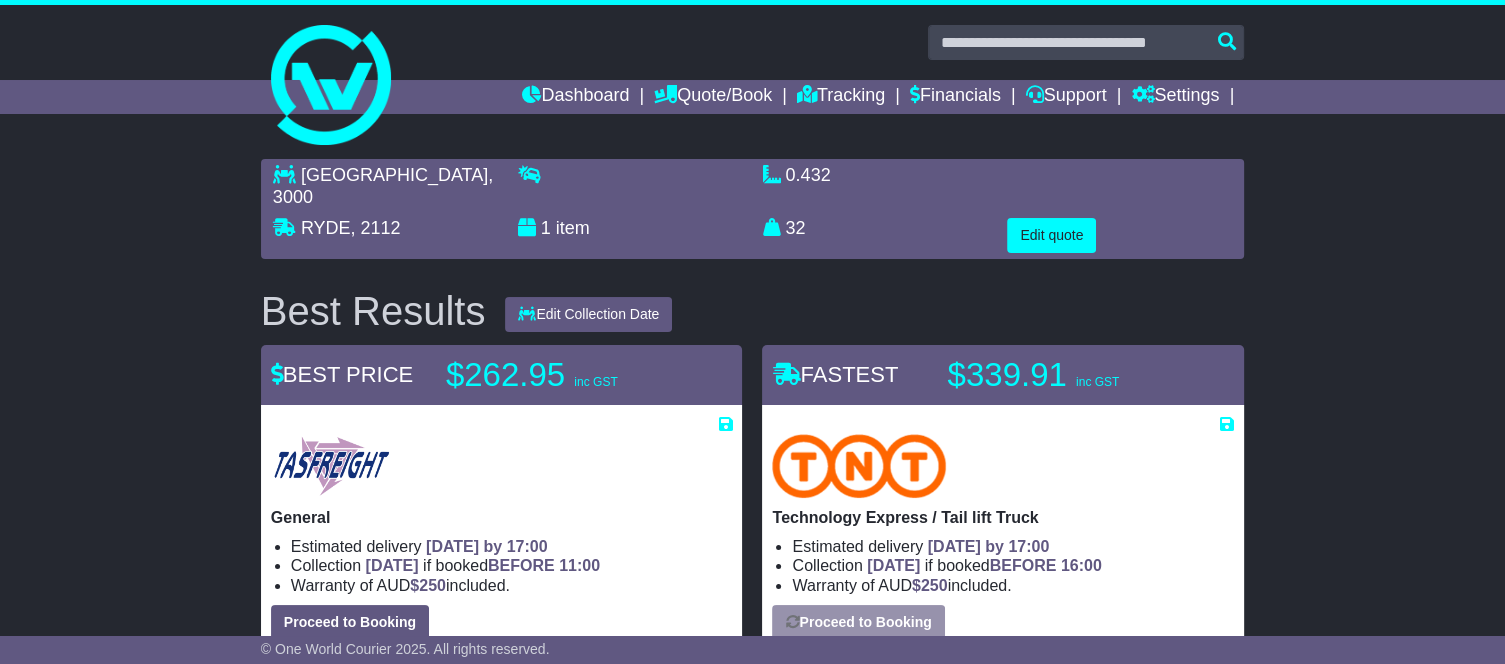 select on "**********" 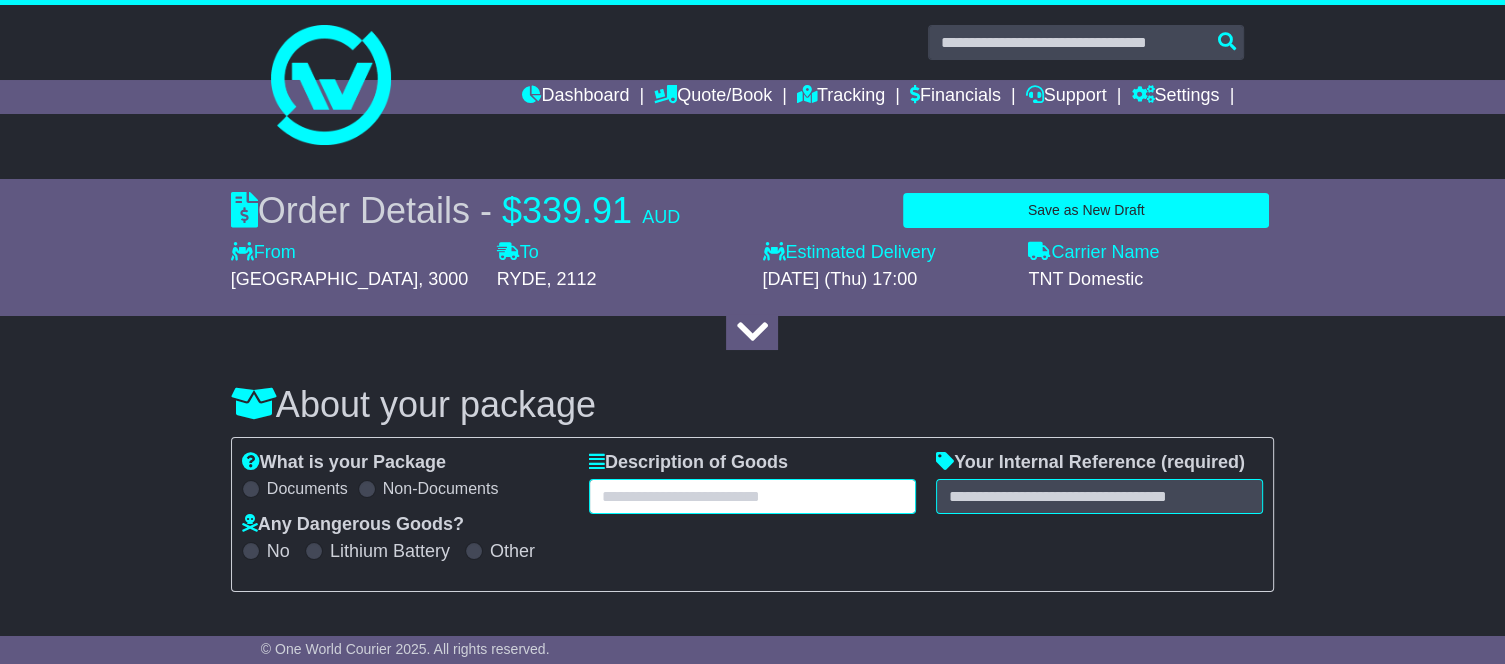 click at bounding box center [752, 496] 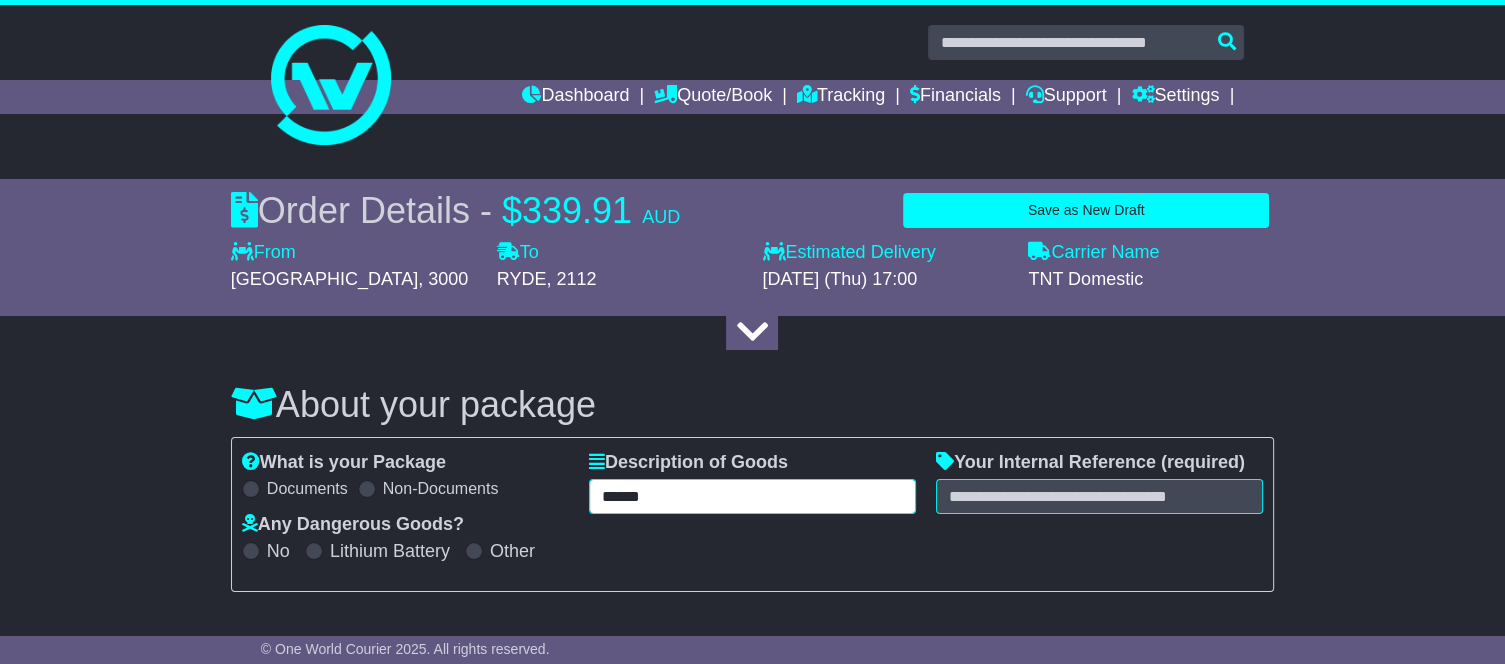 type on "******" 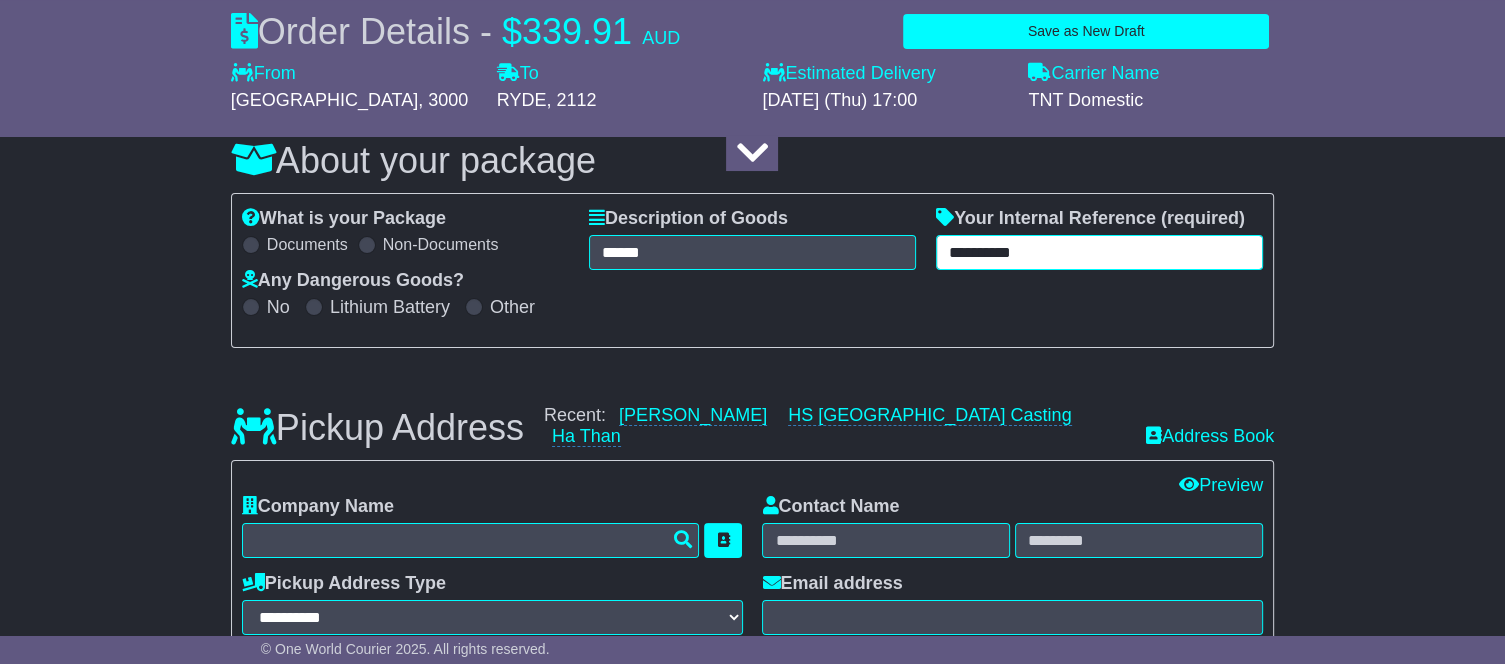 scroll, scrollTop: 246, scrollLeft: 0, axis: vertical 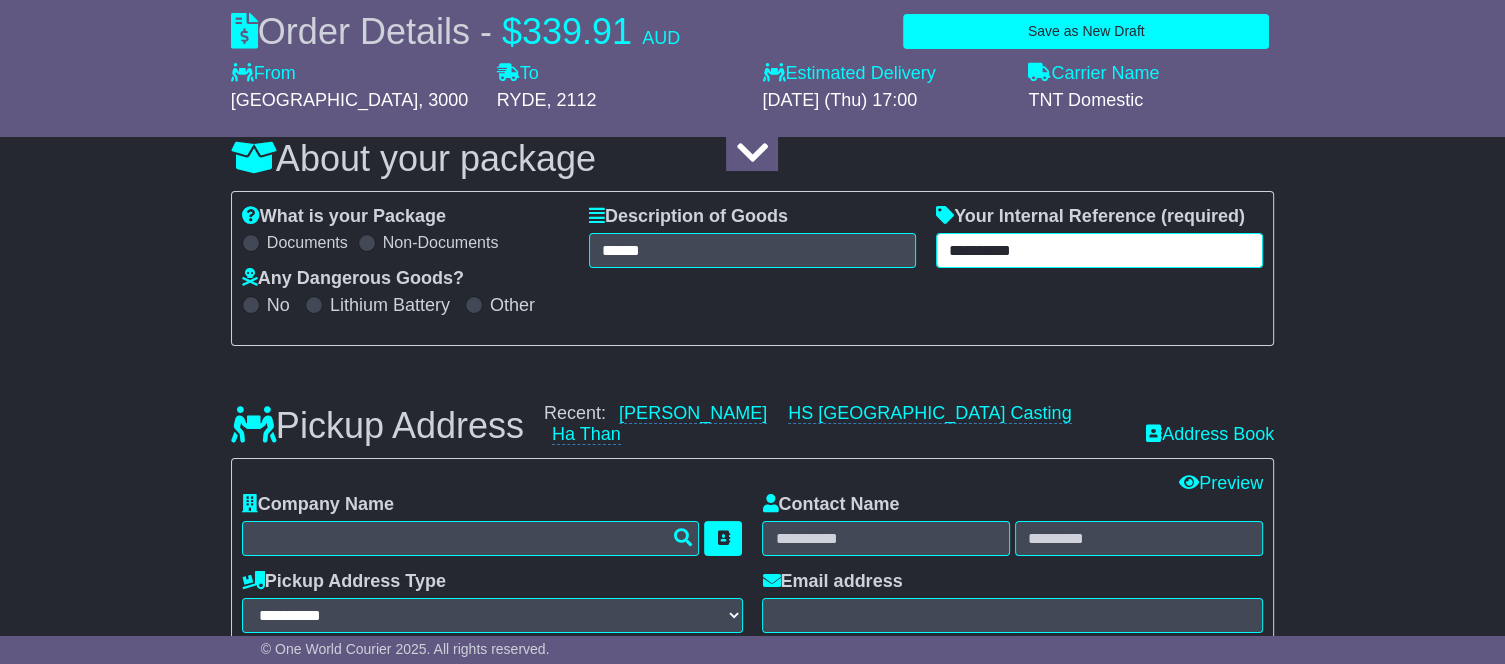 type on "**********" 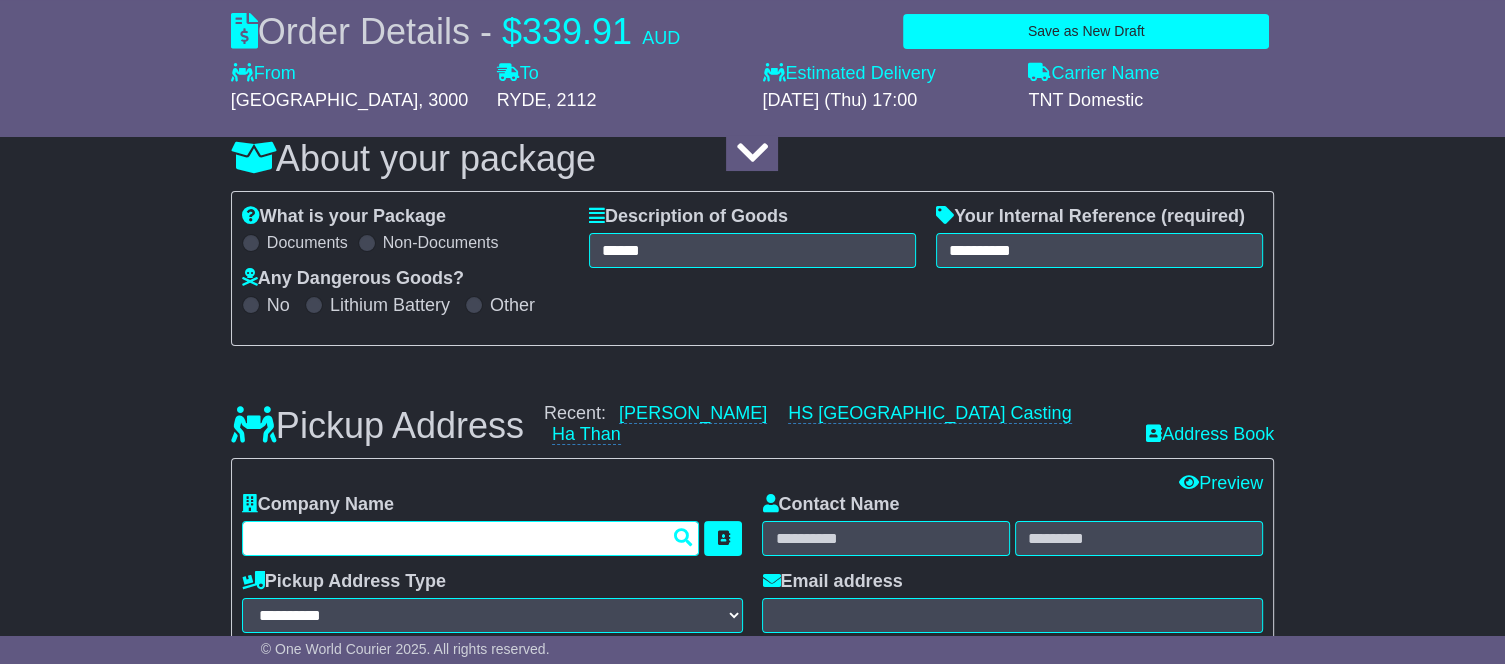 click at bounding box center (471, 538) 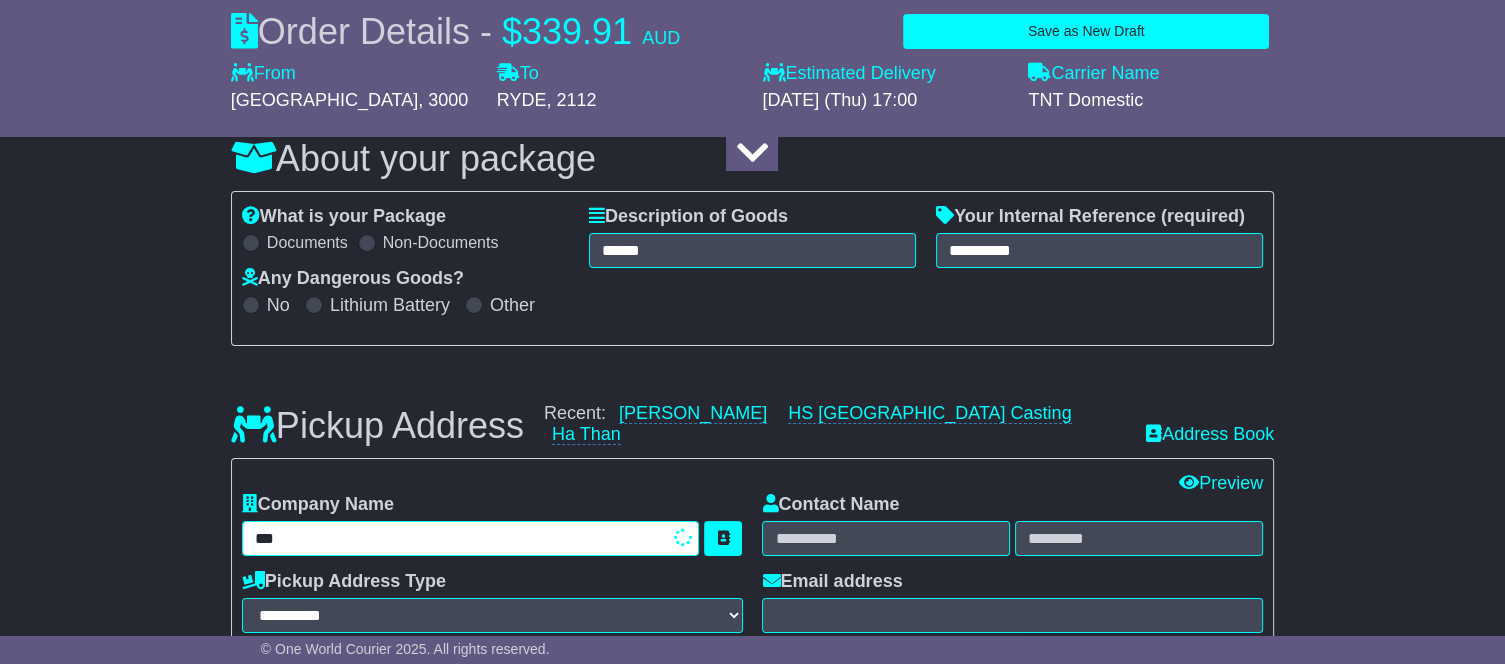 type on "**" 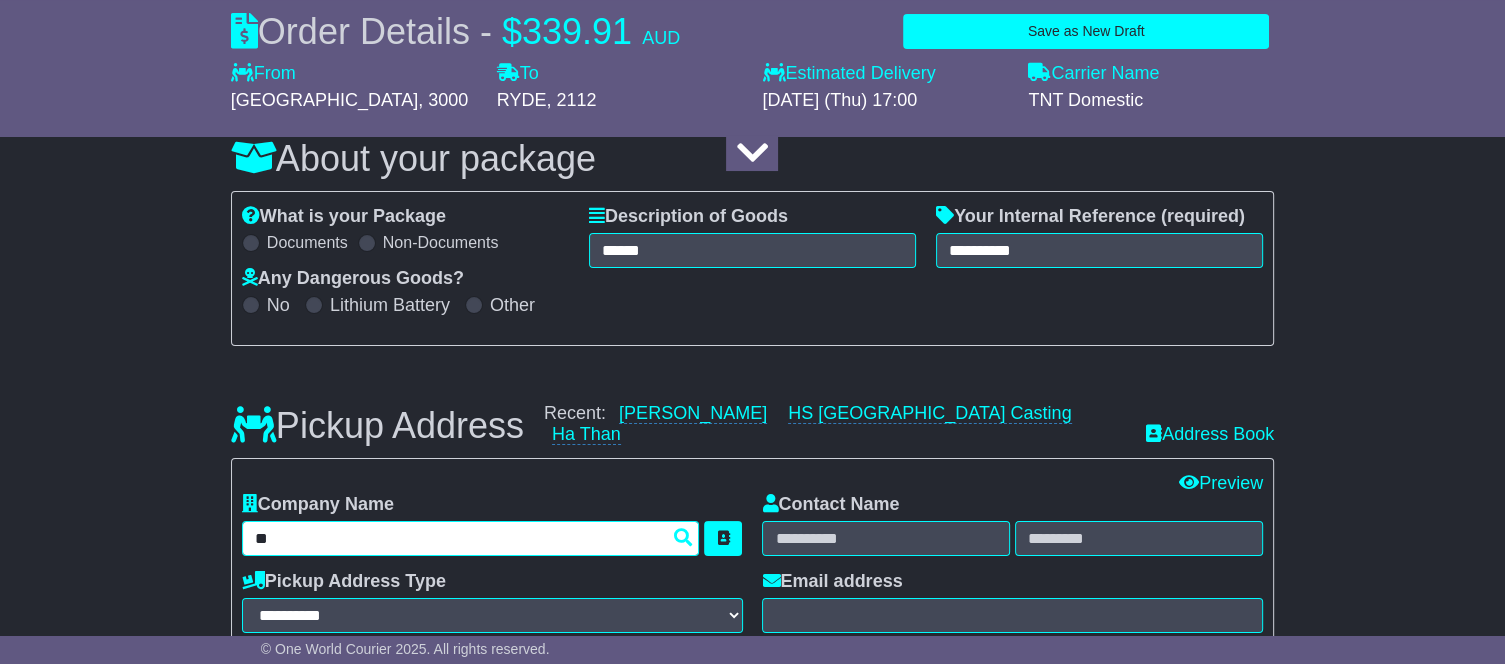 type on "**********" 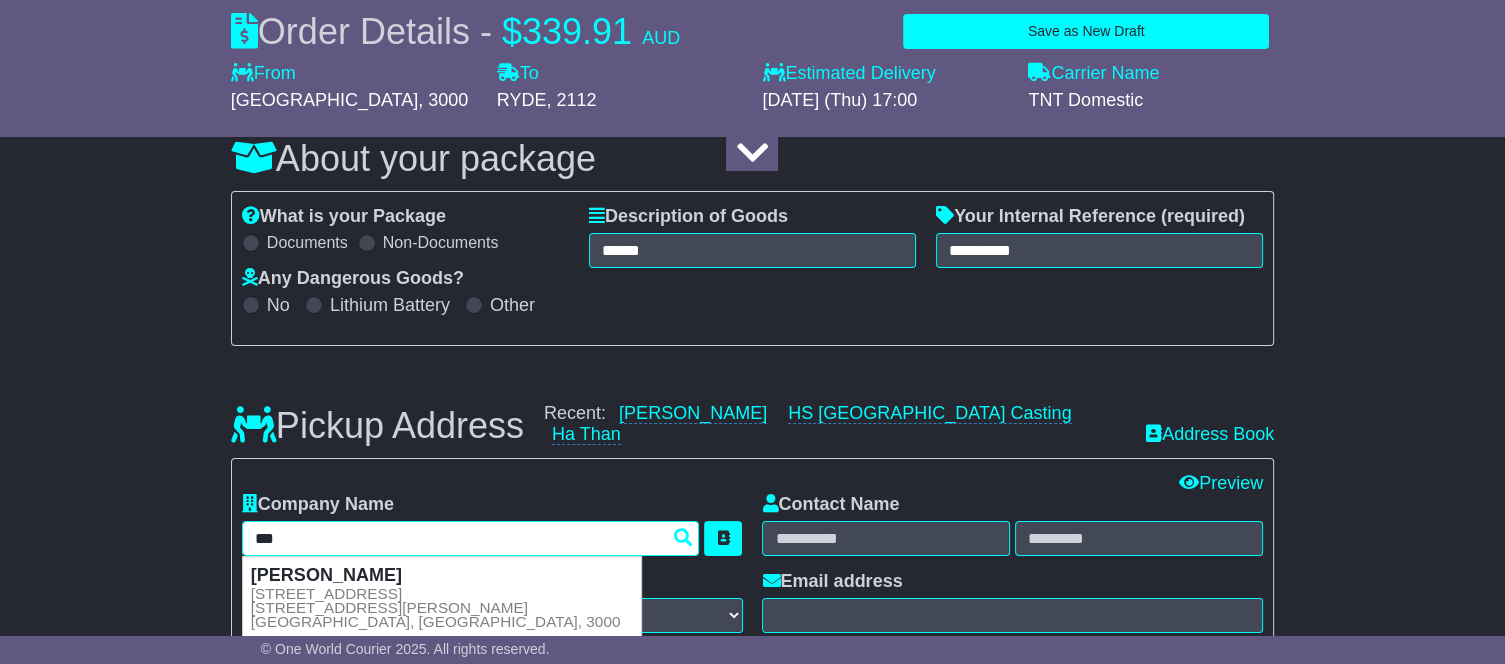 type 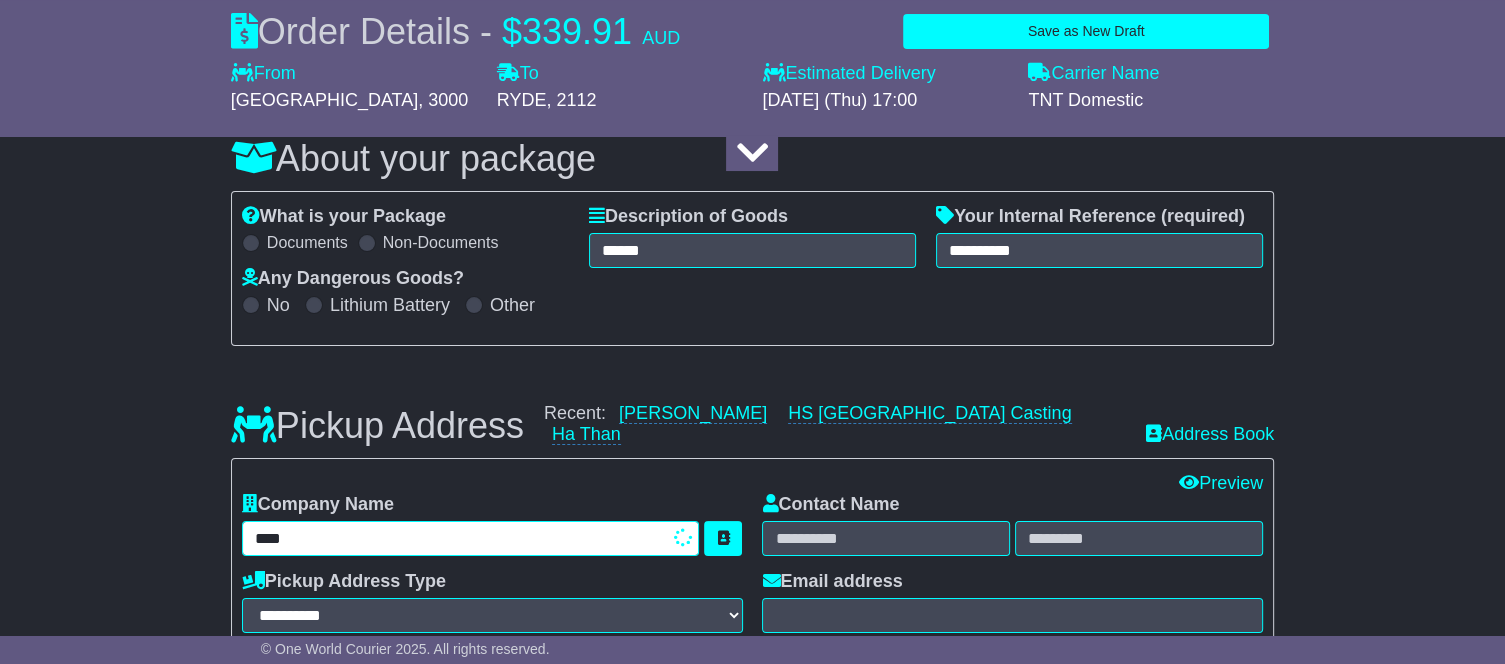 type on "*****" 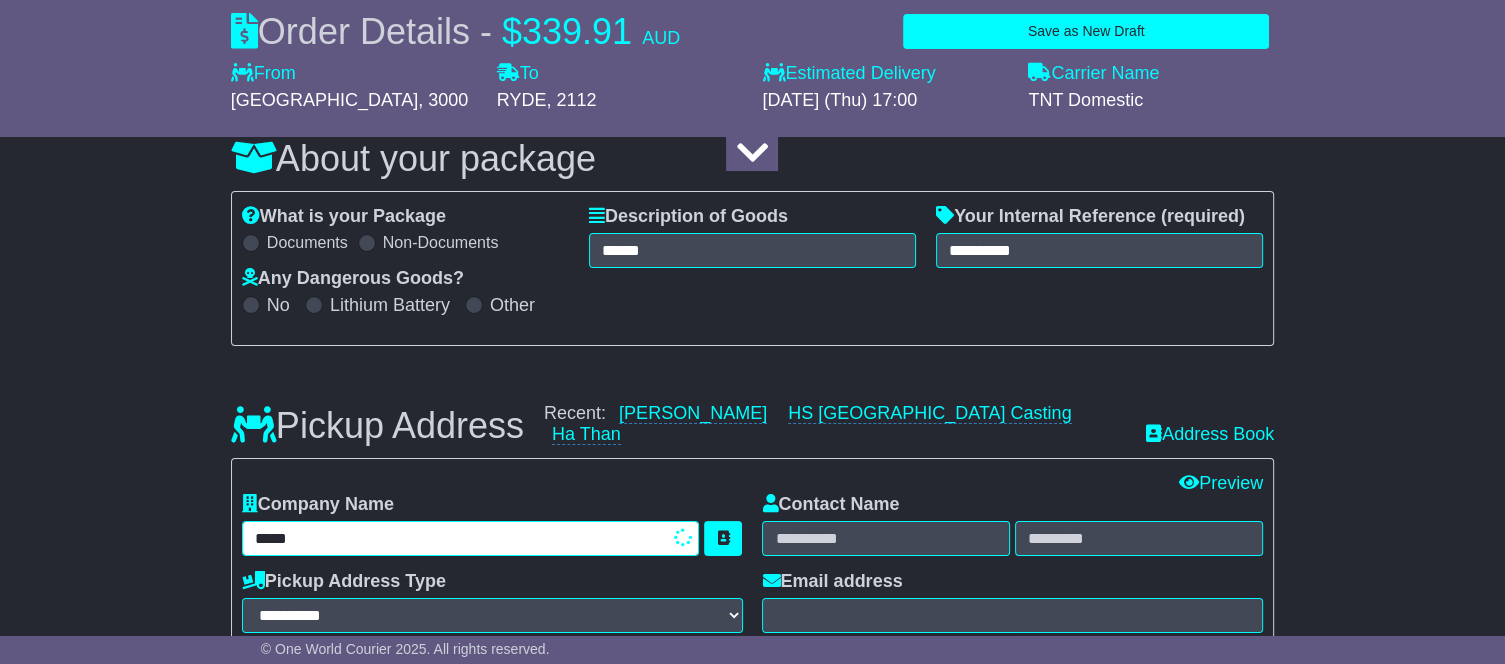 type on "**********" 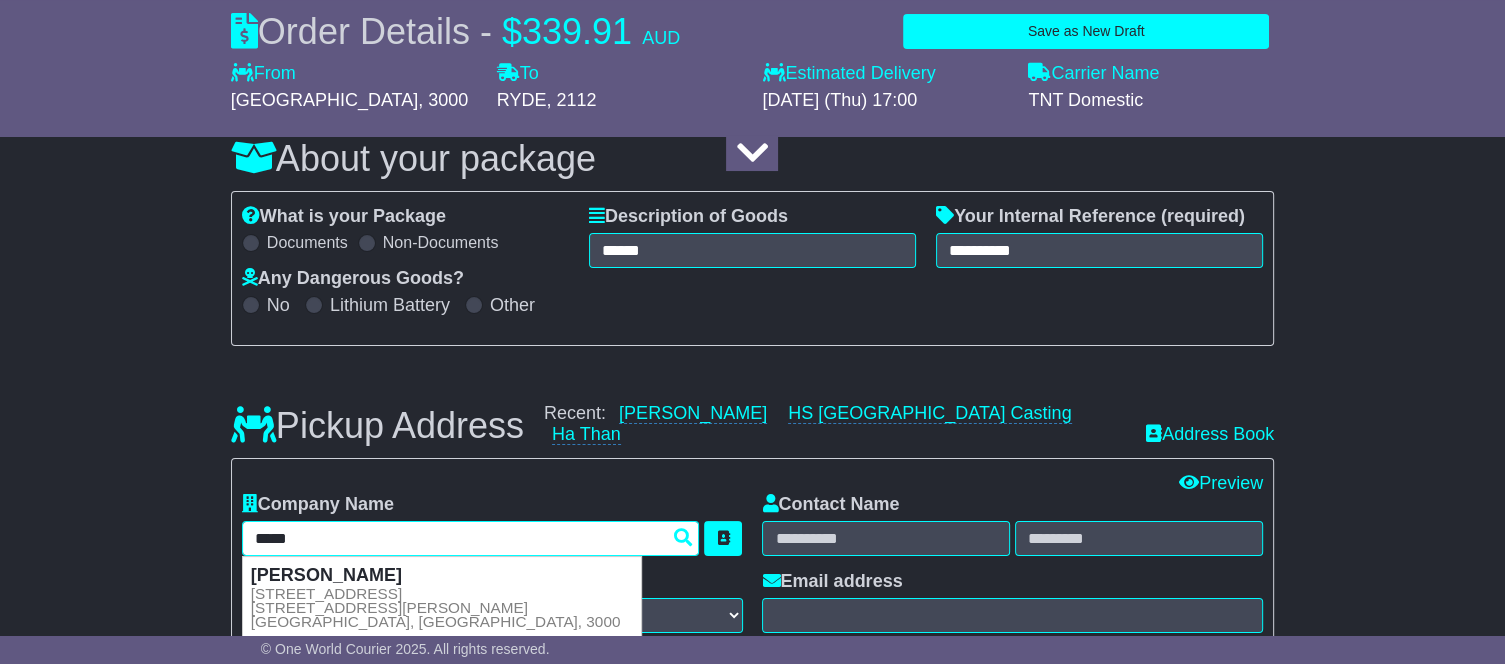 type 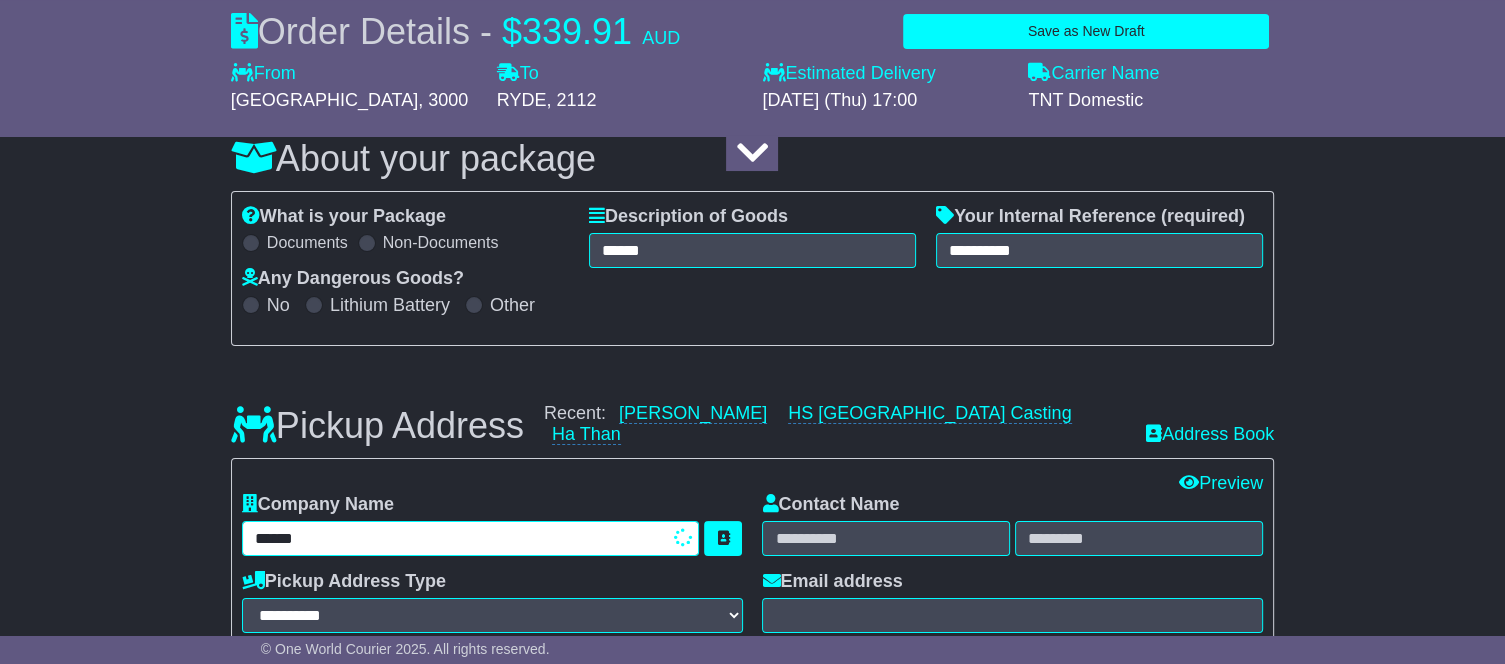 type on "**********" 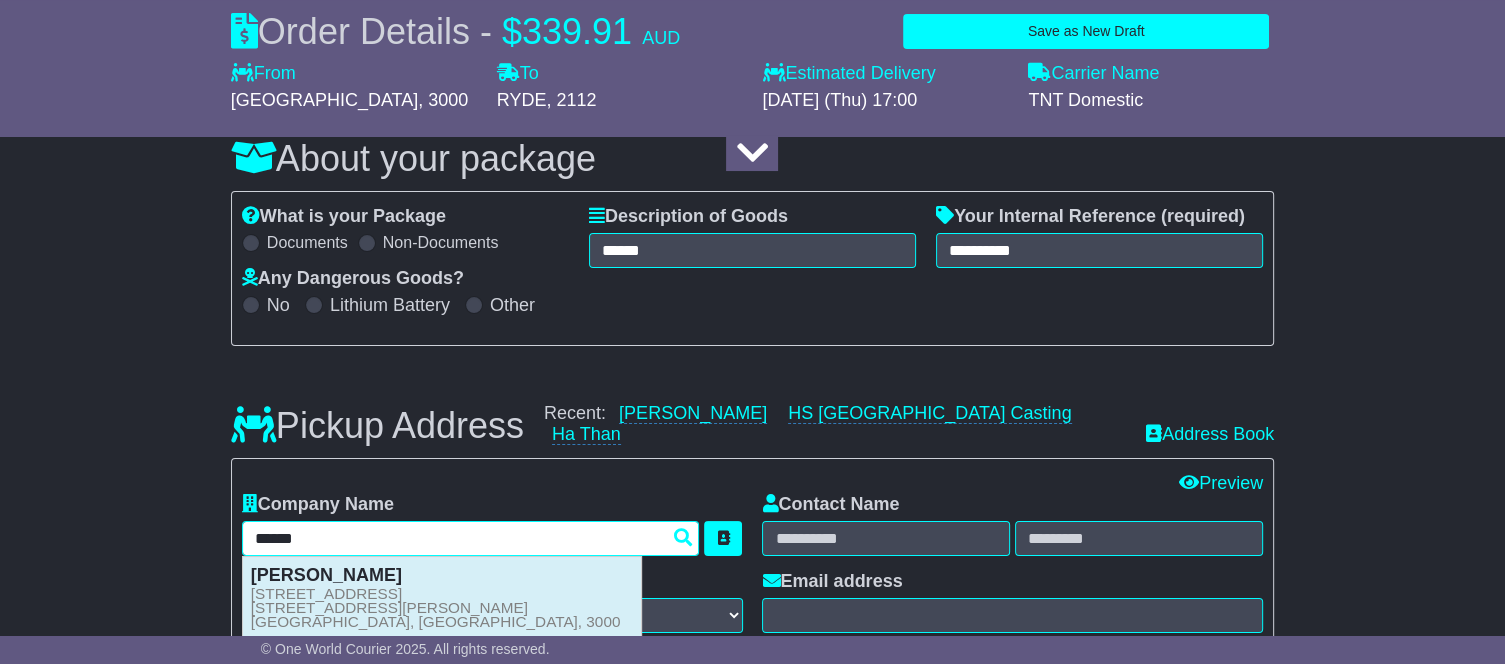 click on "Room 610, Level 6, Manchester Unity Bldg 220 Collins Street   MELBOURNE, VIC, 3000" at bounding box center [436, 608] 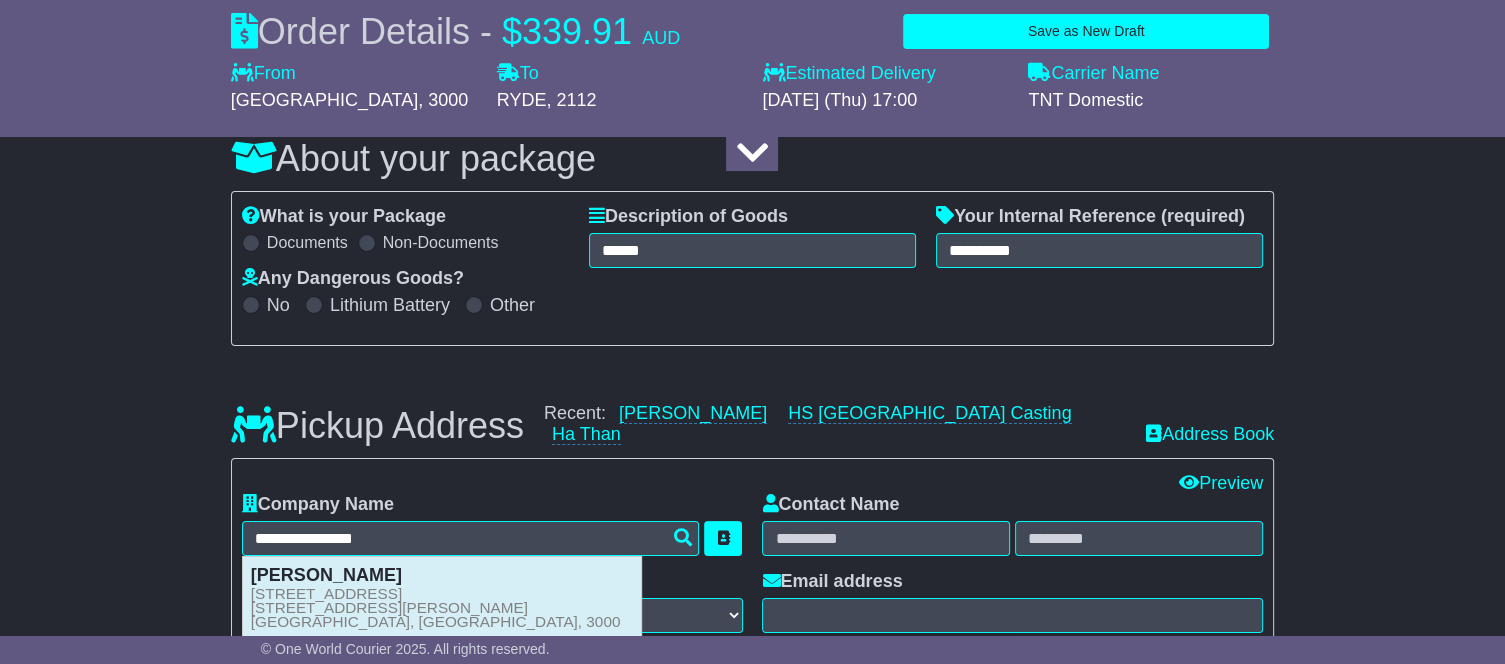 type 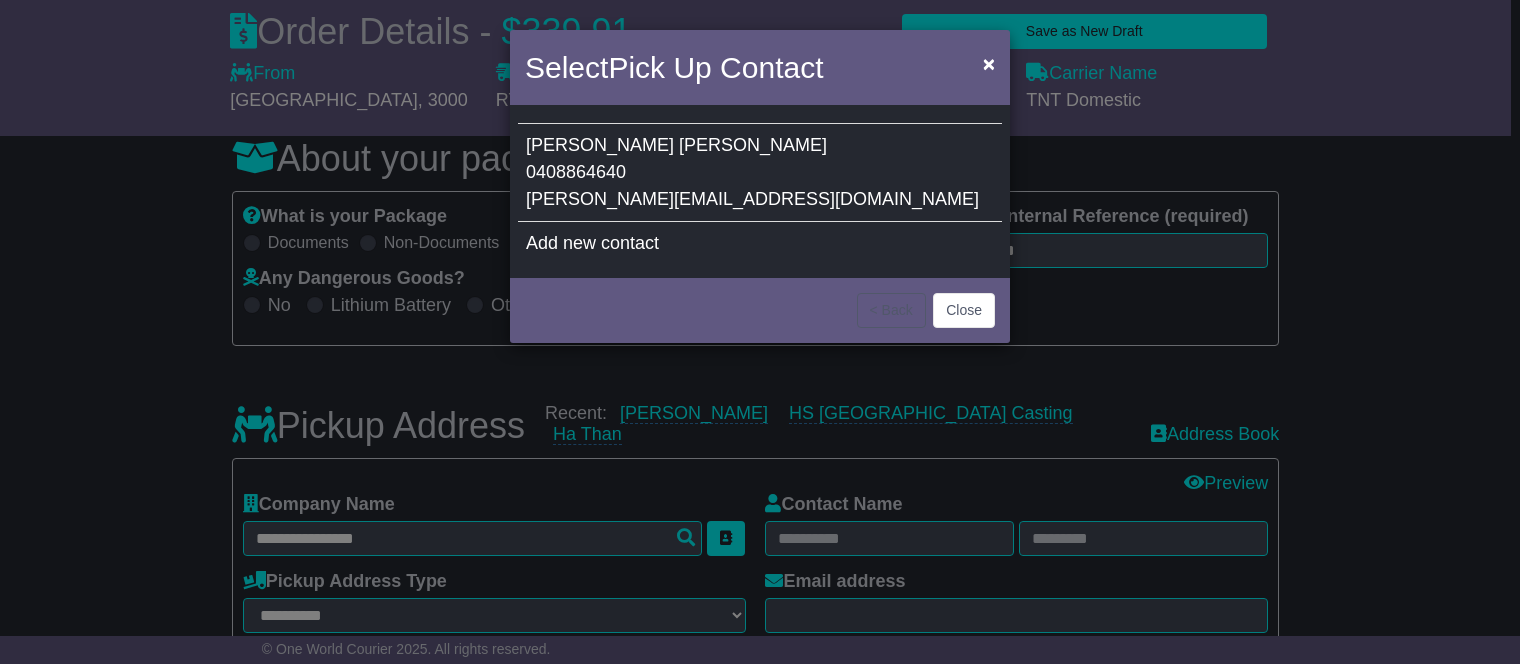 click on "[PERSON_NAME][EMAIL_ADDRESS][DOMAIN_NAME]" at bounding box center [752, 199] 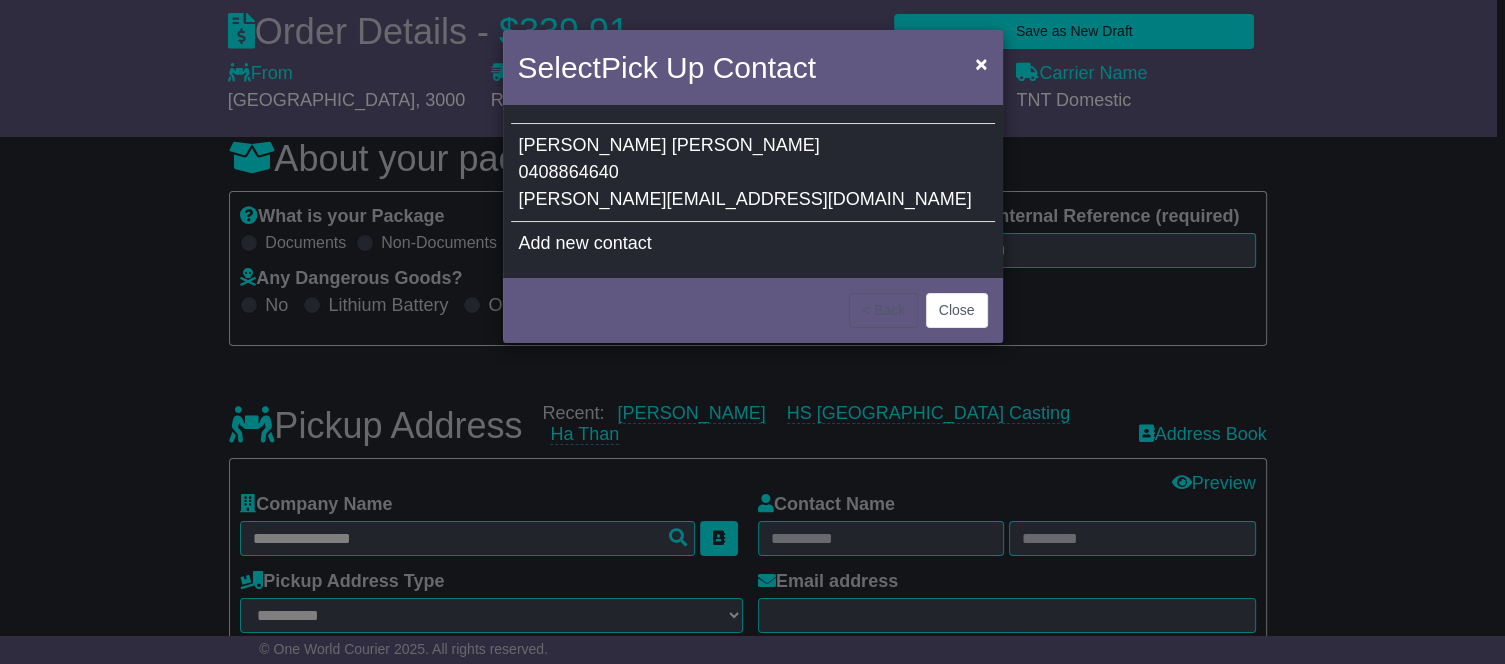 type on "**********" 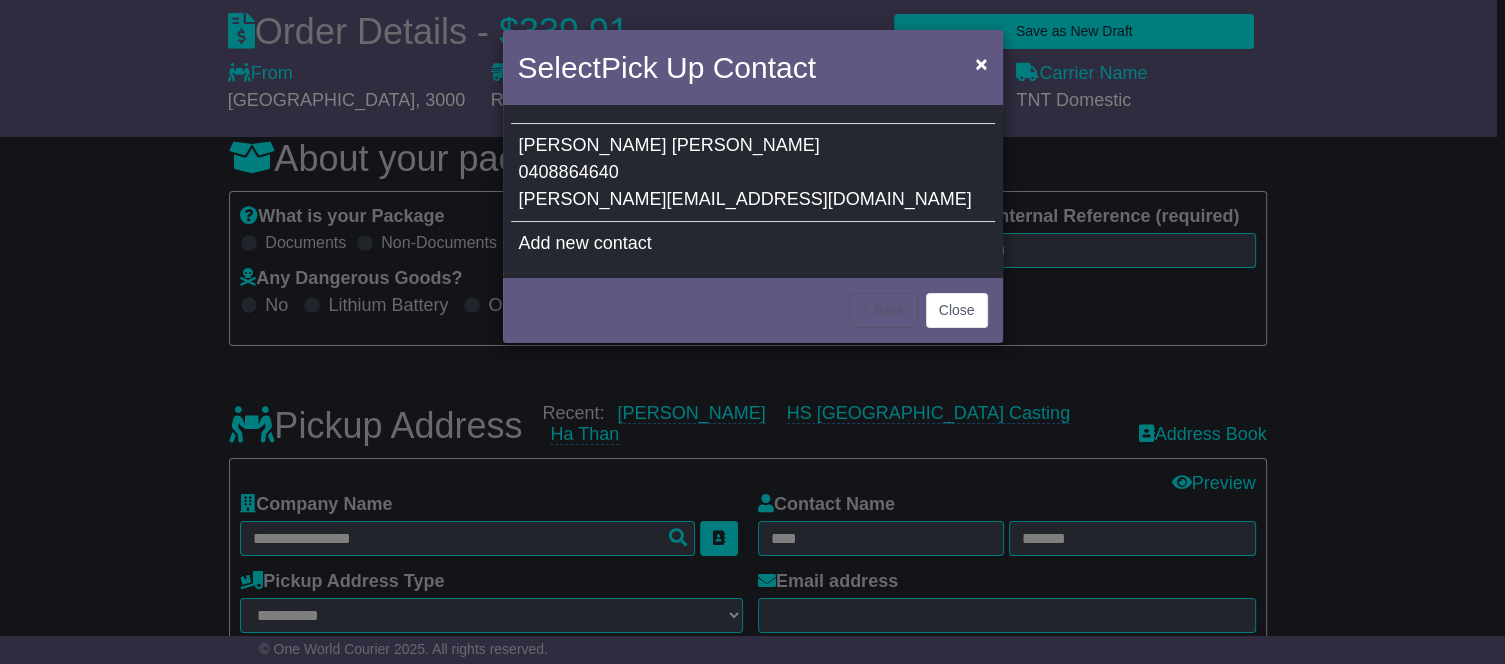 type on "**********" 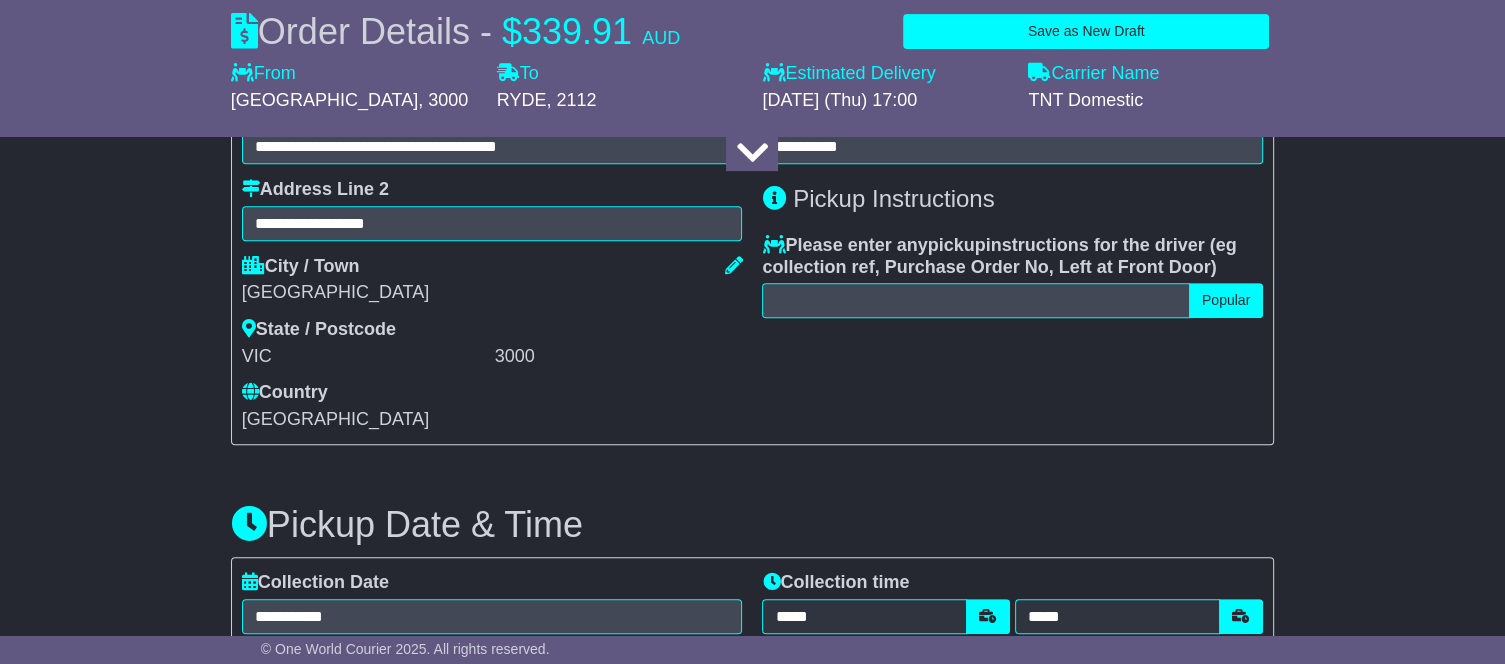 scroll, scrollTop: 807, scrollLeft: 0, axis: vertical 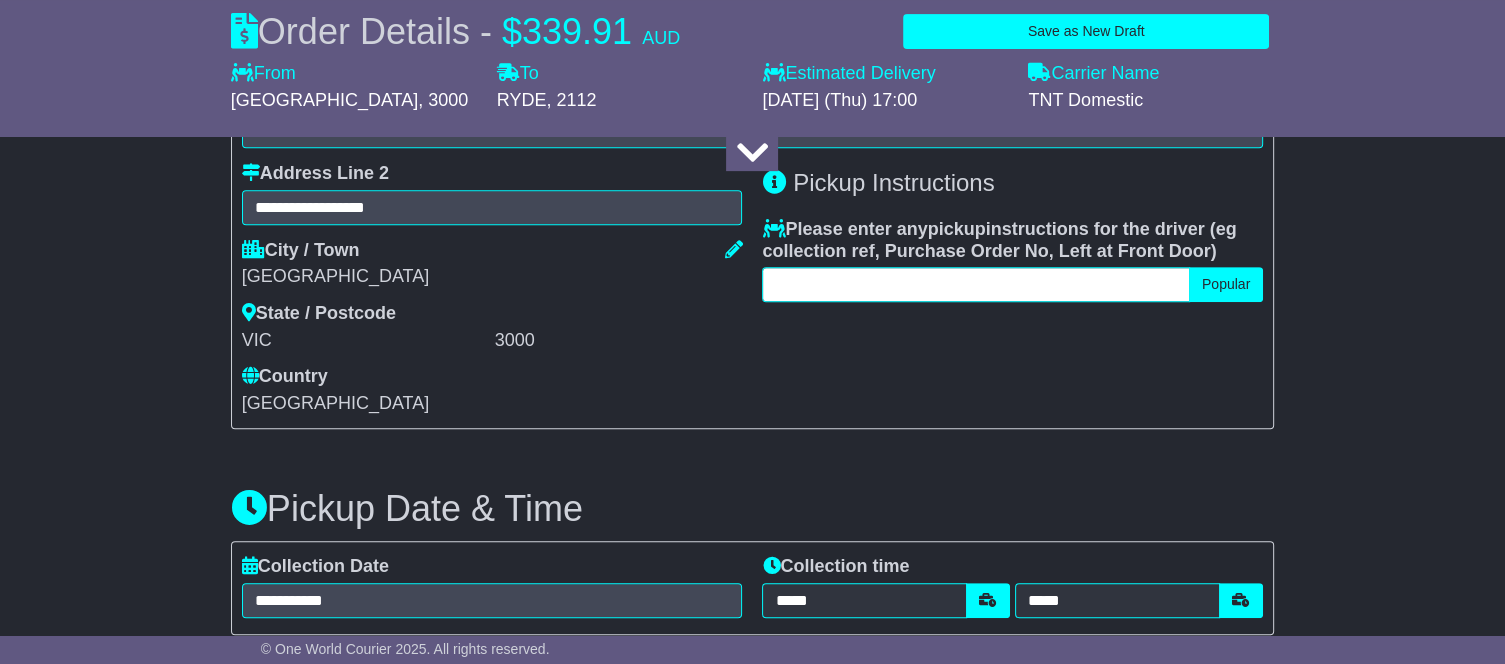 click at bounding box center (975, 284) 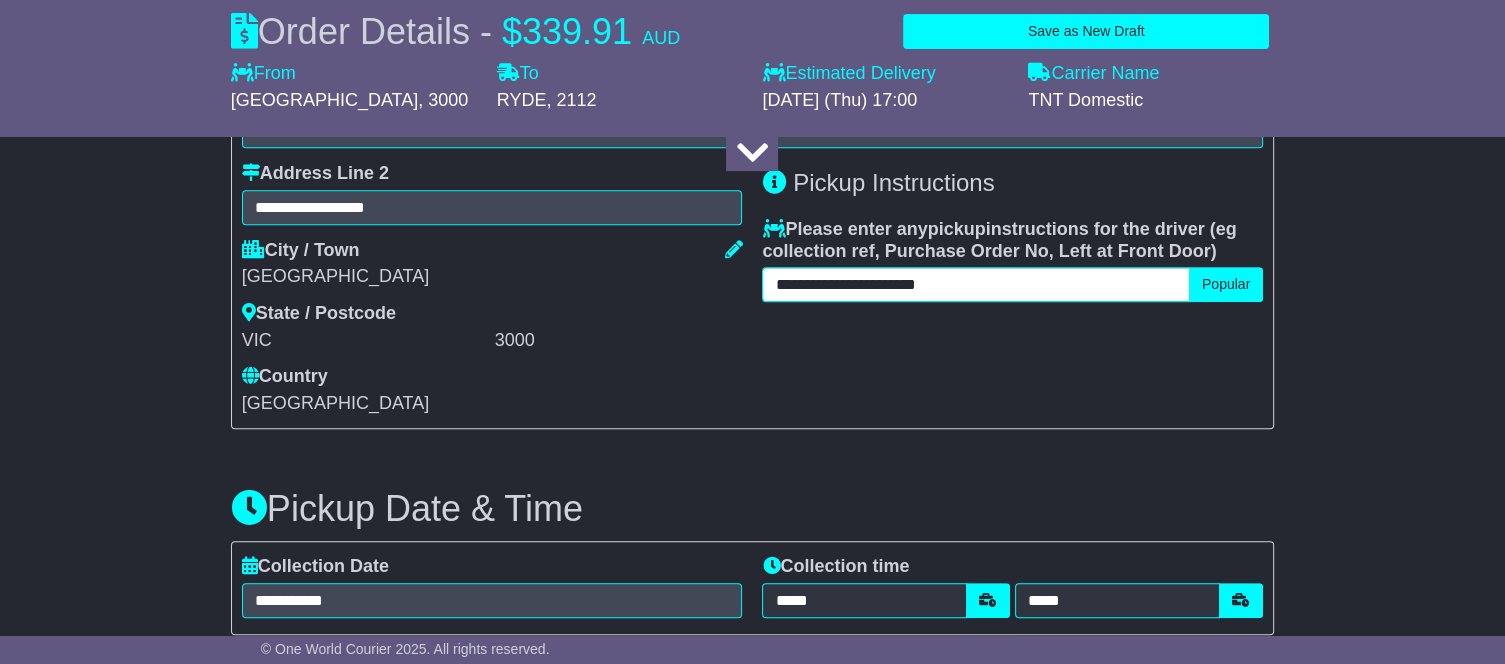 type on "**********" 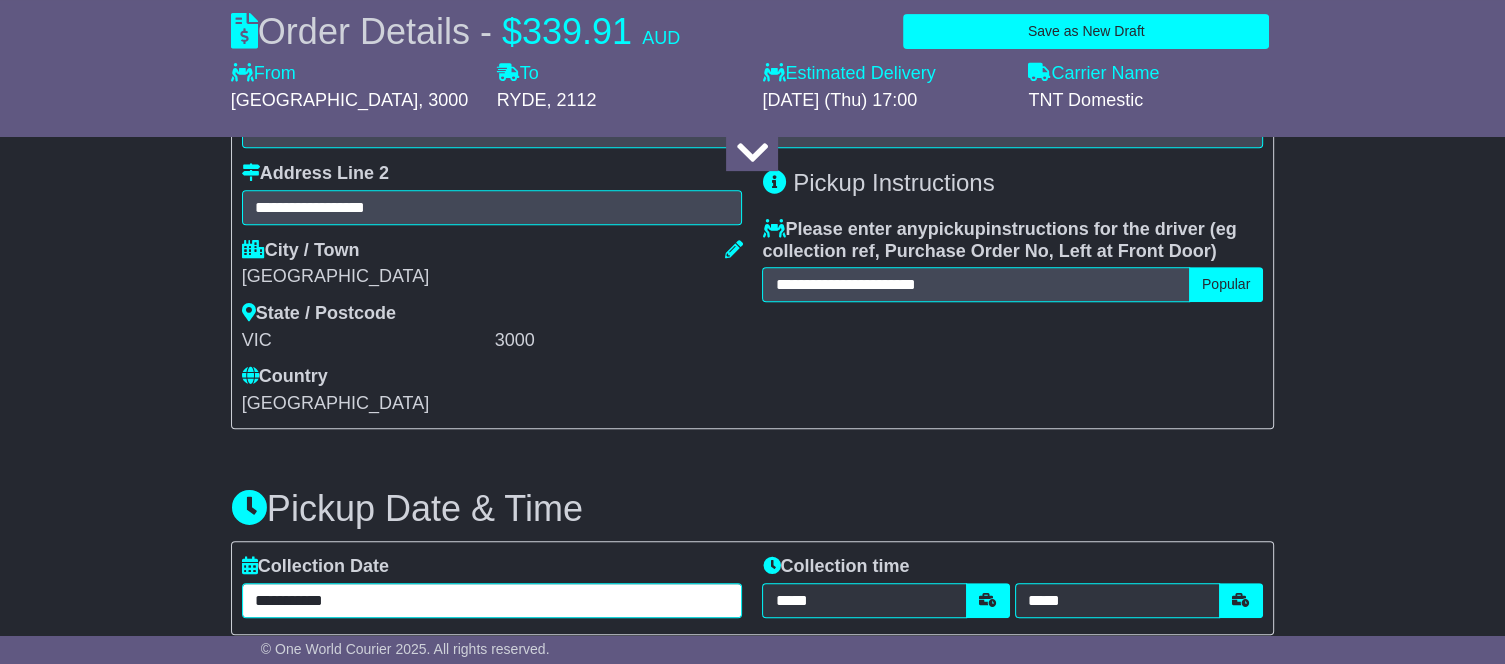 click on "**********" at bounding box center [492, 600] 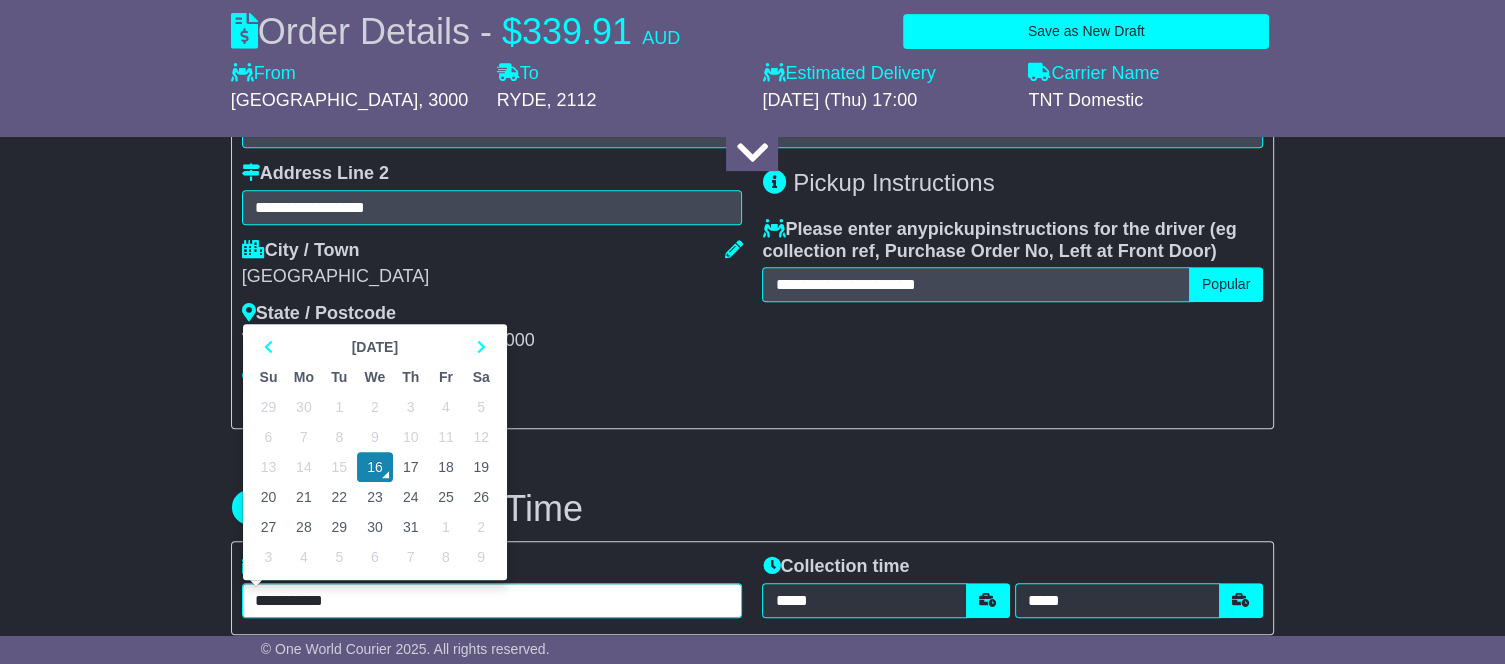 click on "17" at bounding box center [410, 467] 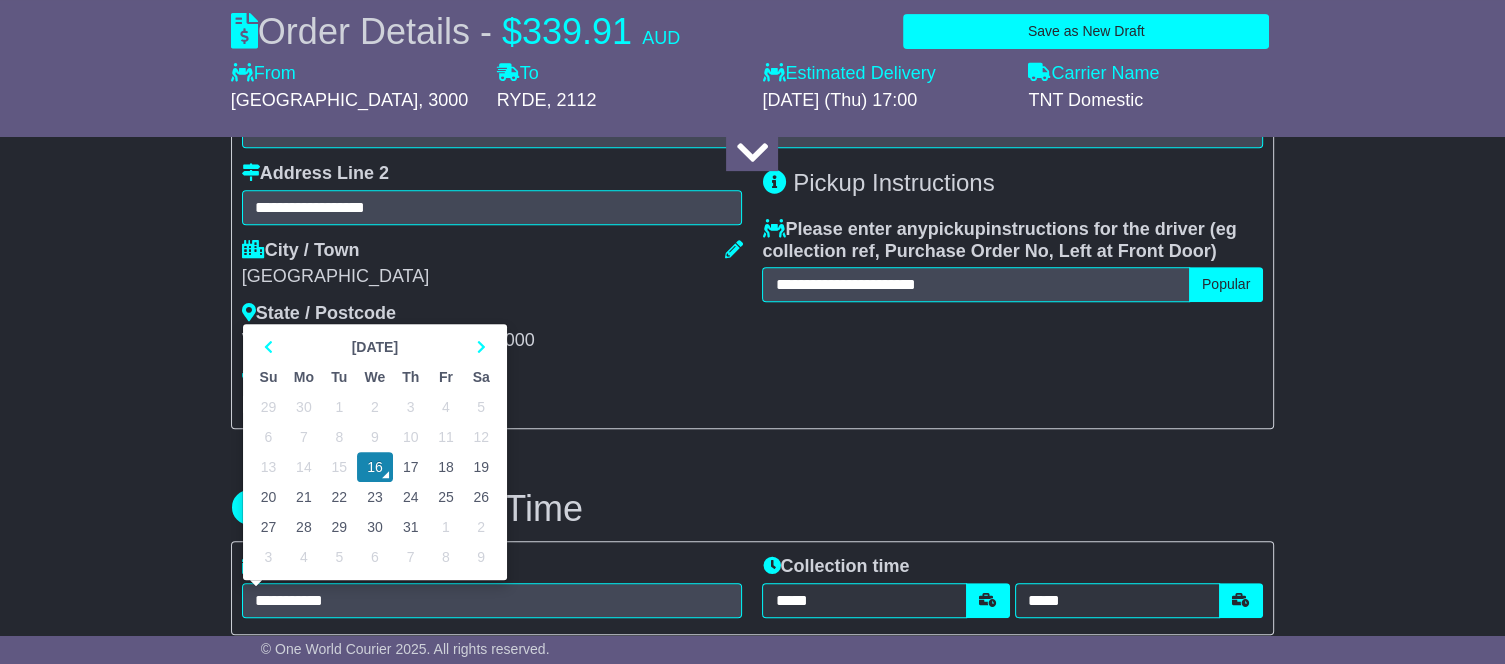 type on "**********" 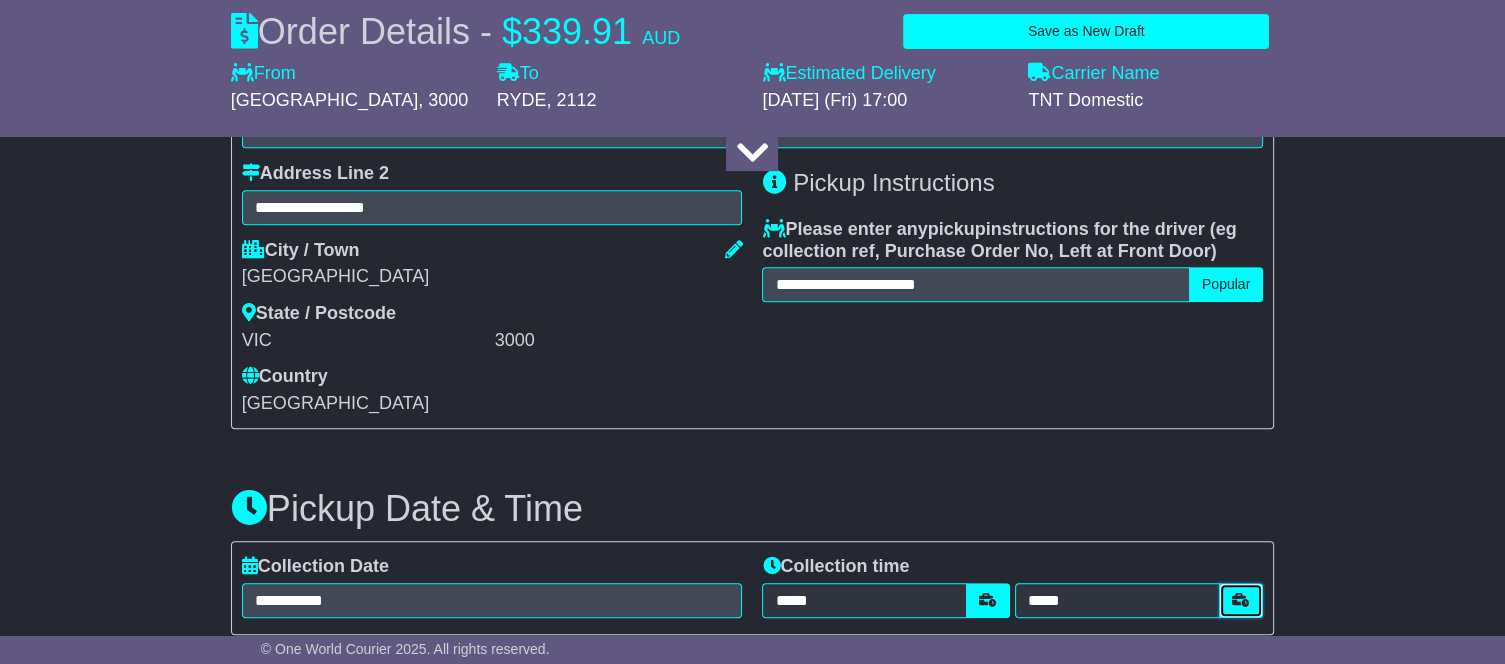 click at bounding box center [1241, 600] 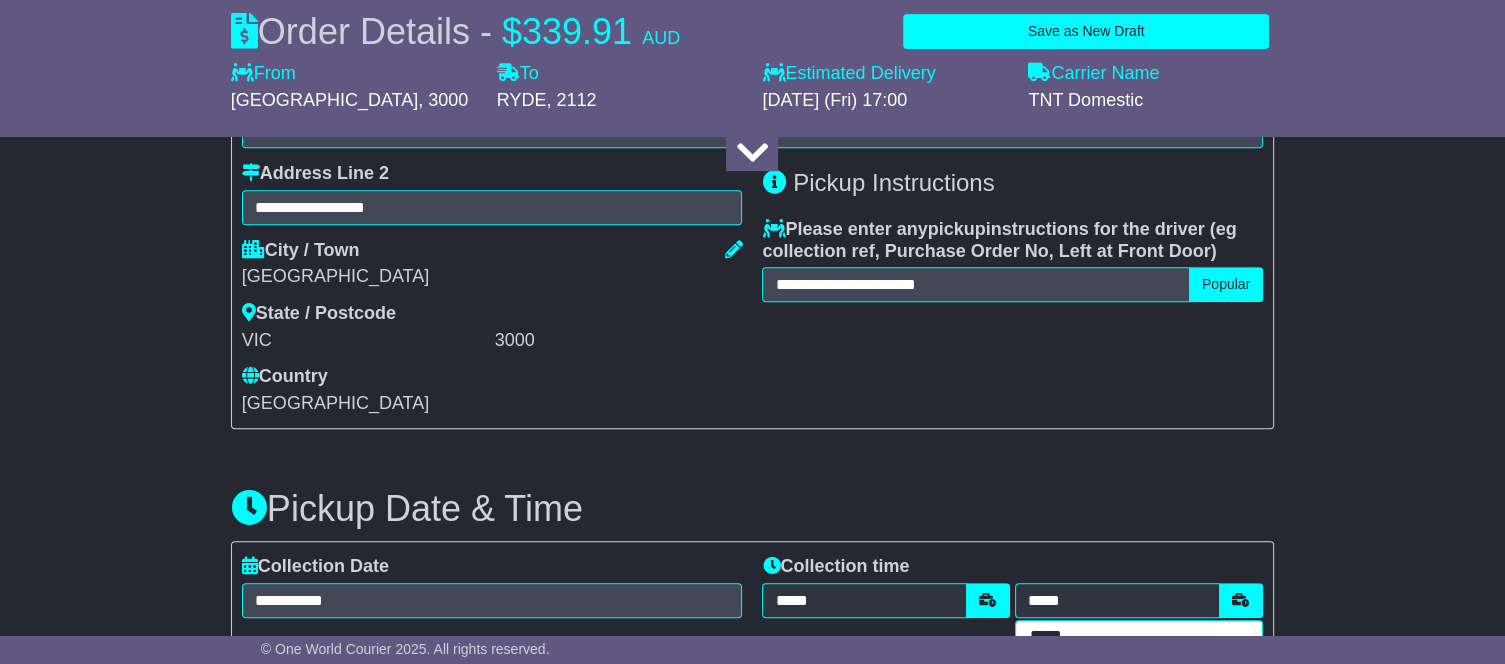 scroll, scrollTop: 931, scrollLeft: 0, axis: vertical 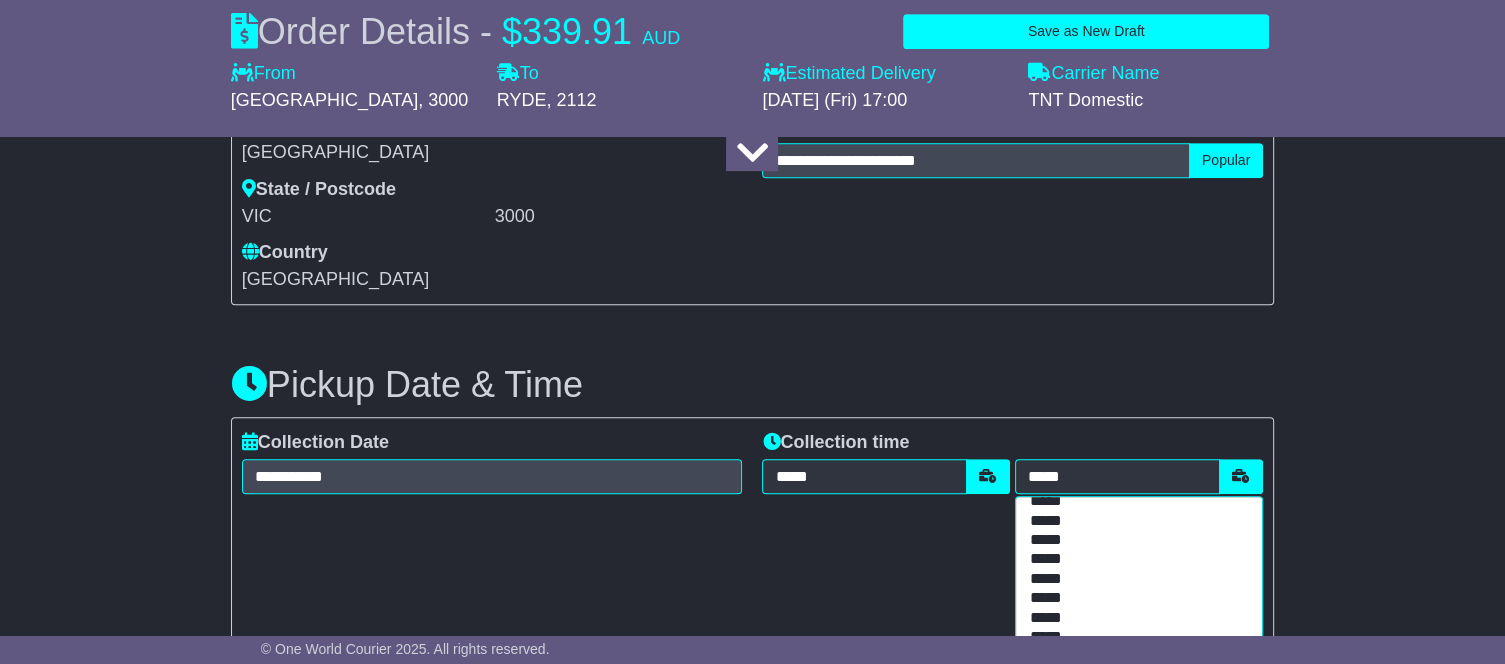 click on "*****" at bounding box center (1134, 598) 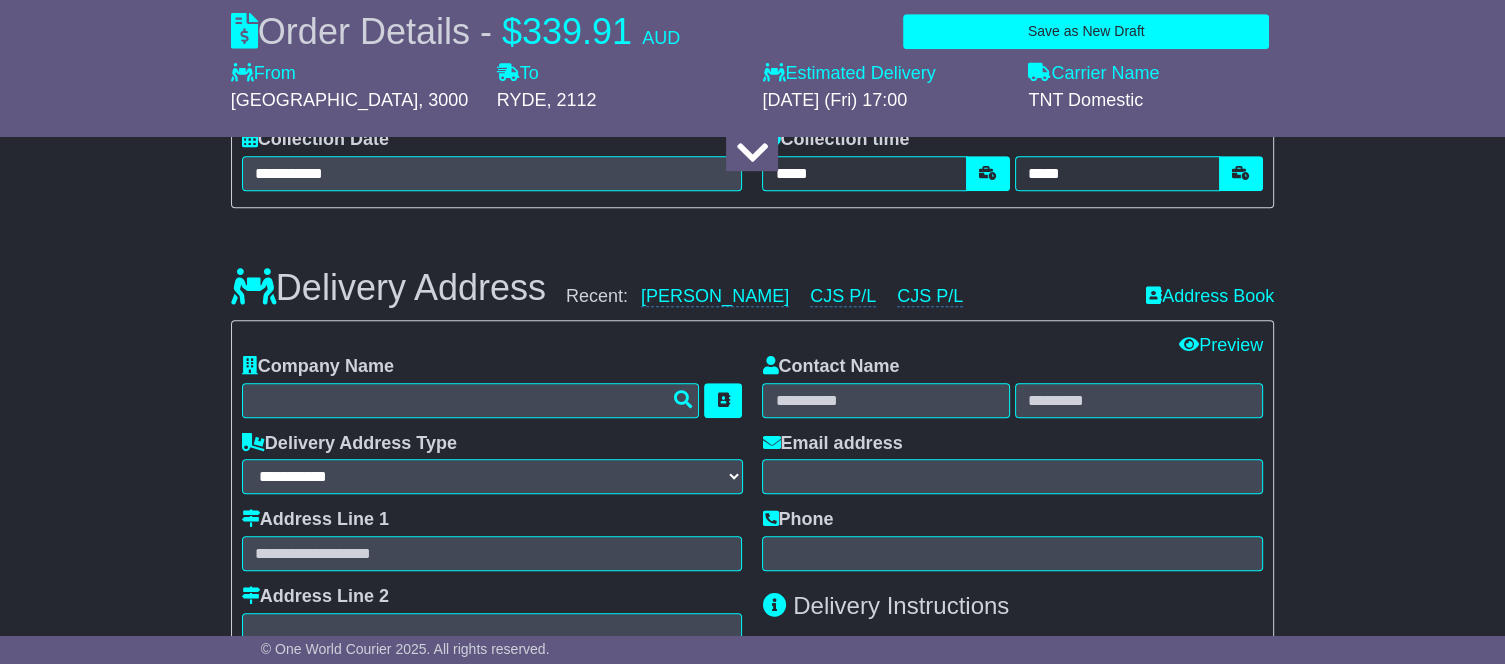 scroll, scrollTop: 1260, scrollLeft: 0, axis: vertical 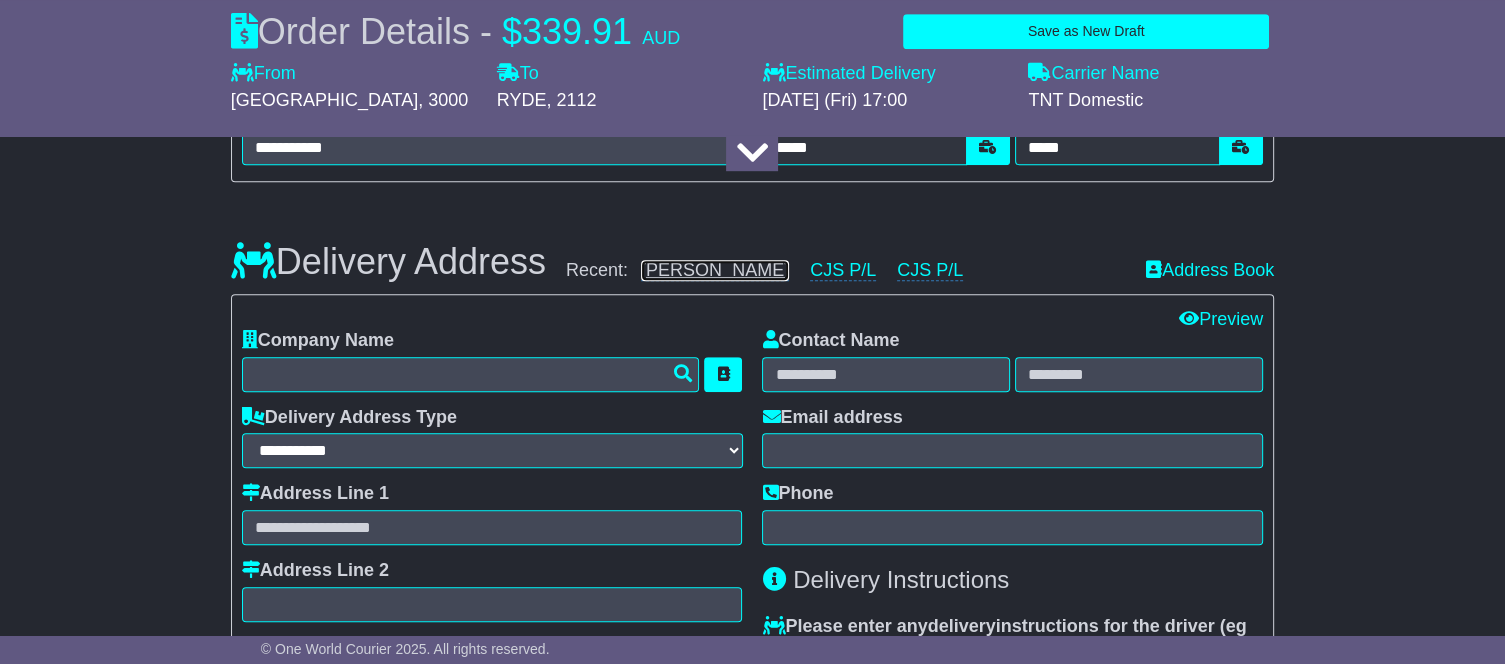 click on "[PERSON_NAME]" at bounding box center [715, 270] 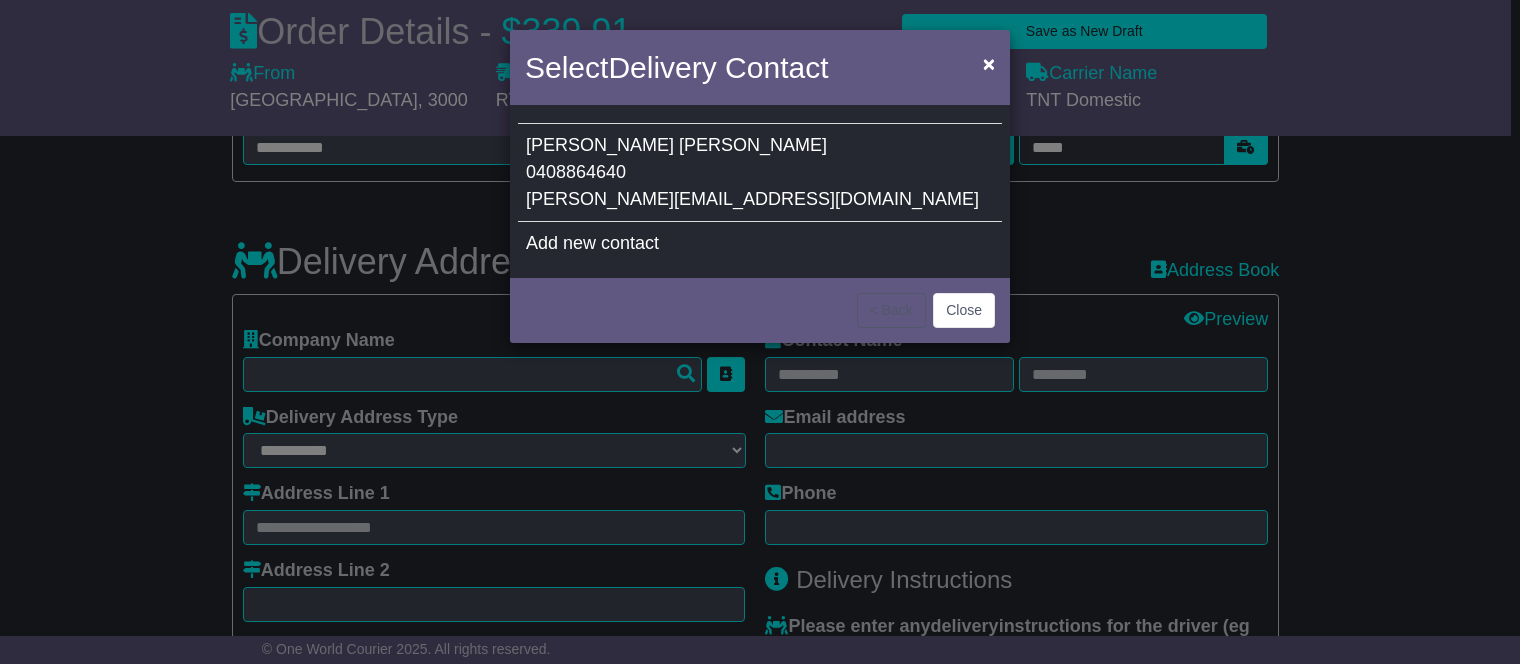 click on "Steve   Adair
0408864640
steve@cjservice.com.au" at bounding box center (760, 173) 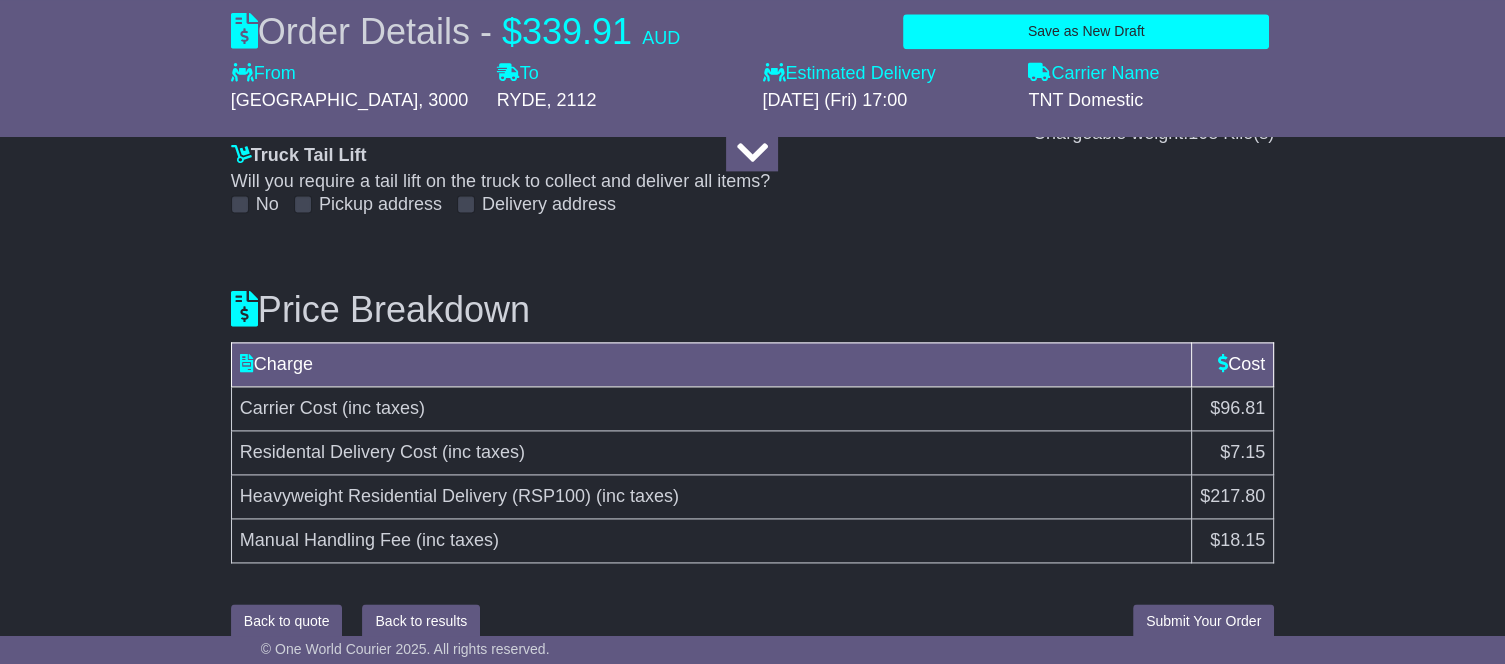 scroll, scrollTop: 2664, scrollLeft: 0, axis: vertical 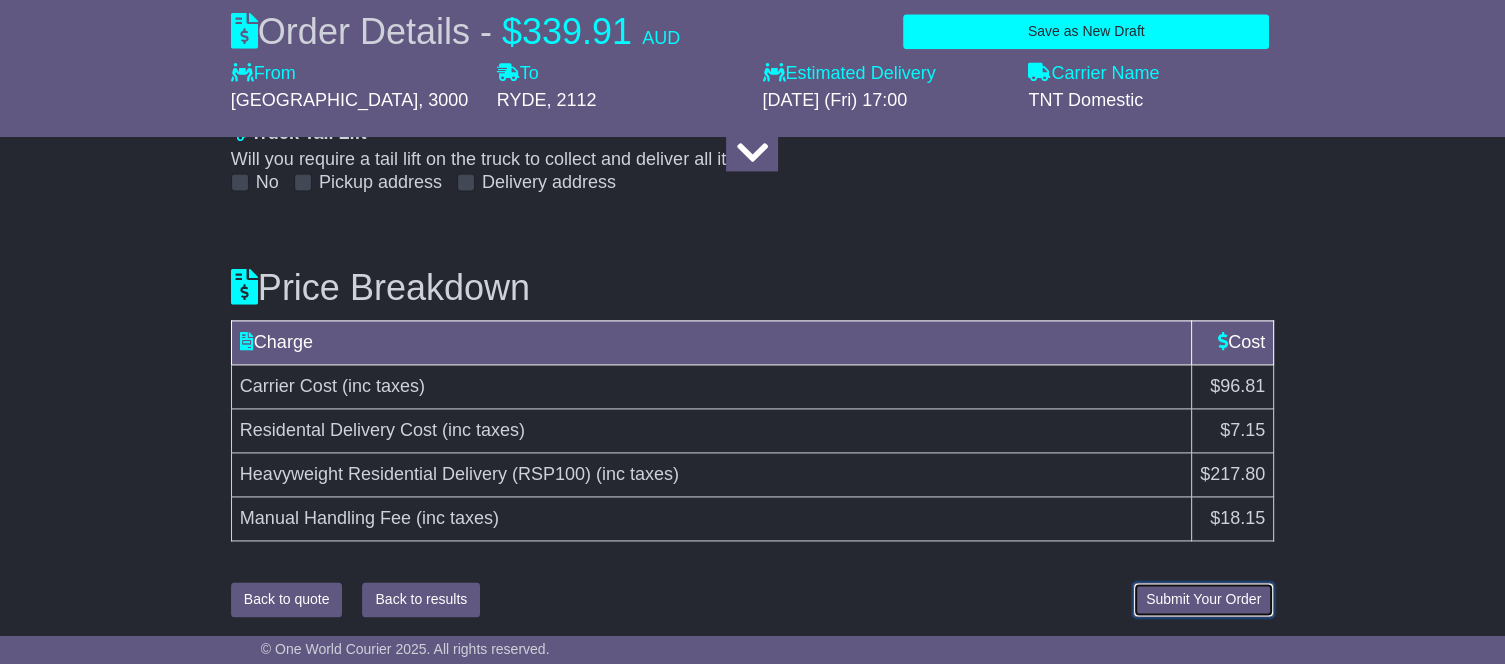 click on "Submit Your Order" at bounding box center [1203, 599] 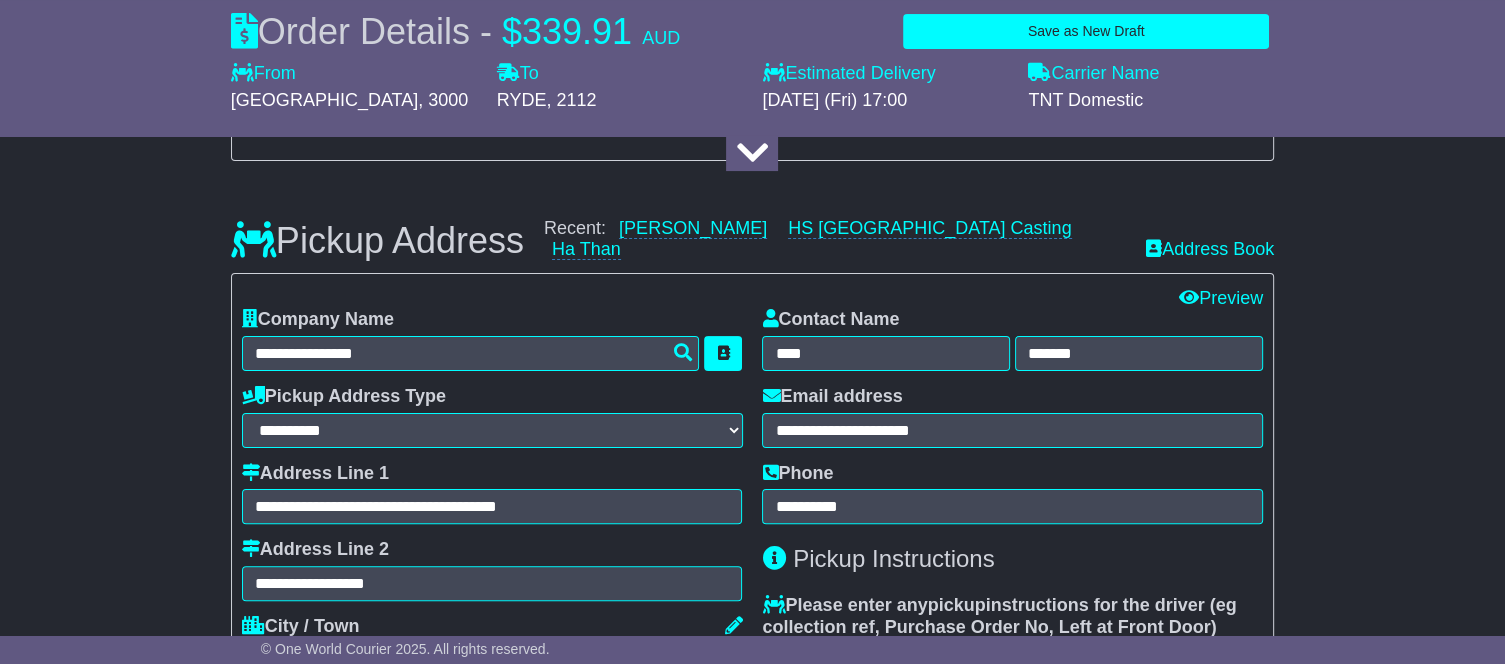 scroll, scrollTop: 430, scrollLeft: 0, axis: vertical 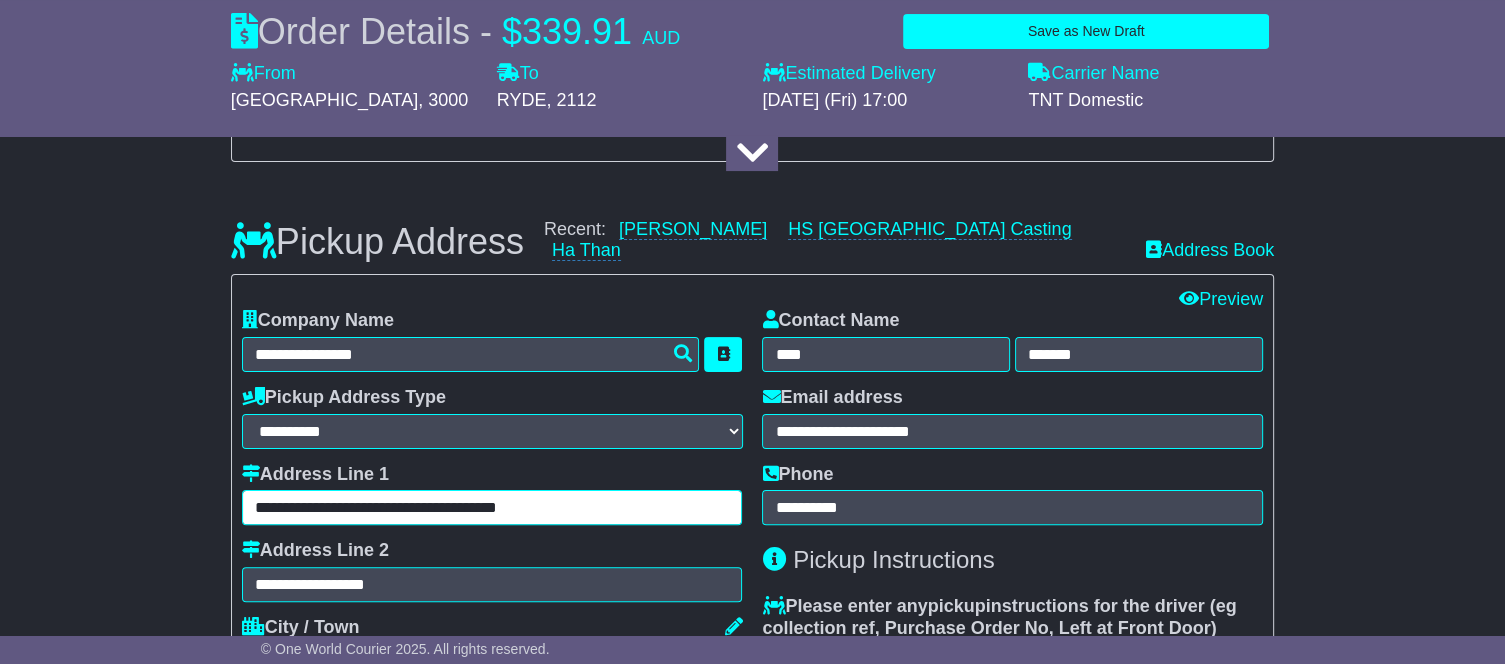 drag, startPoint x: 576, startPoint y: 510, endPoint x: 400, endPoint y: 500, distance: 176.28386 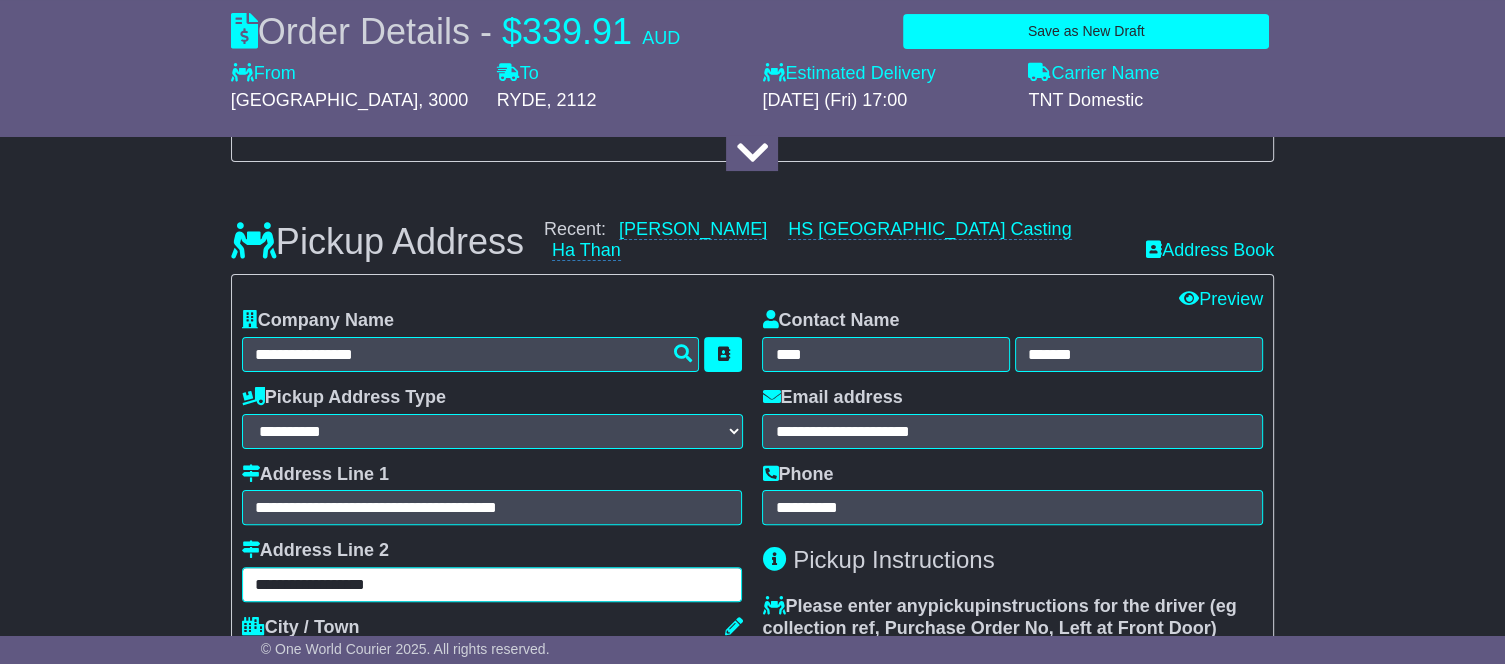 click on "**********" at bounding box center (492, 584) 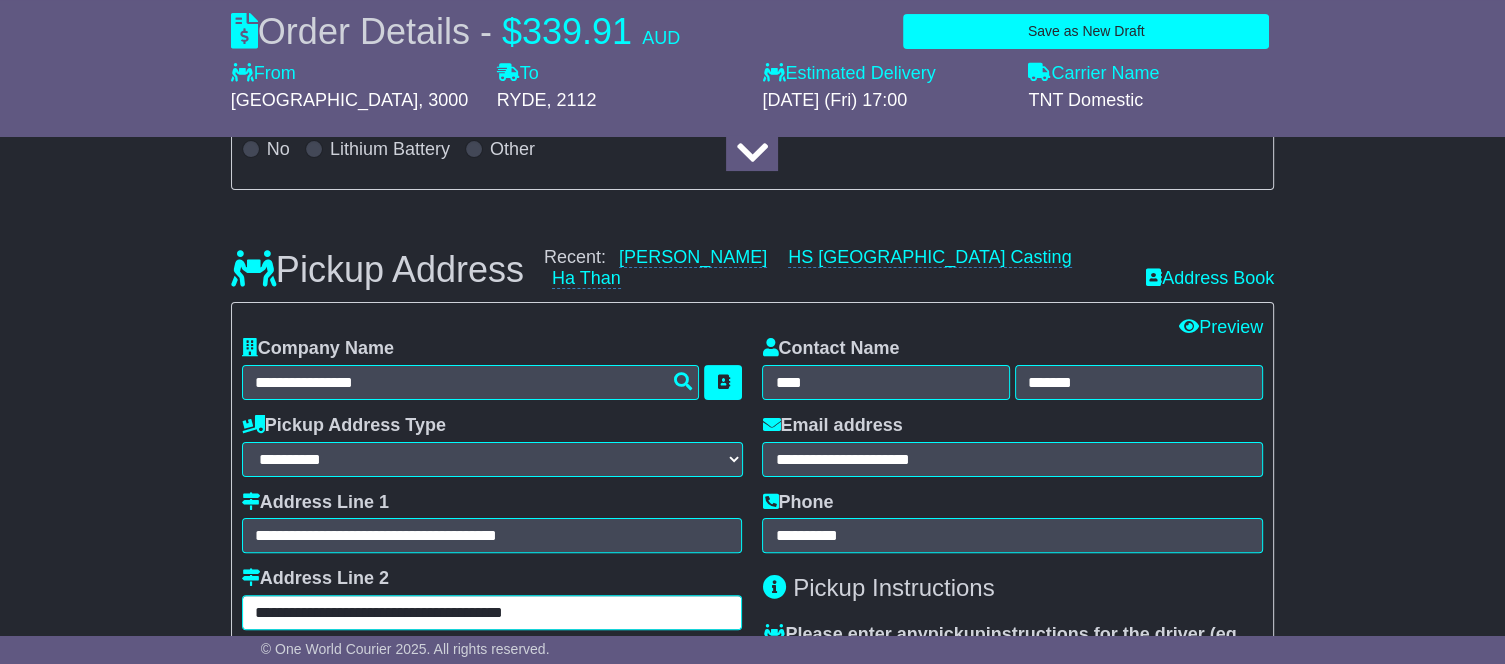 scroll, scrollTop: 400, scrollLeft: 0, axis: vertical 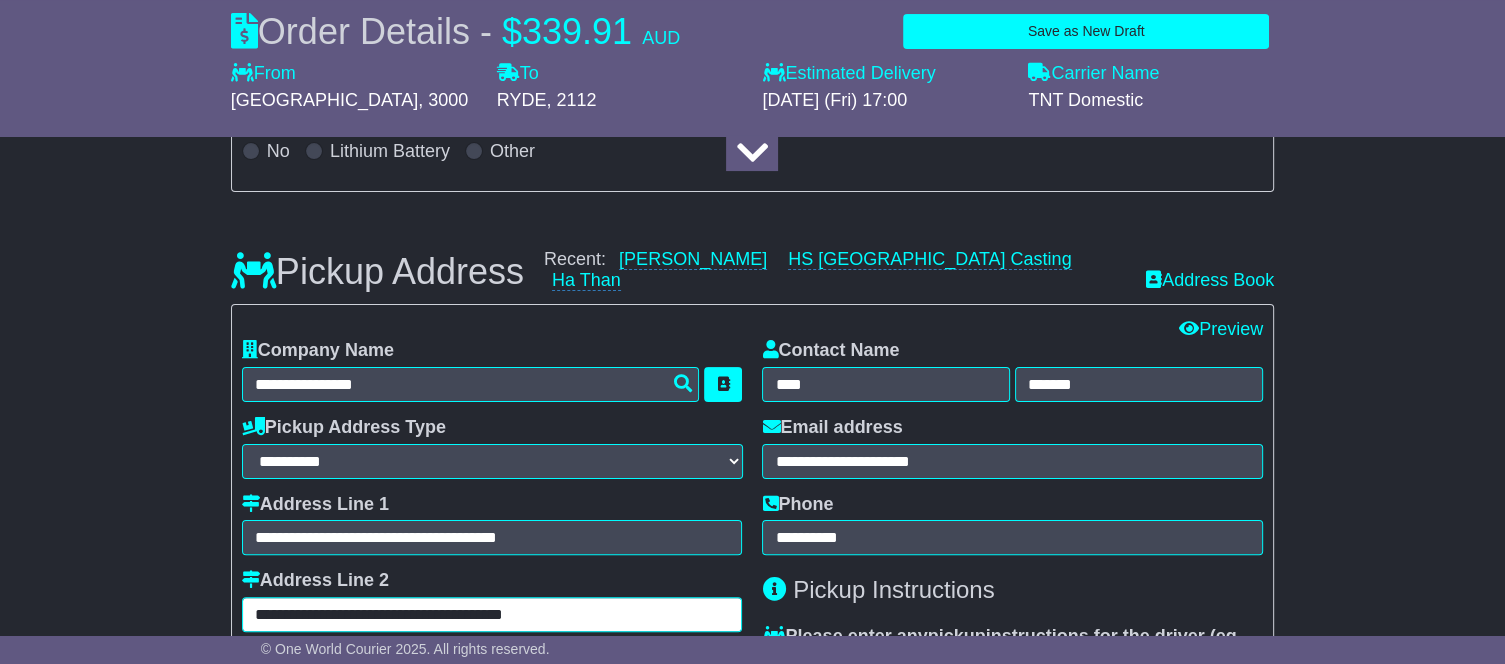 click on "**********" at bounding box center [492, 614] 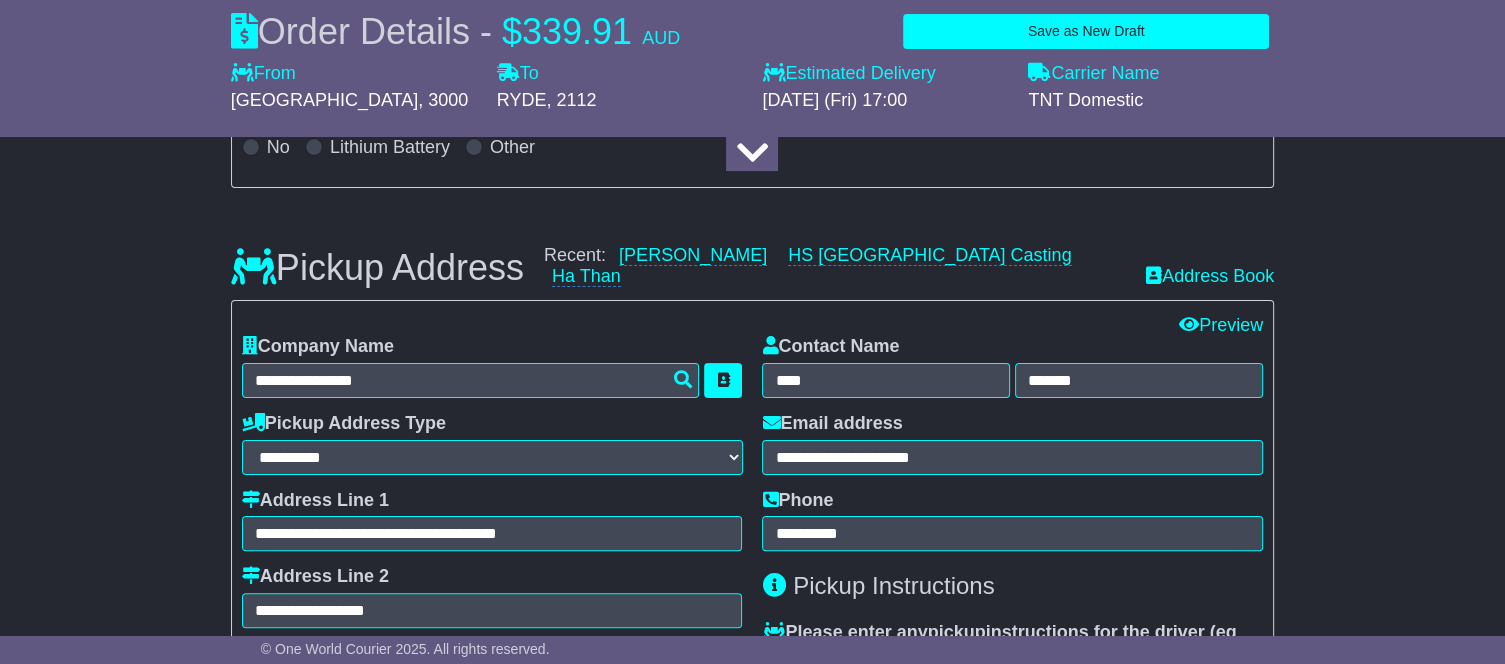 scroll, scrollTop: 404, scrollLeft: 0, axis: vertical 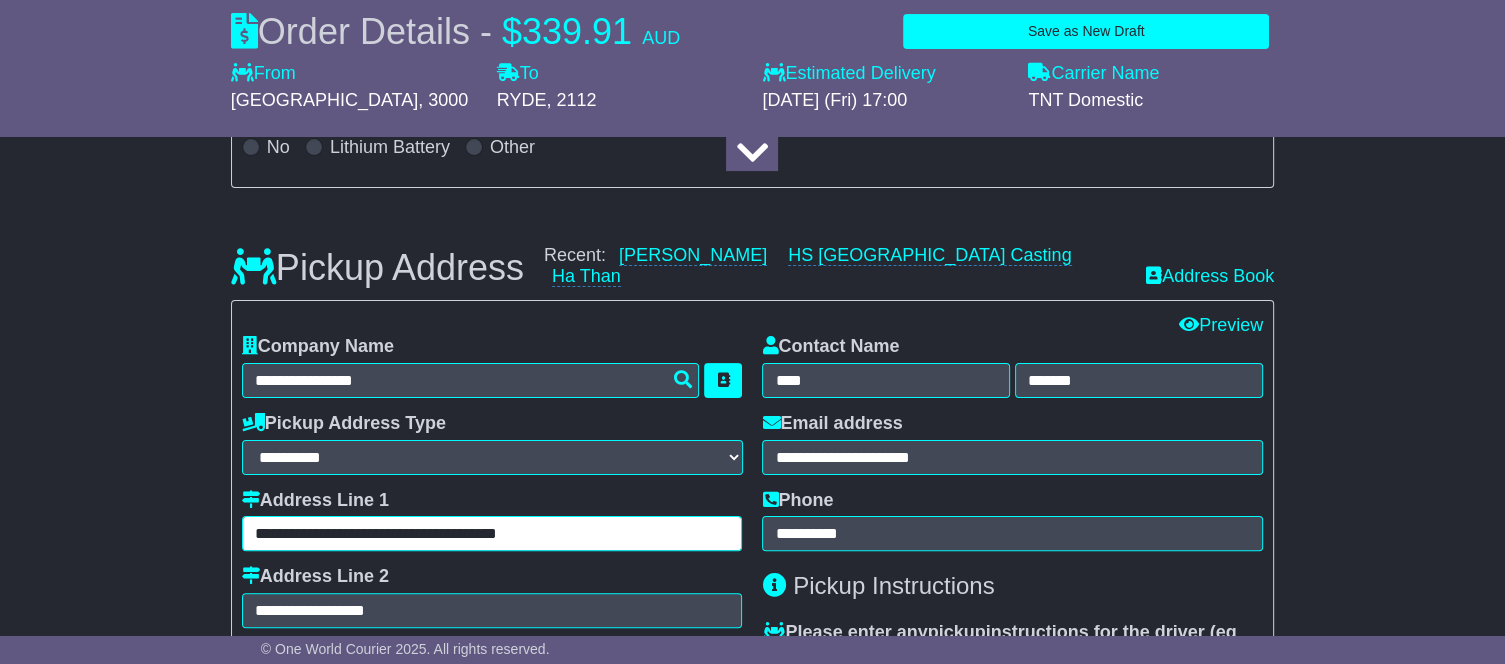drag, startPoint x: 591, startPoint y: 530, endPoint x: 400, endPoint y: 516, distance: 191.5124 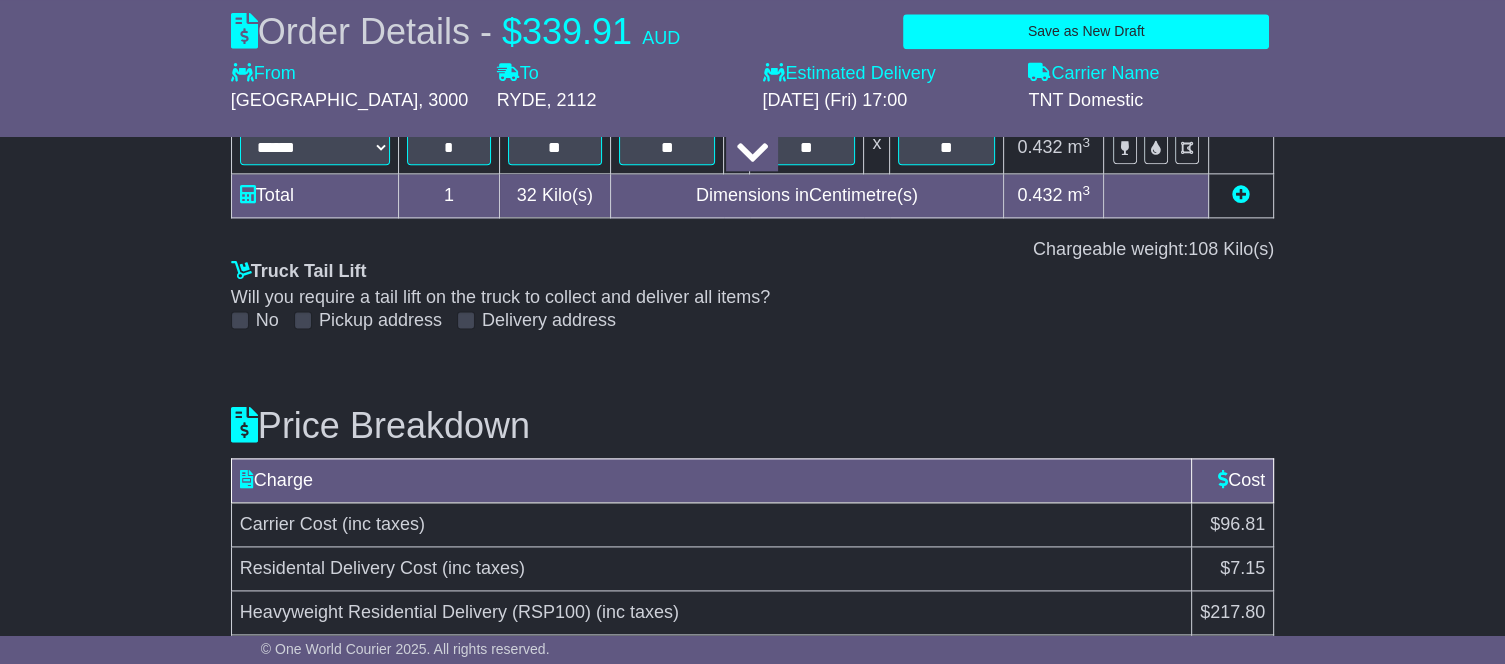 scroll, scrollTop: 2788, scrollLeft: 0, axis: vertical 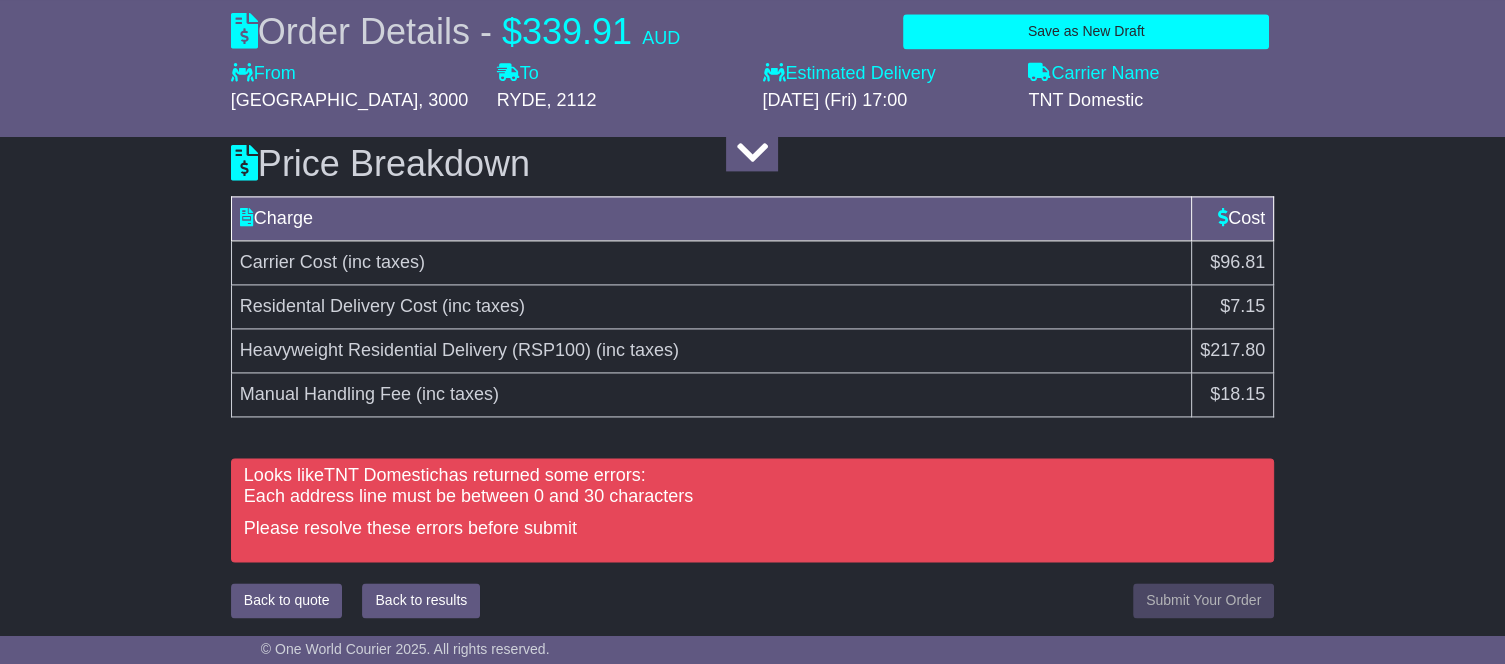 type on "**********" 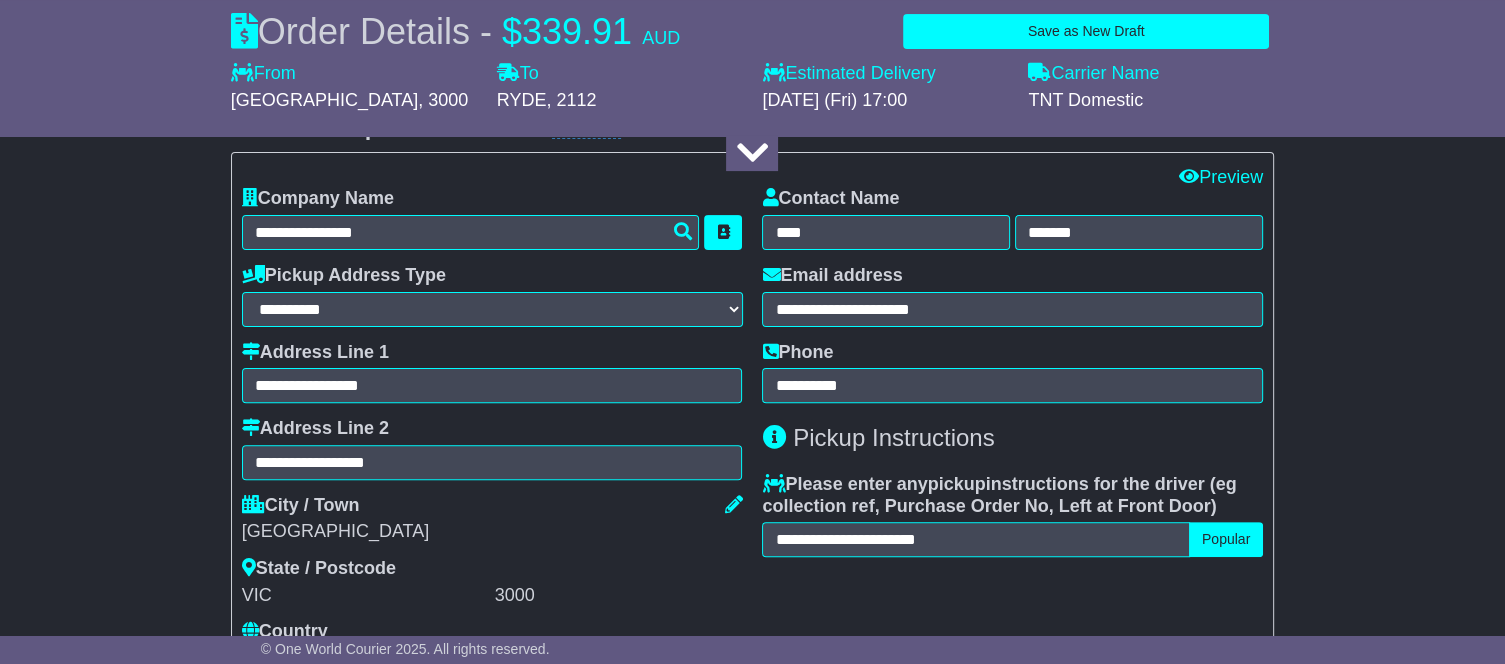 scroll, scrollTop: 540, scrollLeft: 0, axis: vertical 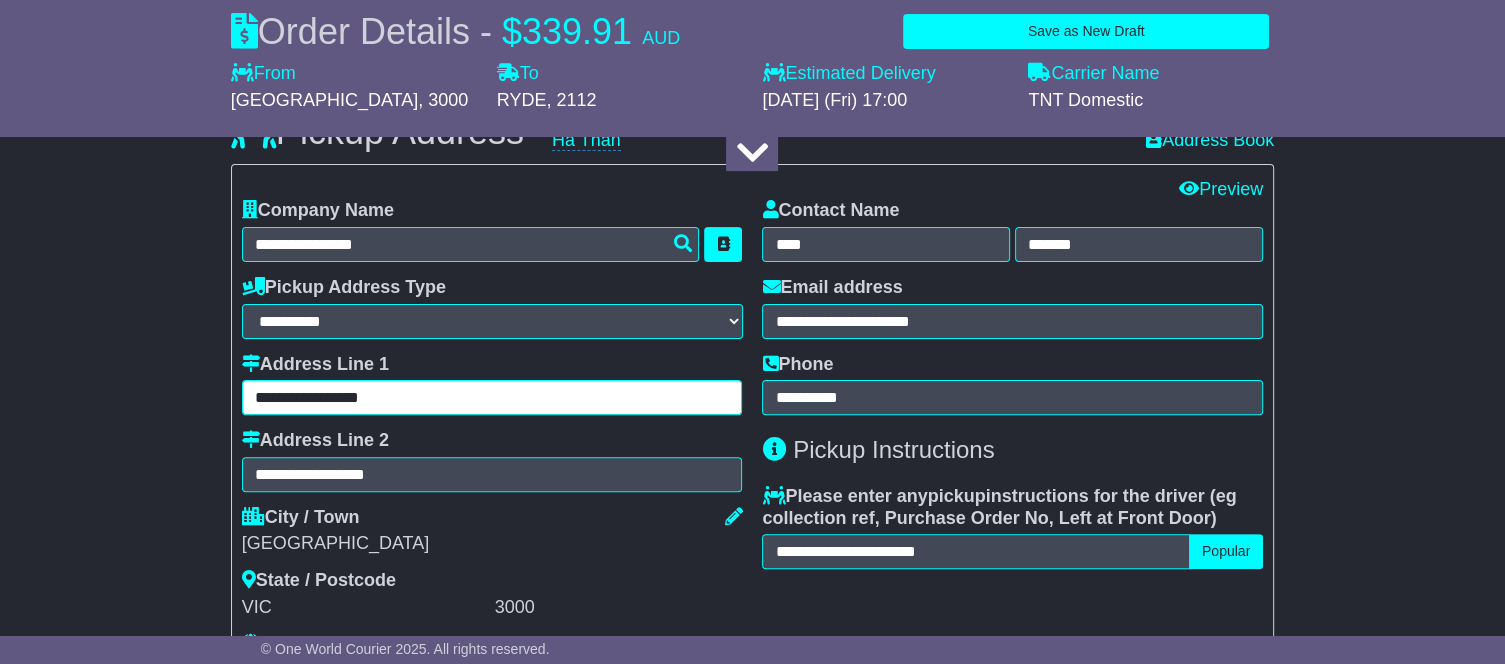 click on "**********" at bounding box center (492, 397) 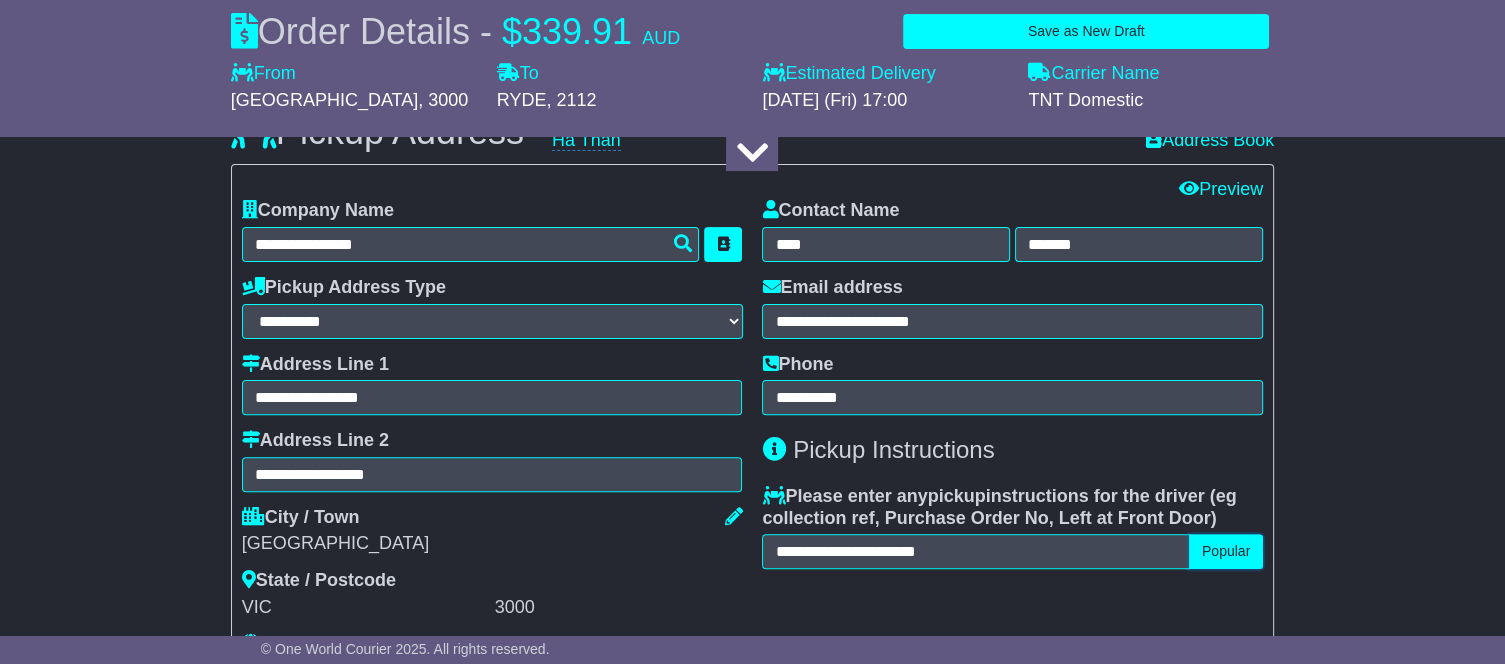 type 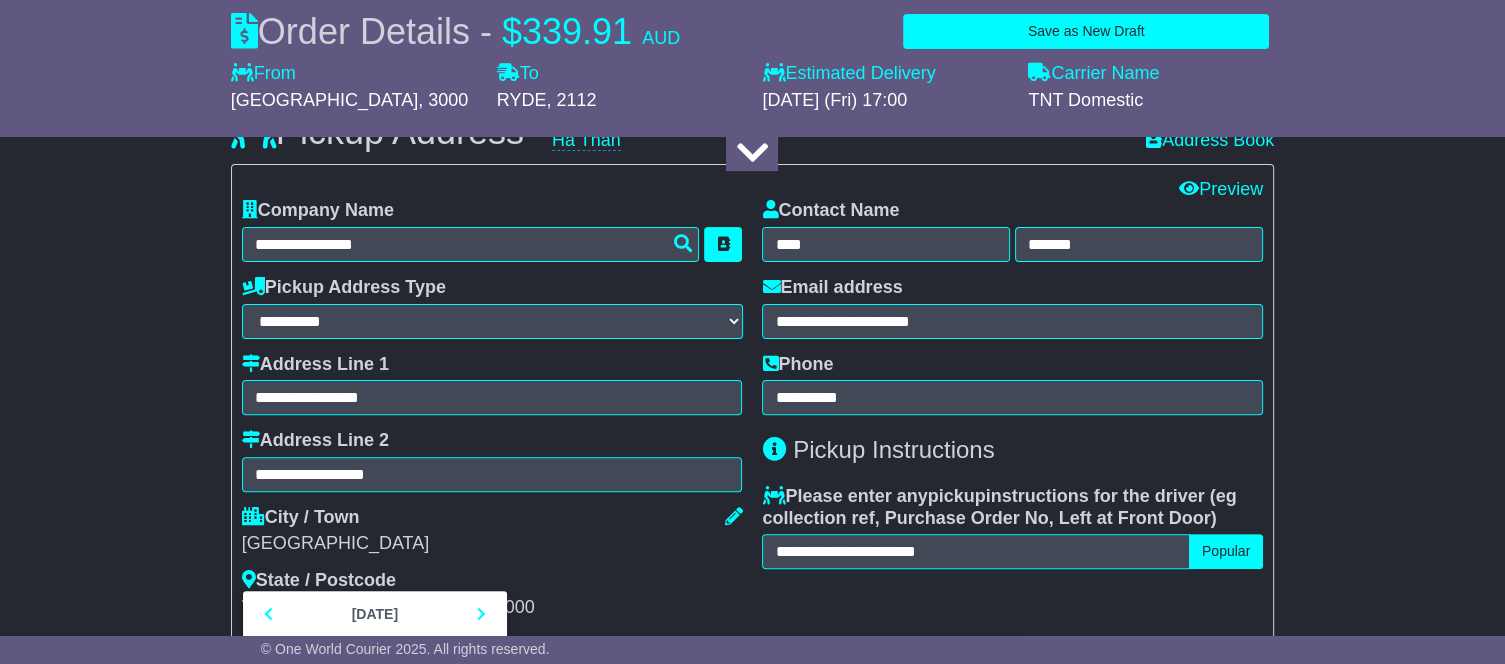 scroll, scrollTop: 1075, scrollLeft: 0, axis: vertical 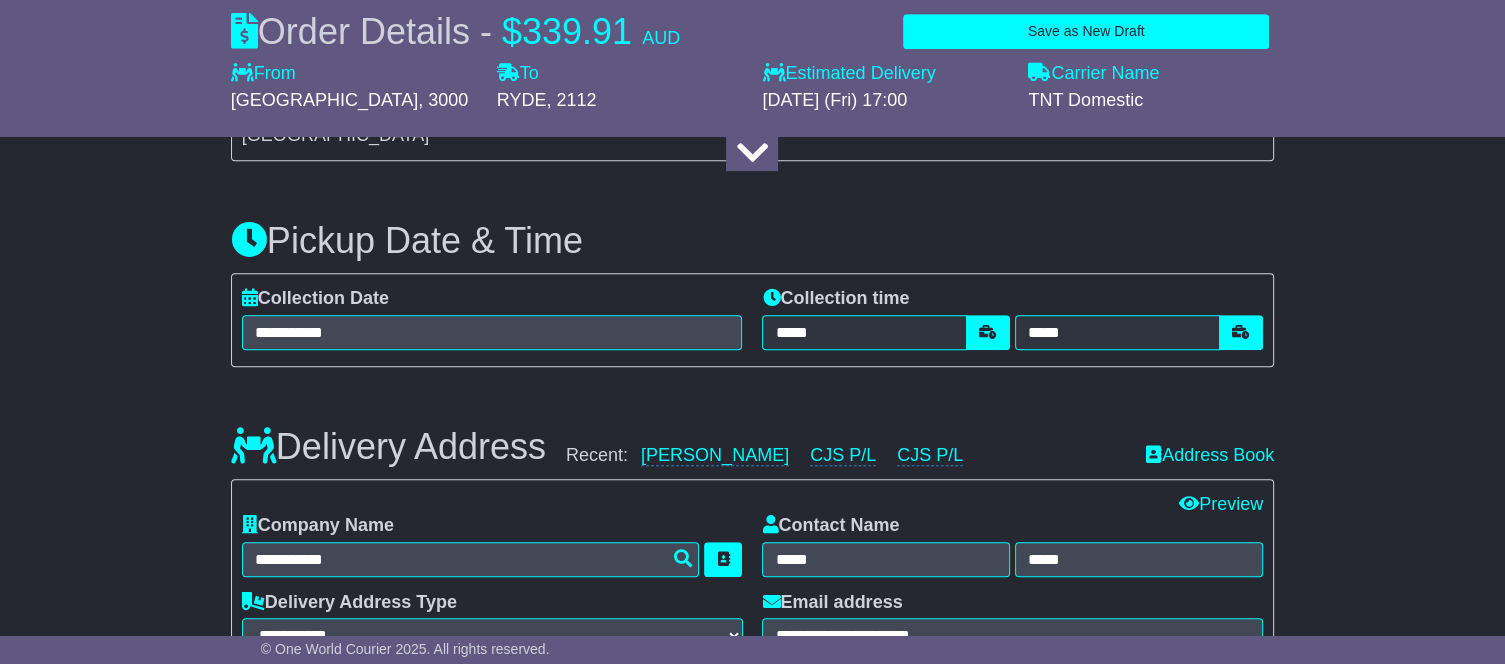 click on "**********" at bounding box center (752, 715) 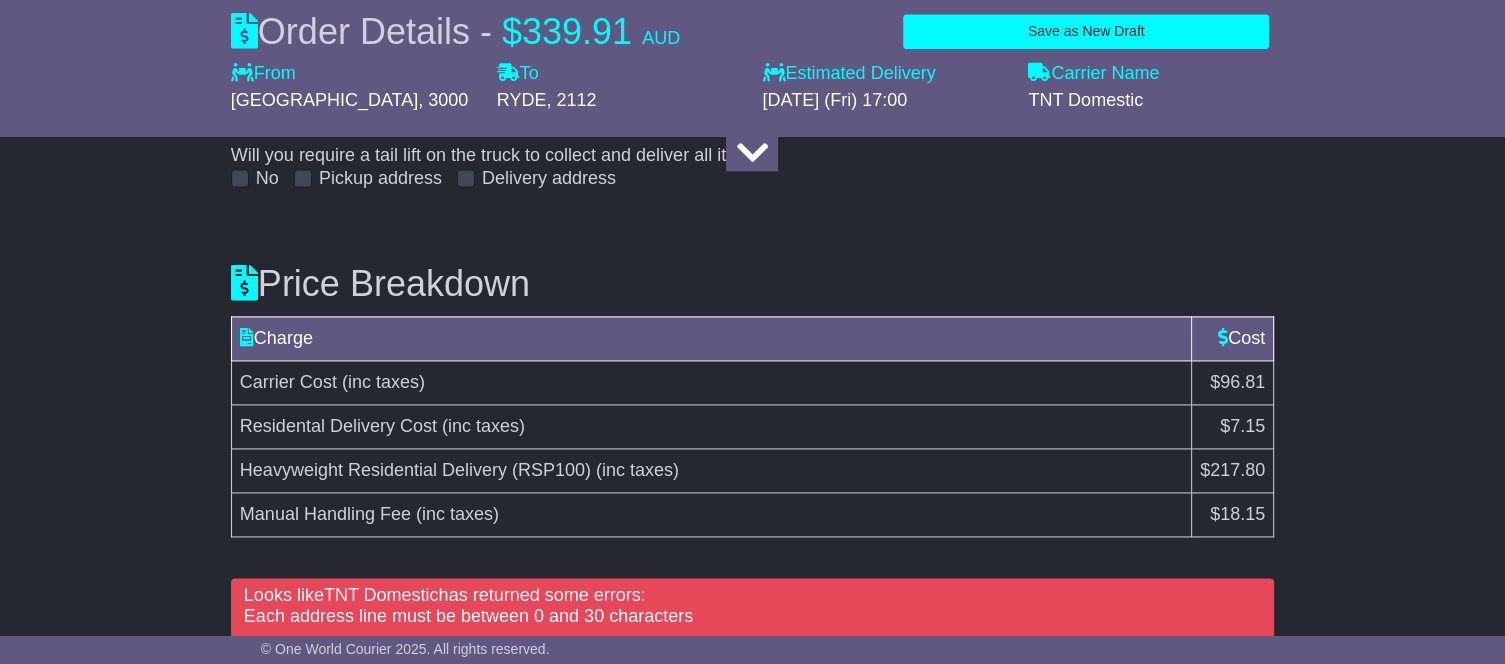 scroll, scrollTop: 2788, scrollLeft: 0, axis: vertical 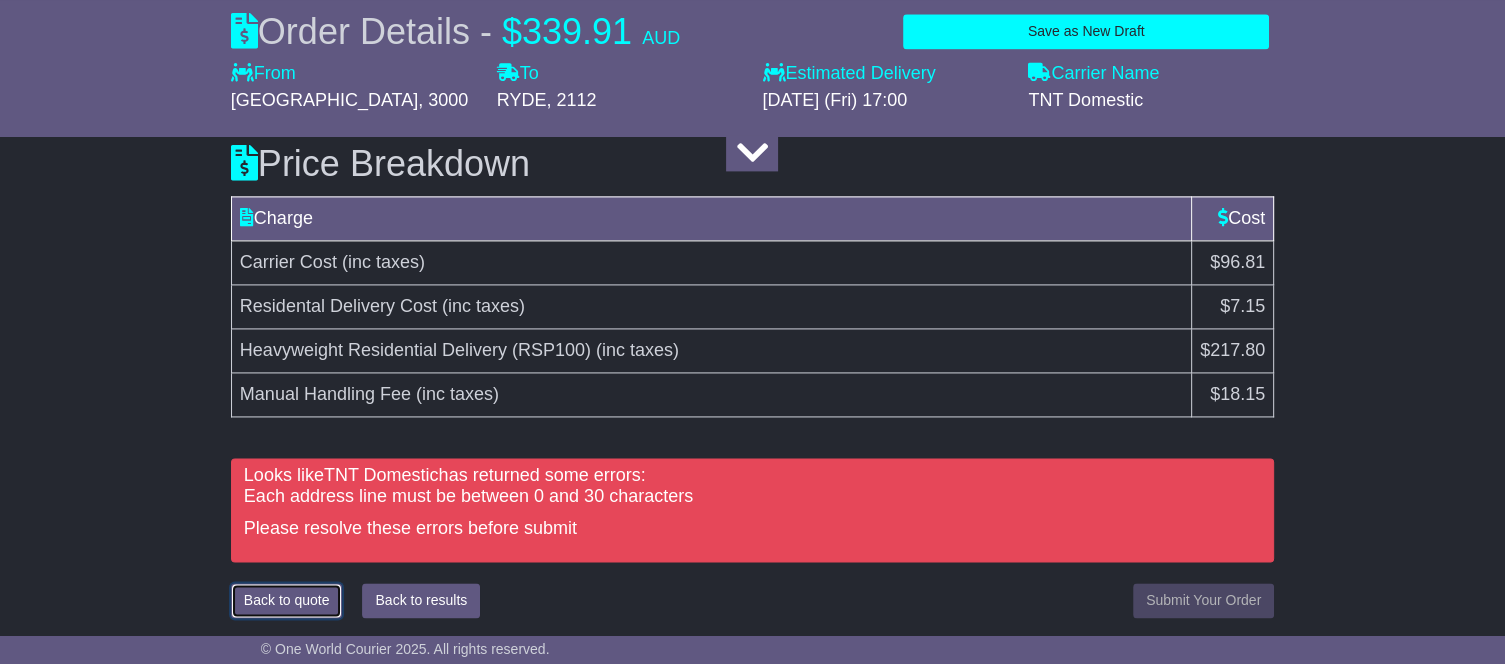 click on "Back to quote" at bounding box center (287, 600) 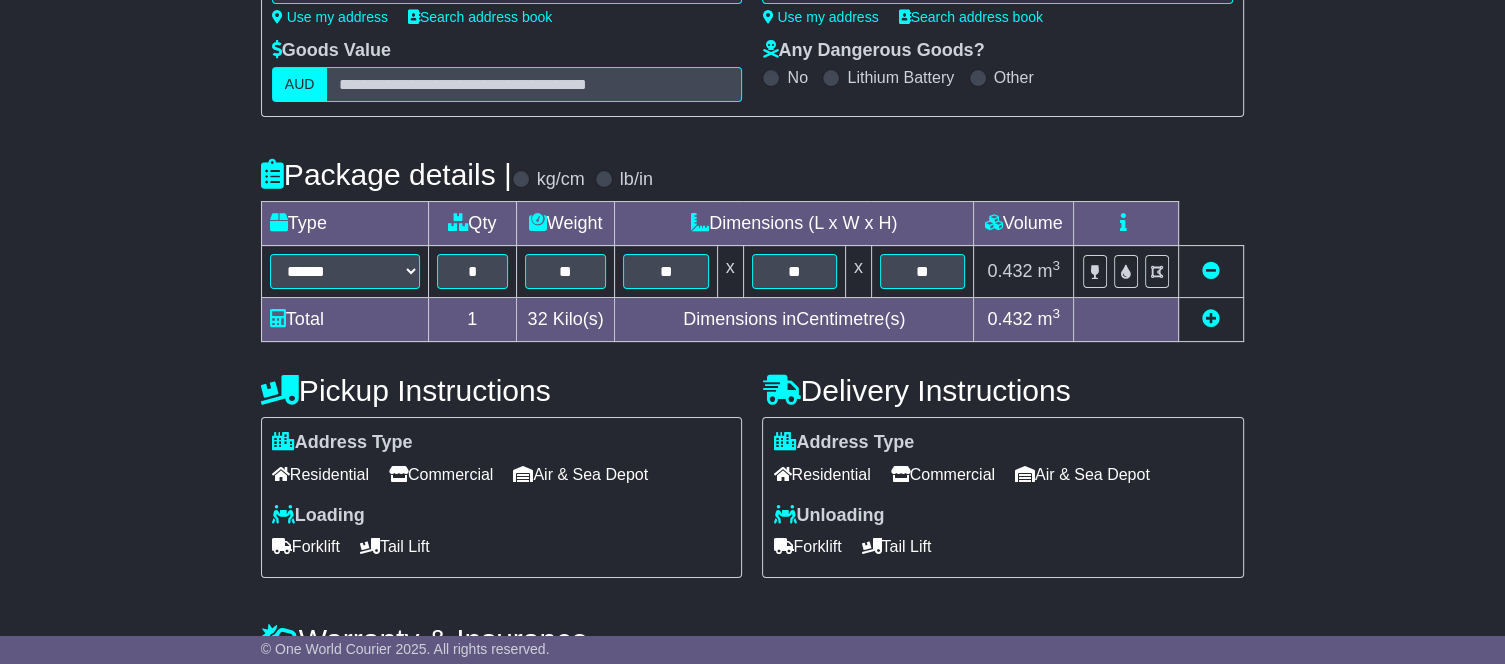 scroll, scrollTop: 467, scrollLeft: 0, axis: vertical 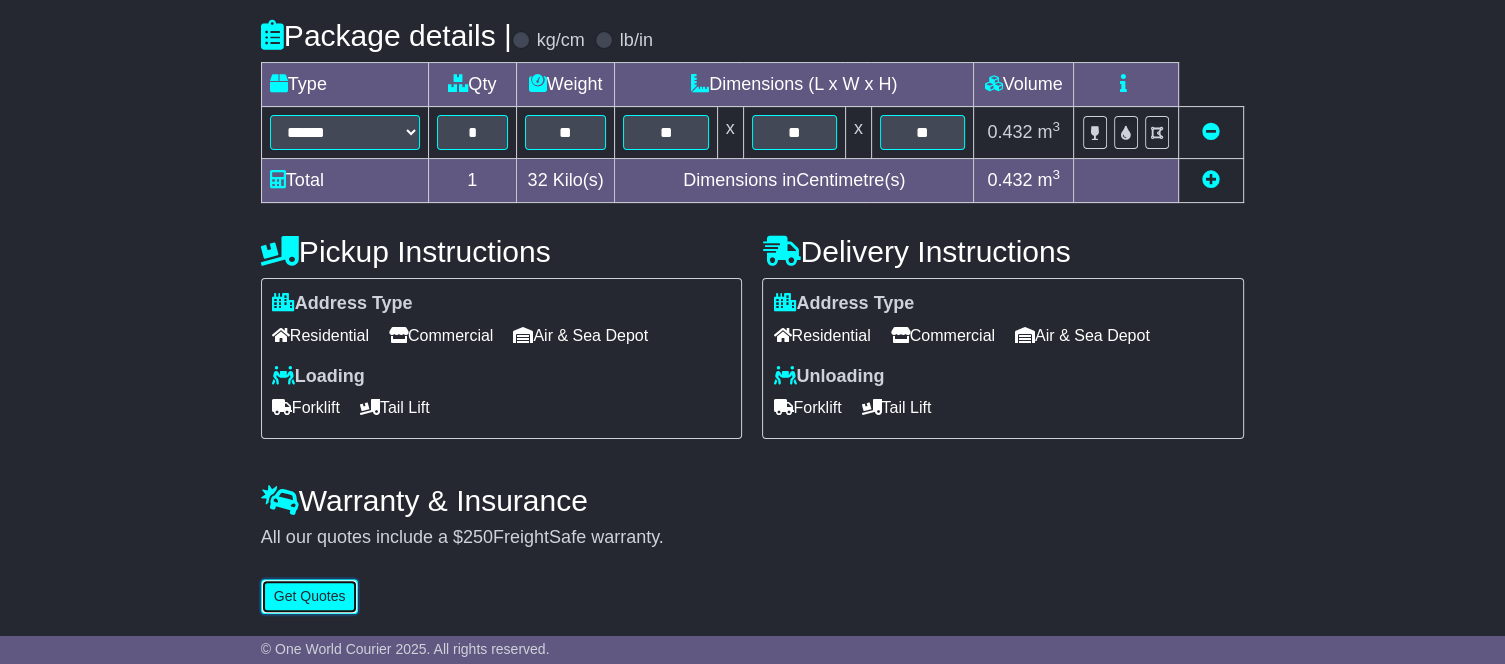 click on "Get Quotes" at bounding box center (310, 596) 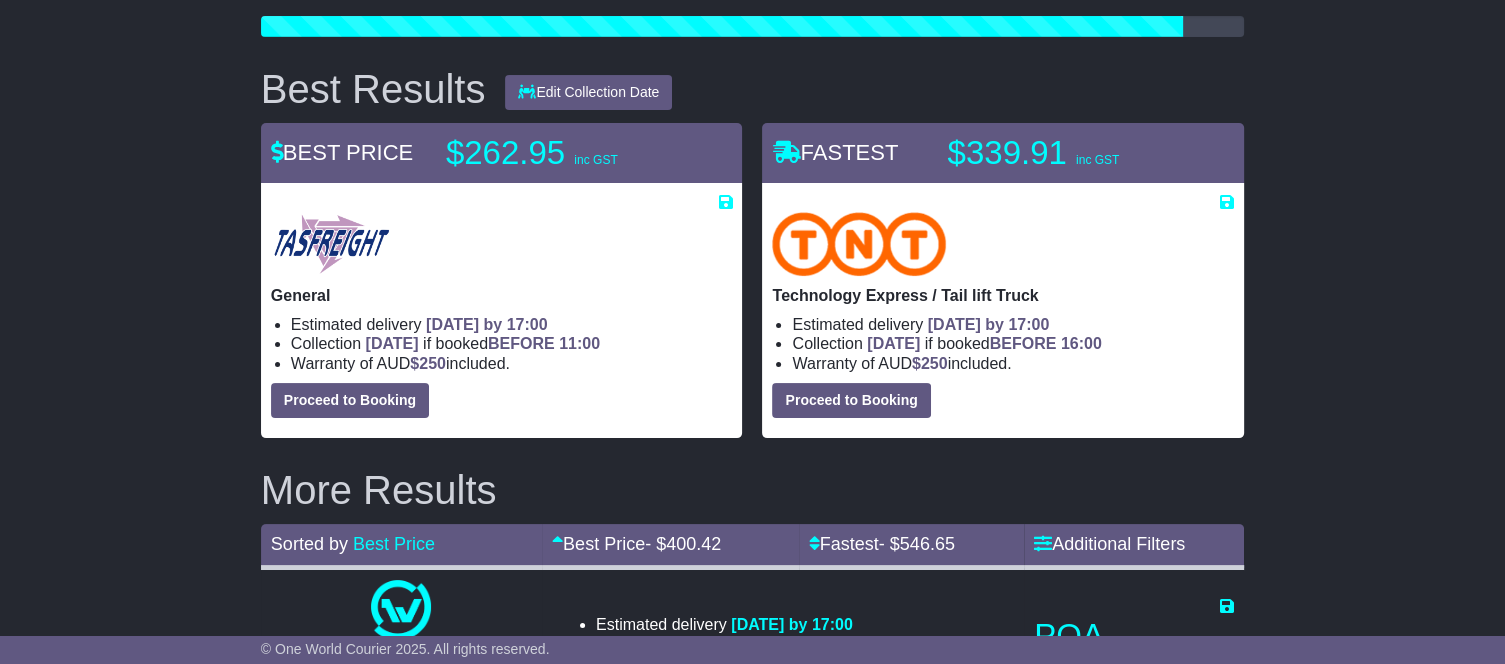 scroll, scrollTop: 260, scrollLeft: 0, axis: vertical 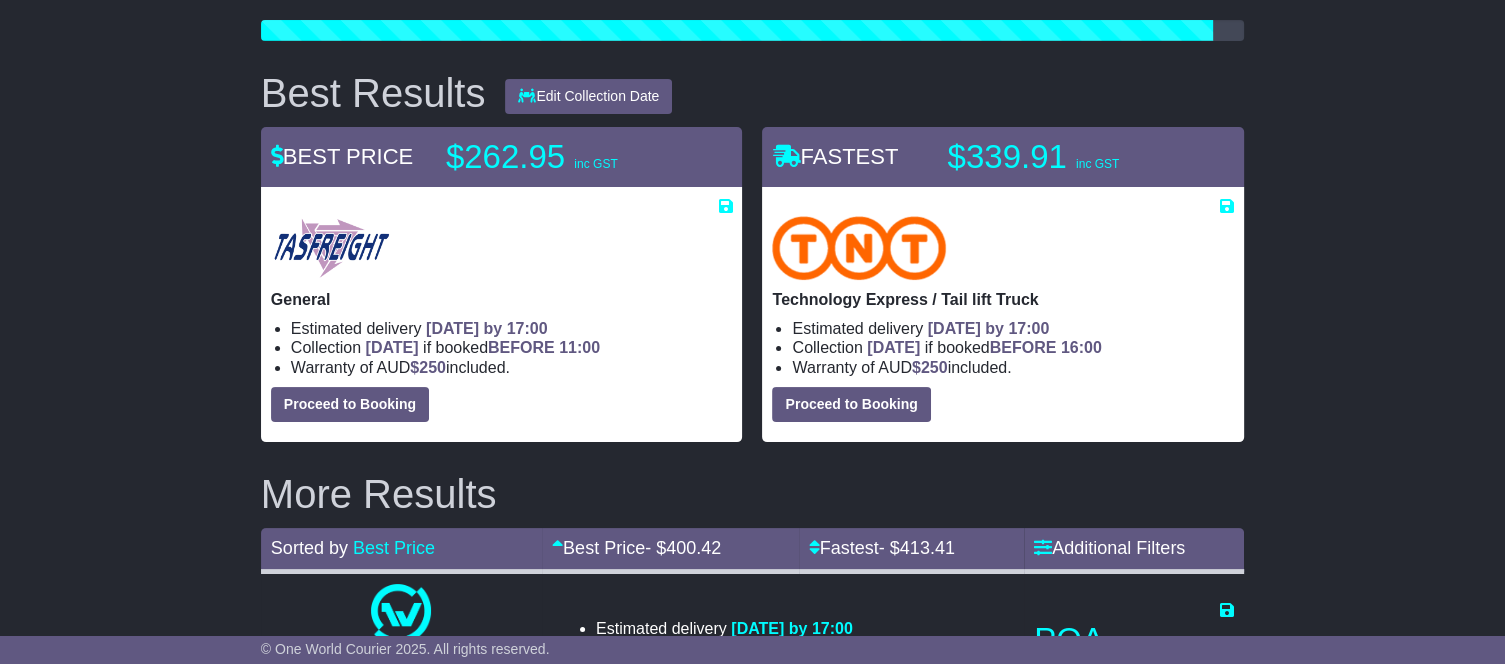 click on "Proceed to Booking" at bounding box center [851, 404] 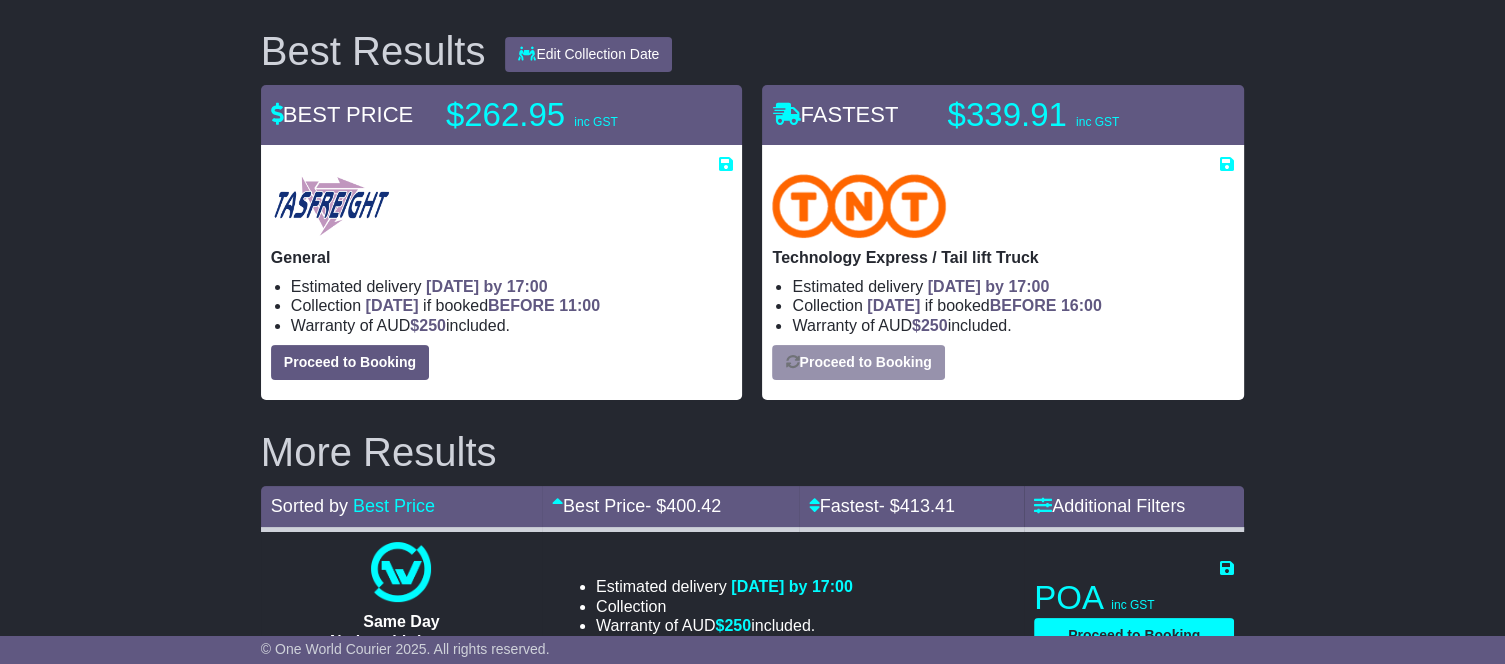 scroll, scrollTop: 219, scrollLeft: 0, axis: vertical 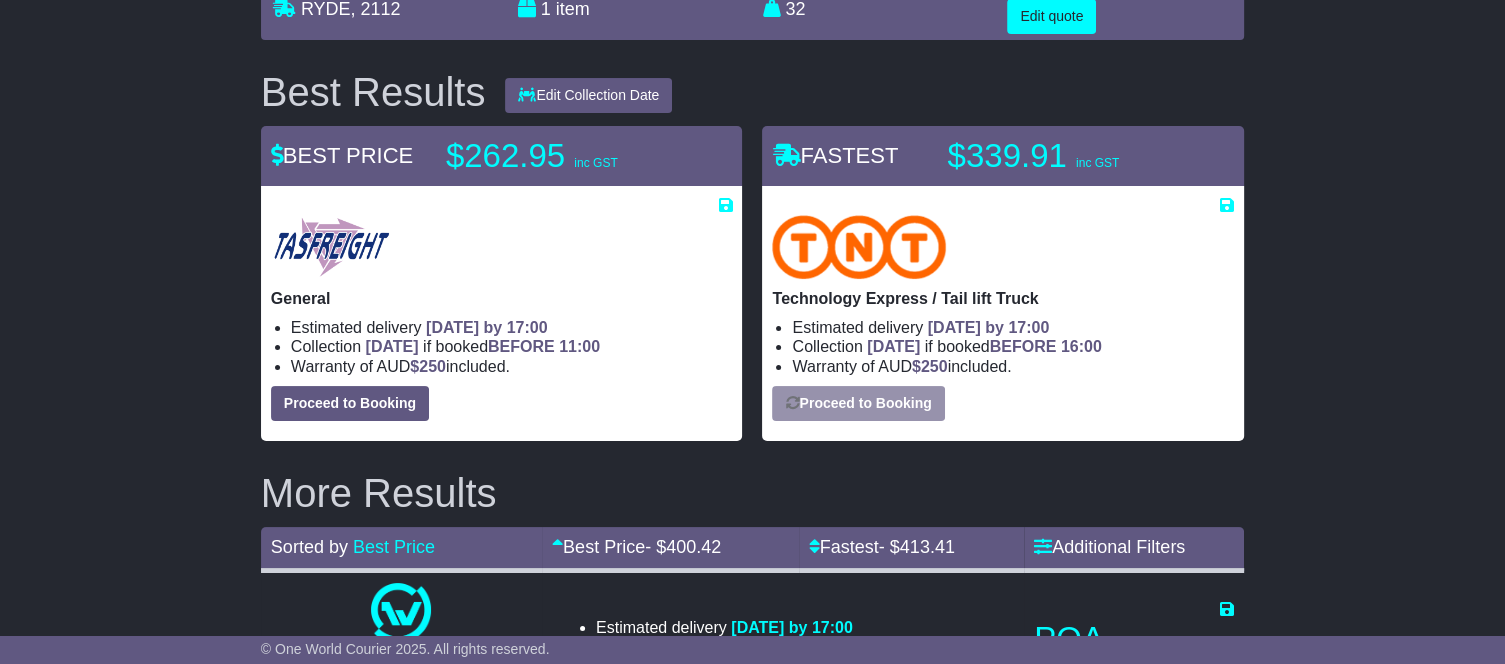 select on "**********" 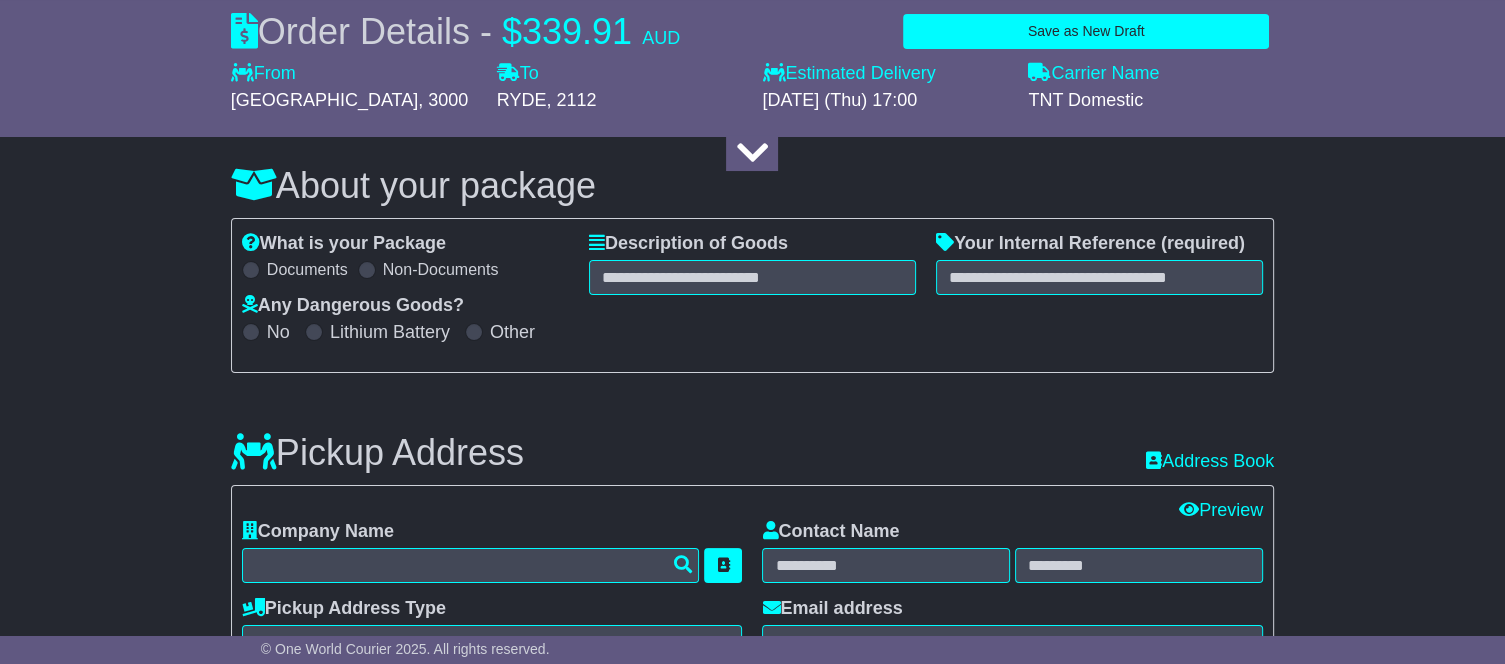 select 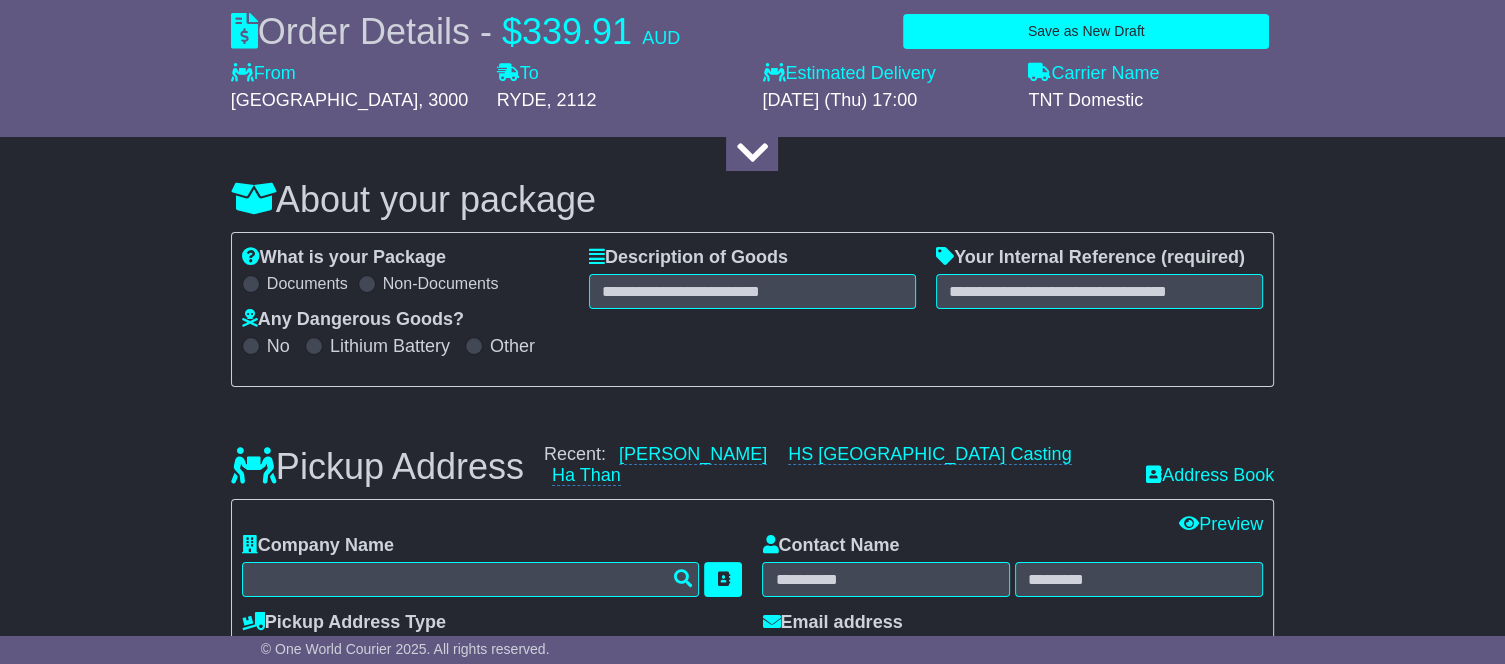 scroll, scrollTop: 217, scrollLeft: 0, axis: vertical 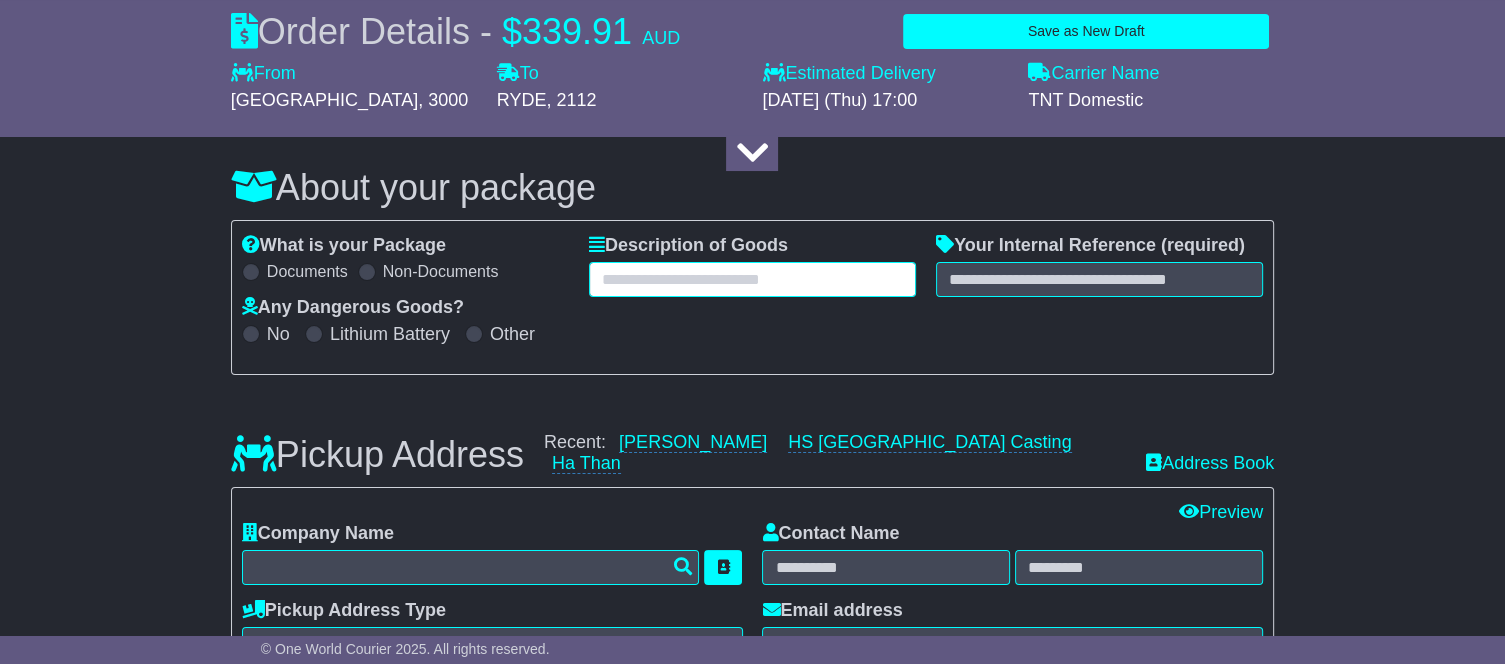 click at bounding box center (752, 279) 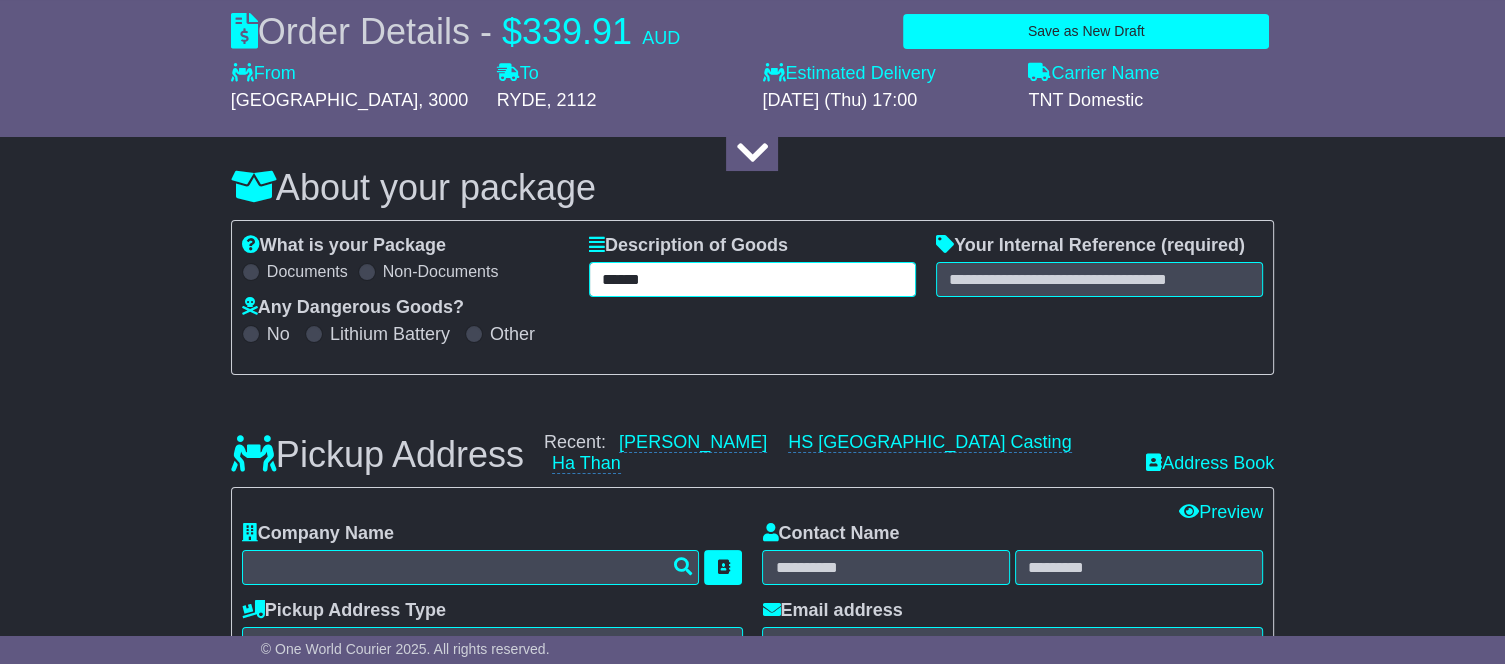 type on "******" 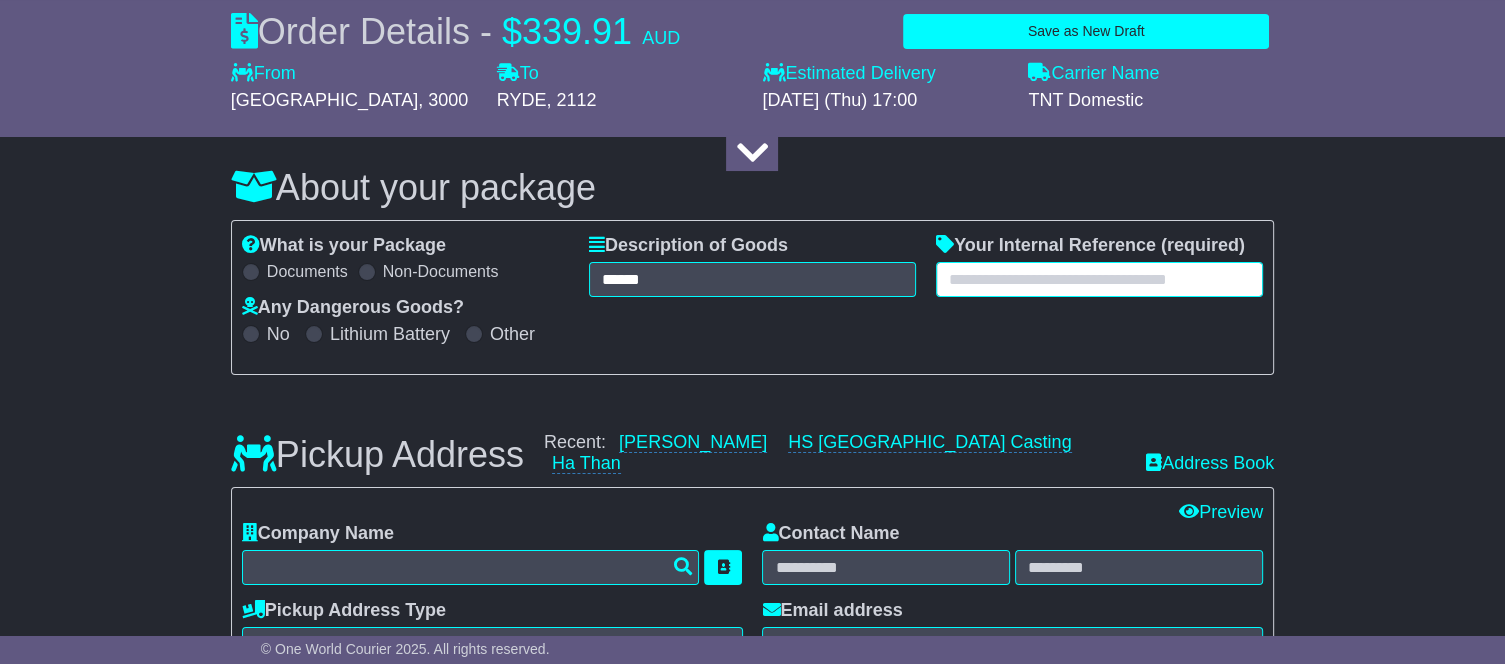 click at bounding box center [1099, 279] 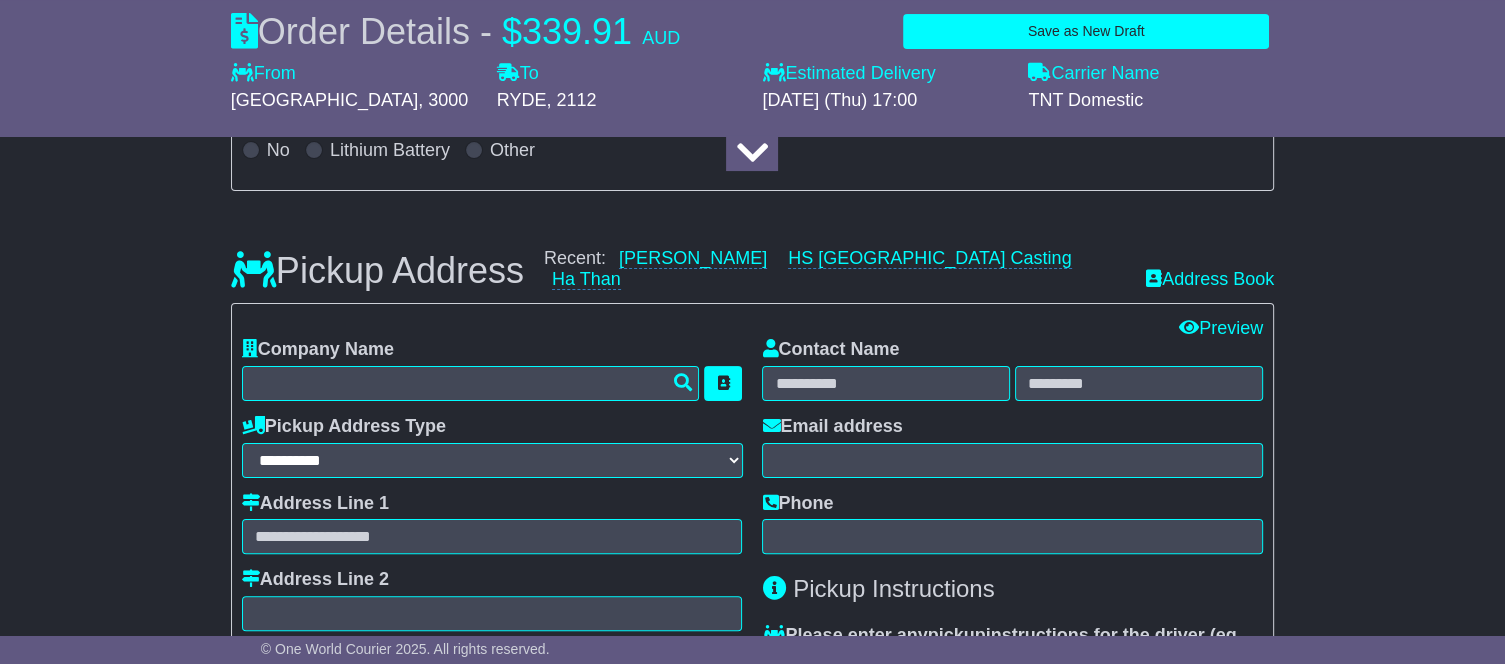 scroll, scrollTop: 402, scrollLeft: 0, axis: vertical 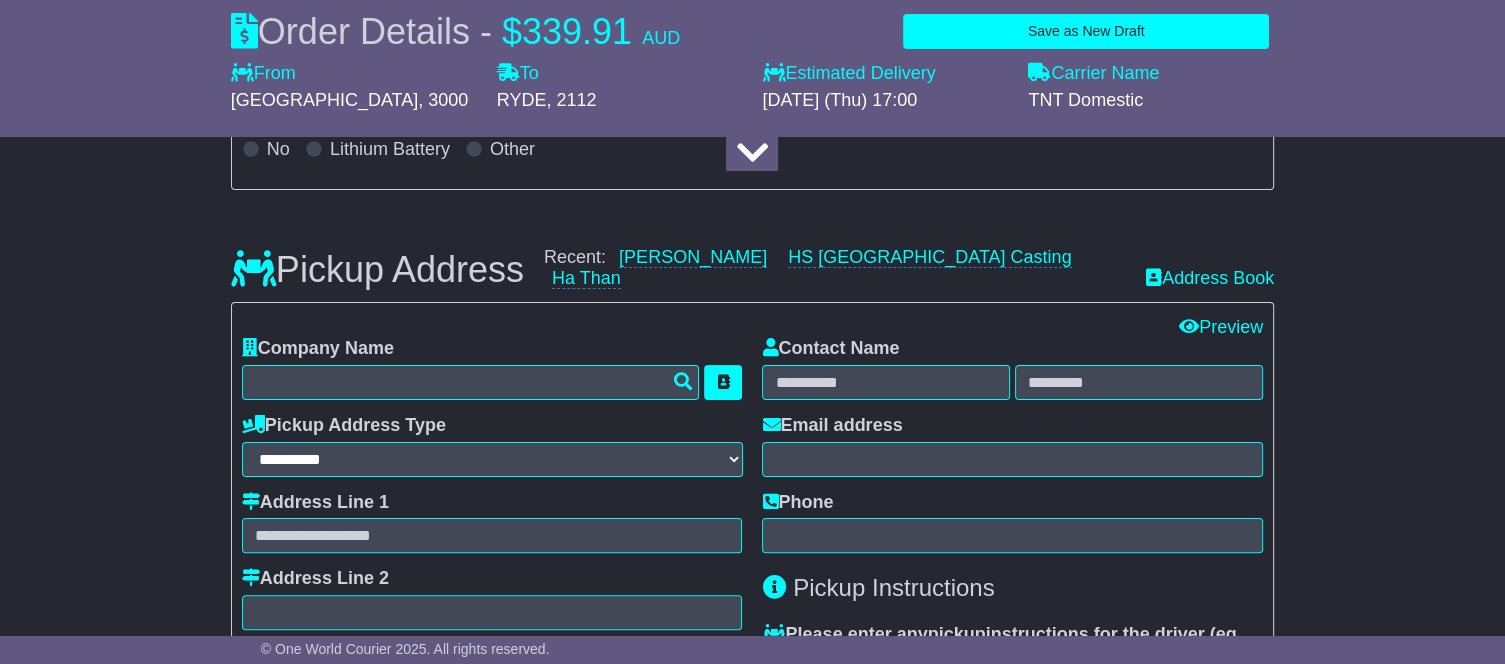 type on "**********" 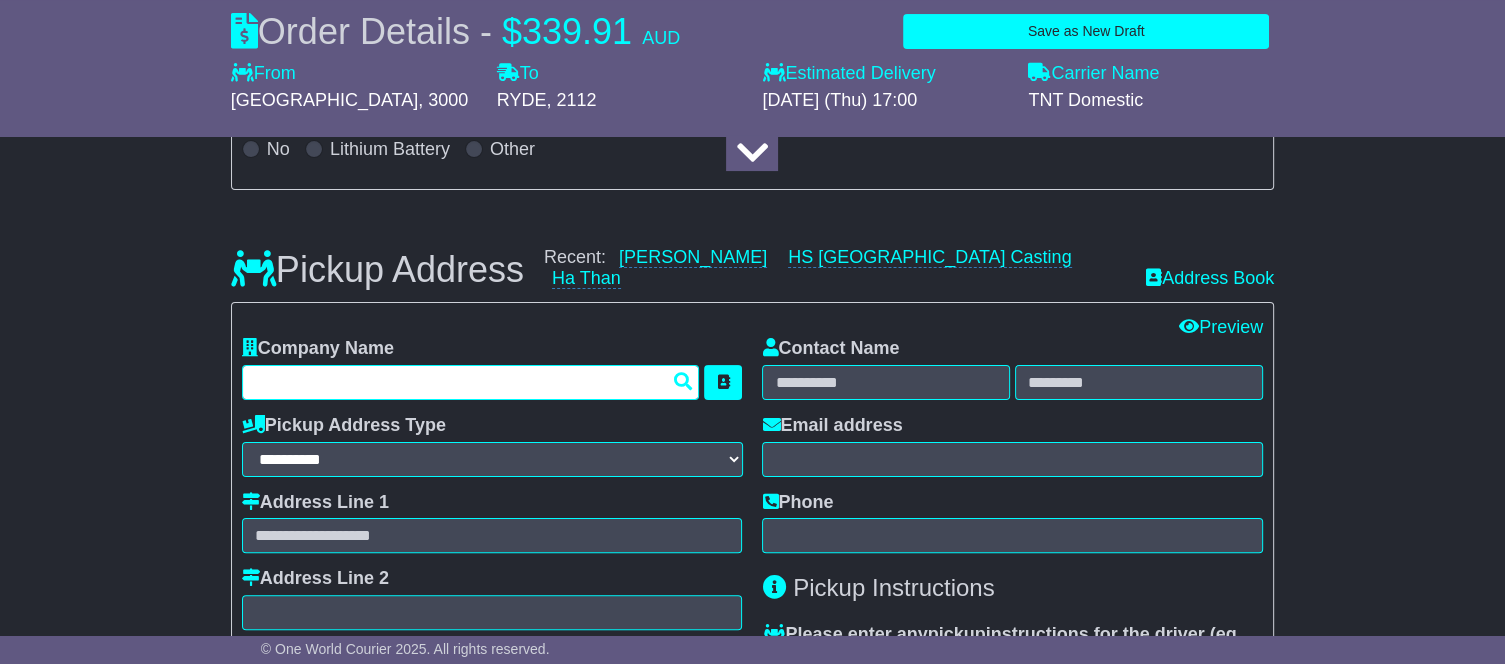 click at bounding box center [471, 382] 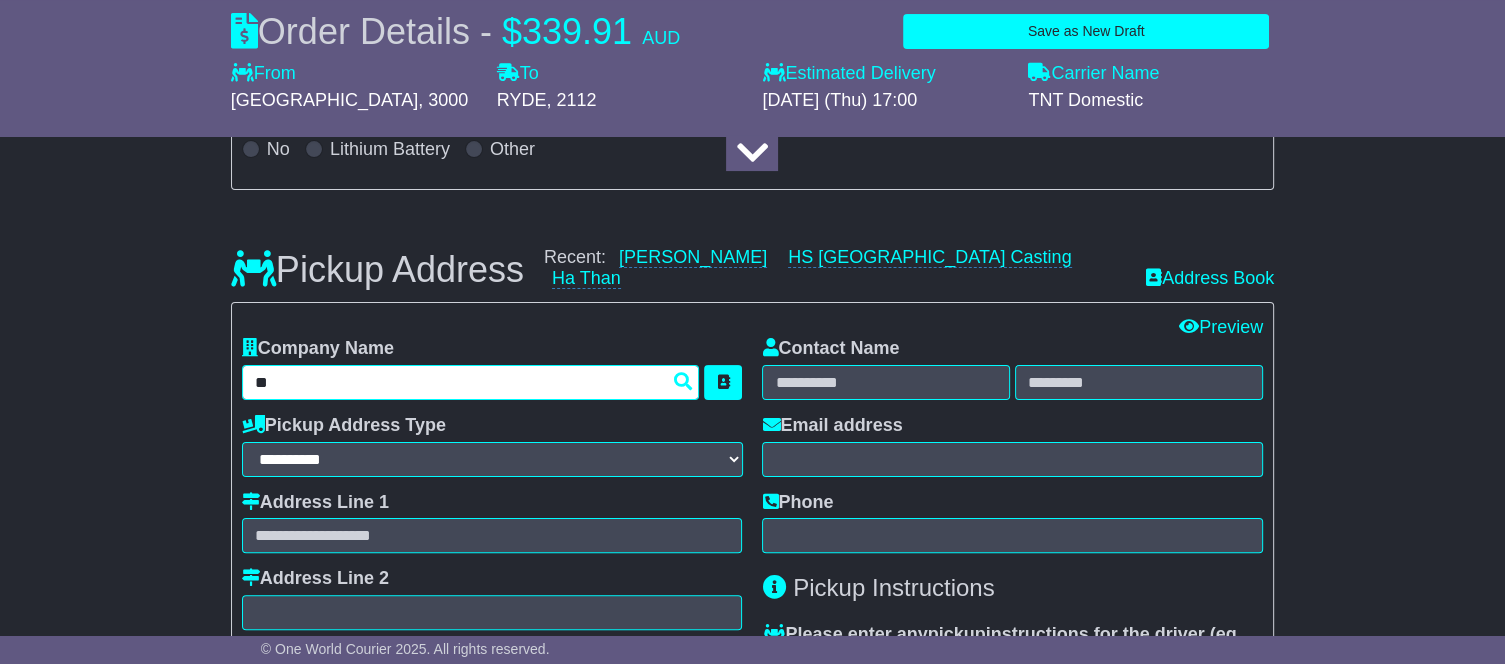 type on "***" 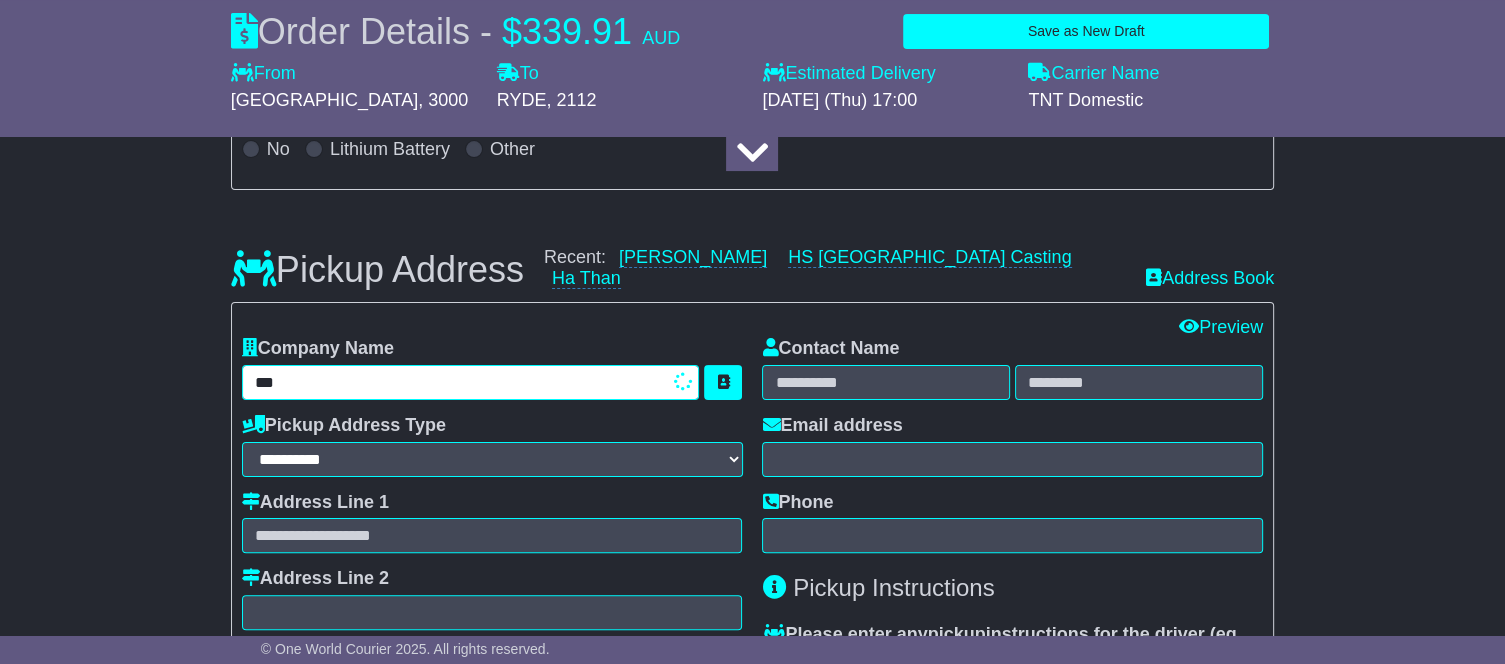 type on "**********" 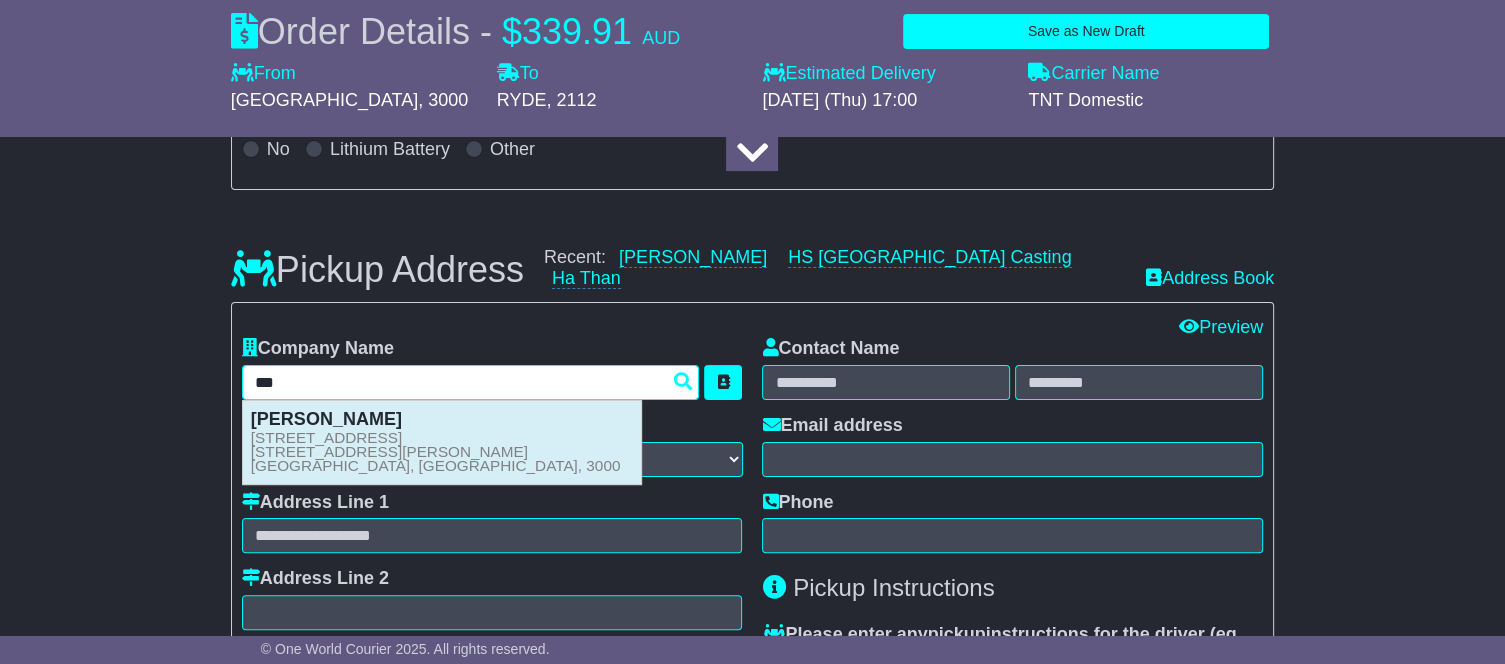 click on "Room 610, Level 6, Manchester Unity Bldg 220 Collins Street   MELBOURNE, VIC, 3000" at bounding box center (436, 452) 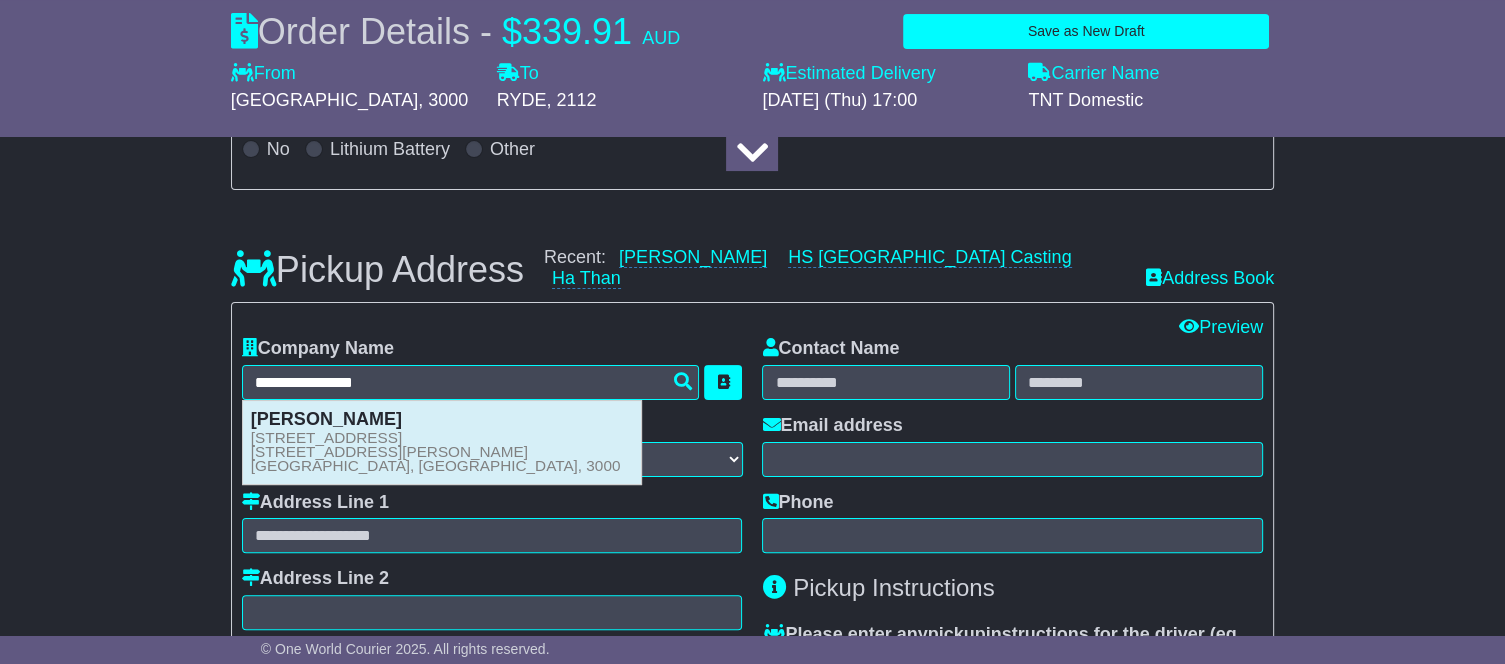 type 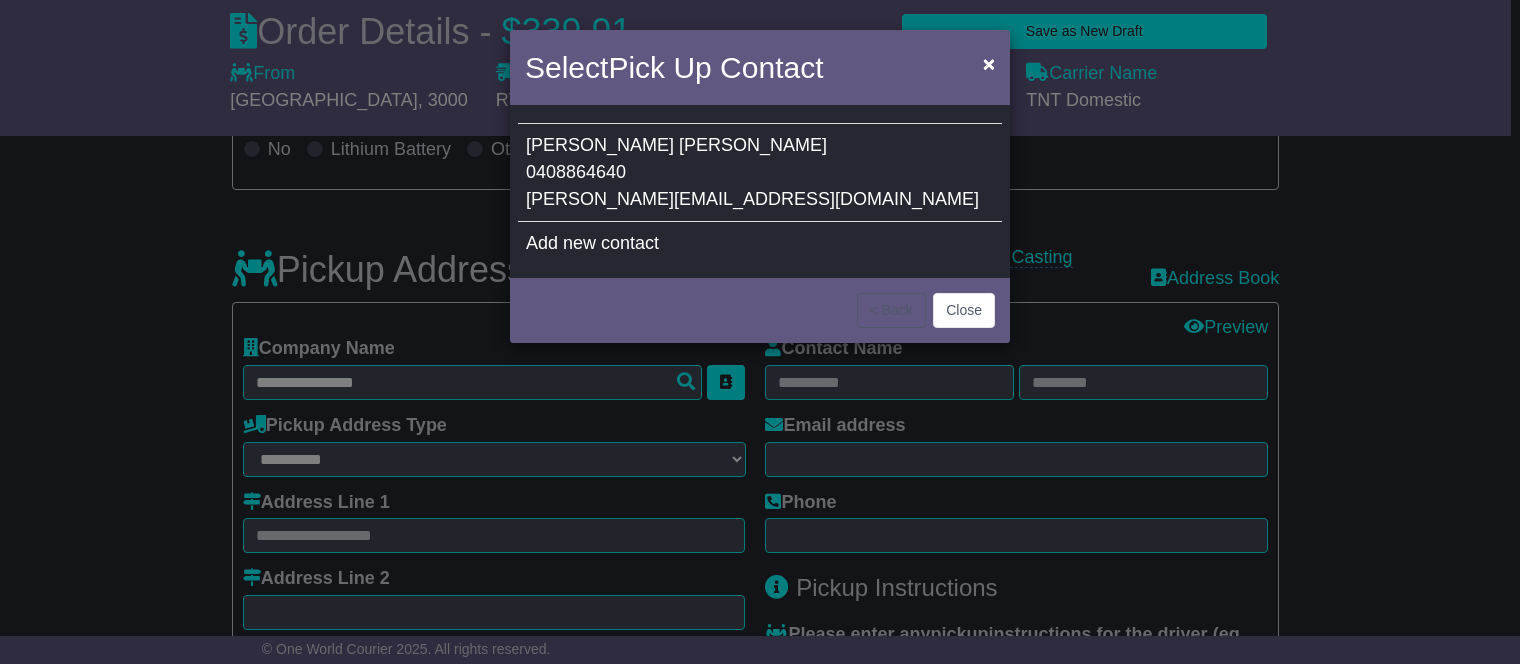 click on "John   Stanley
0408864640
steve@cjservice.com.au" at bounding box center (760, 173) 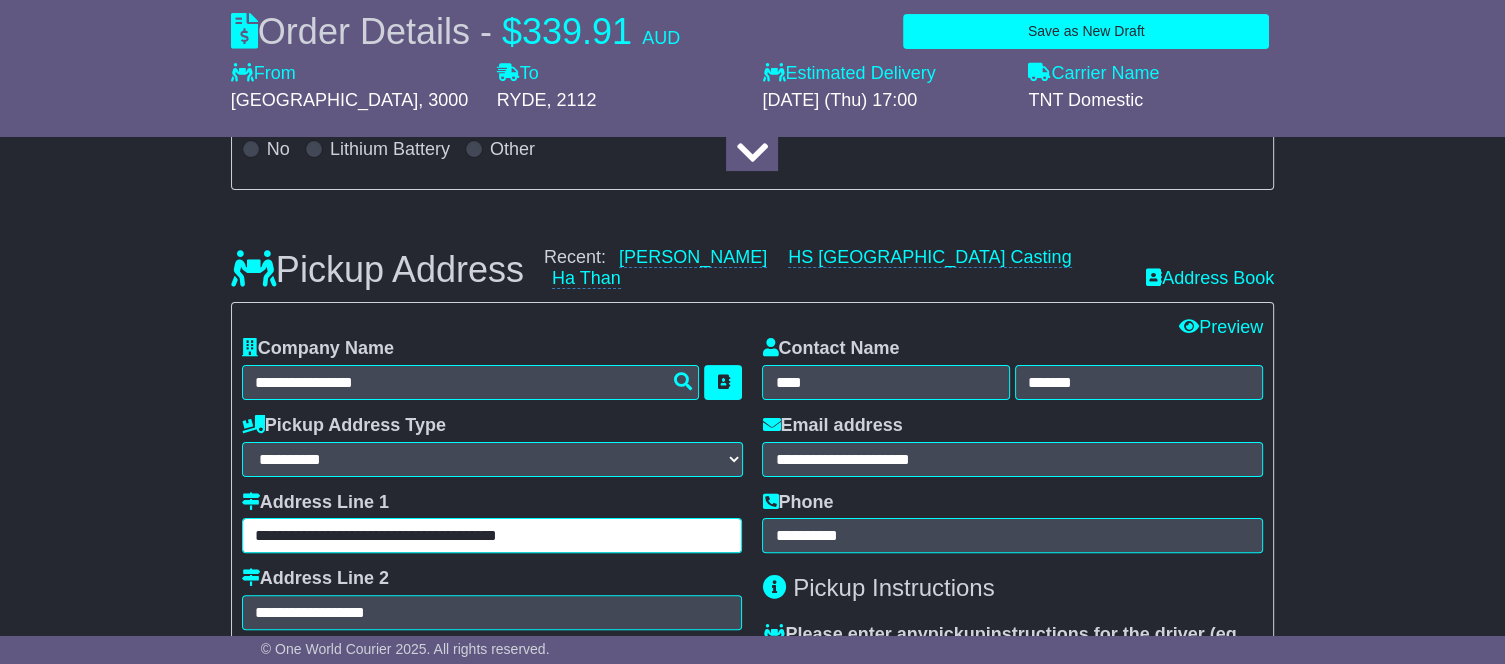 click on "**********" at bounding box center (492, 535) 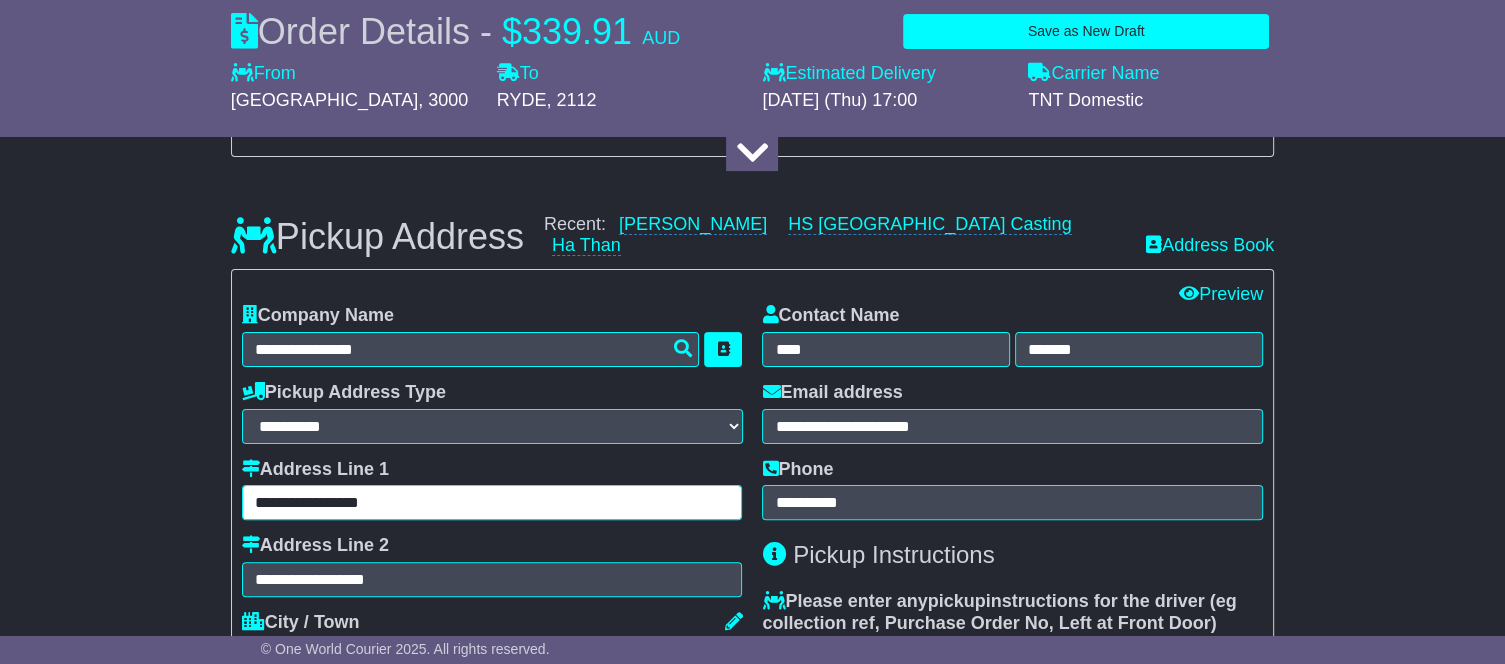 scroll, scrollTop: 455, scrollLeft: 0, axis: vertical 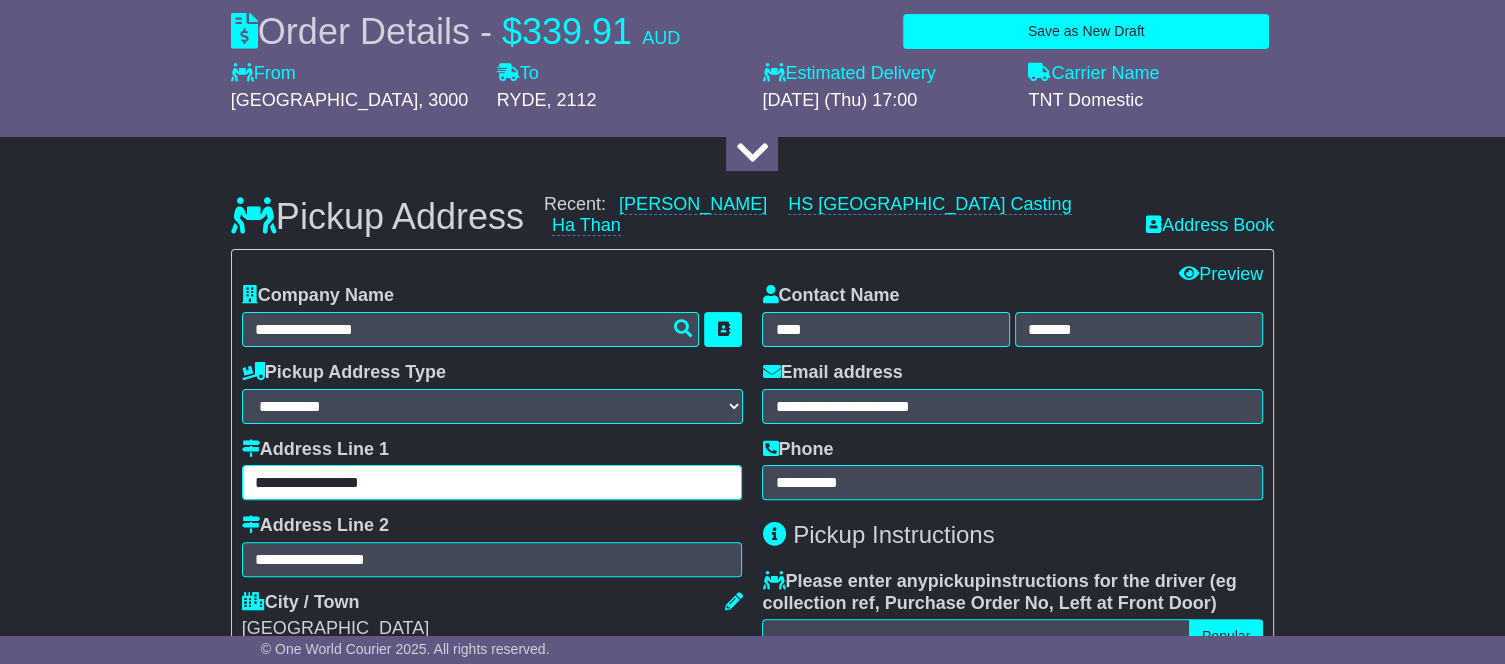type on "**********" 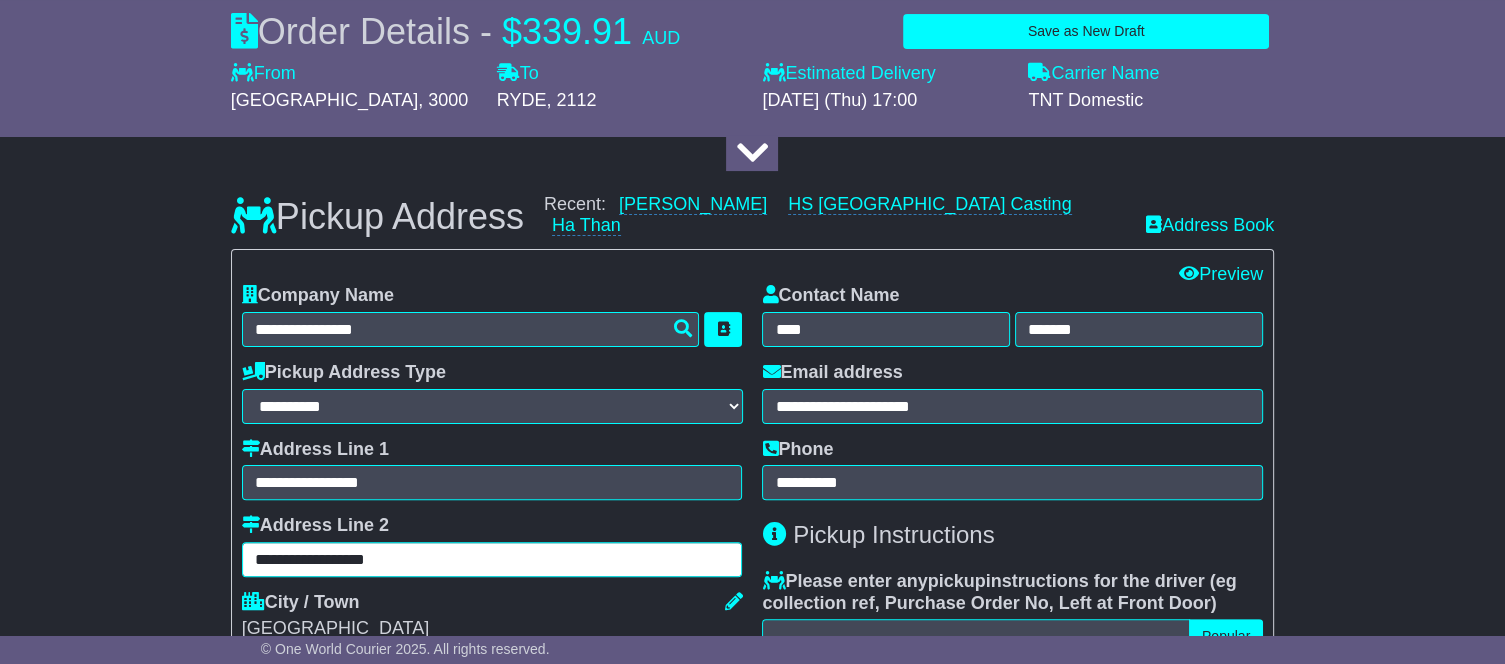 click on "**********" at bounding box center [492, 559] 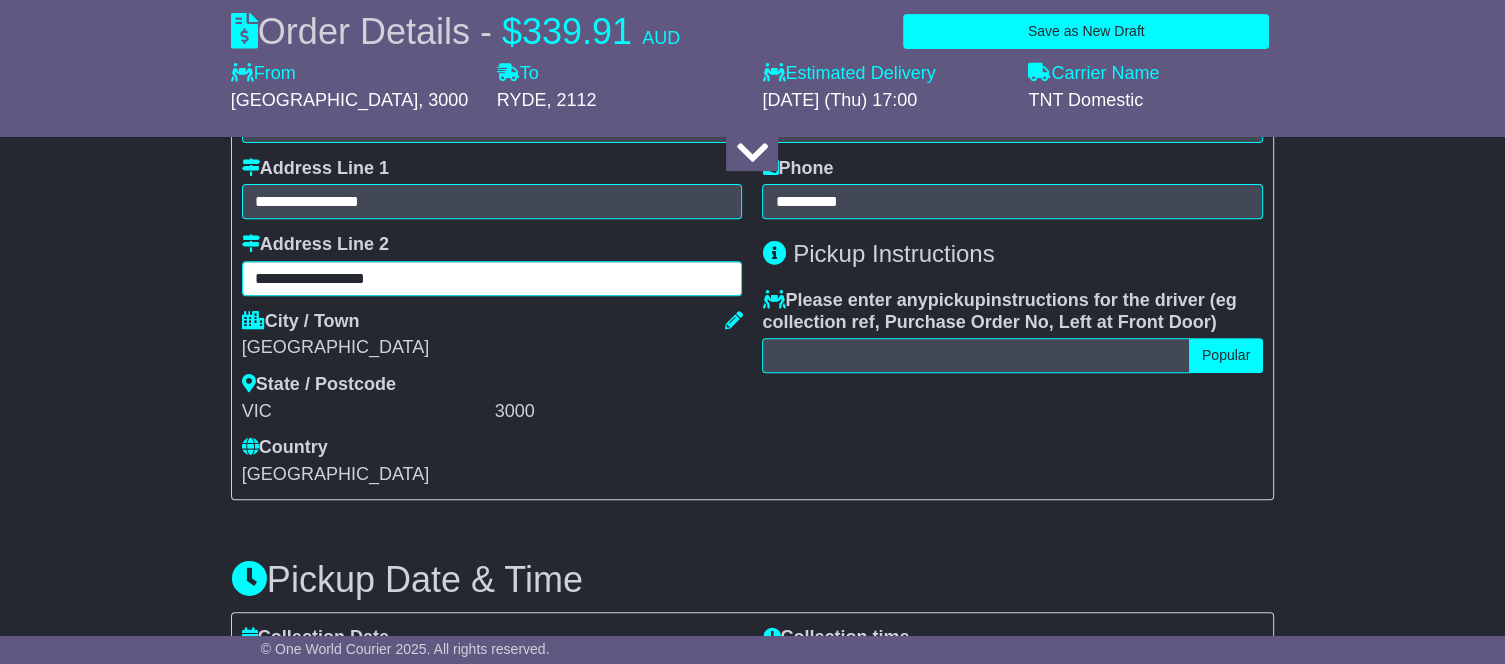 scroll, scrollTop: 737, scrollLeft: 0, axis: vertical 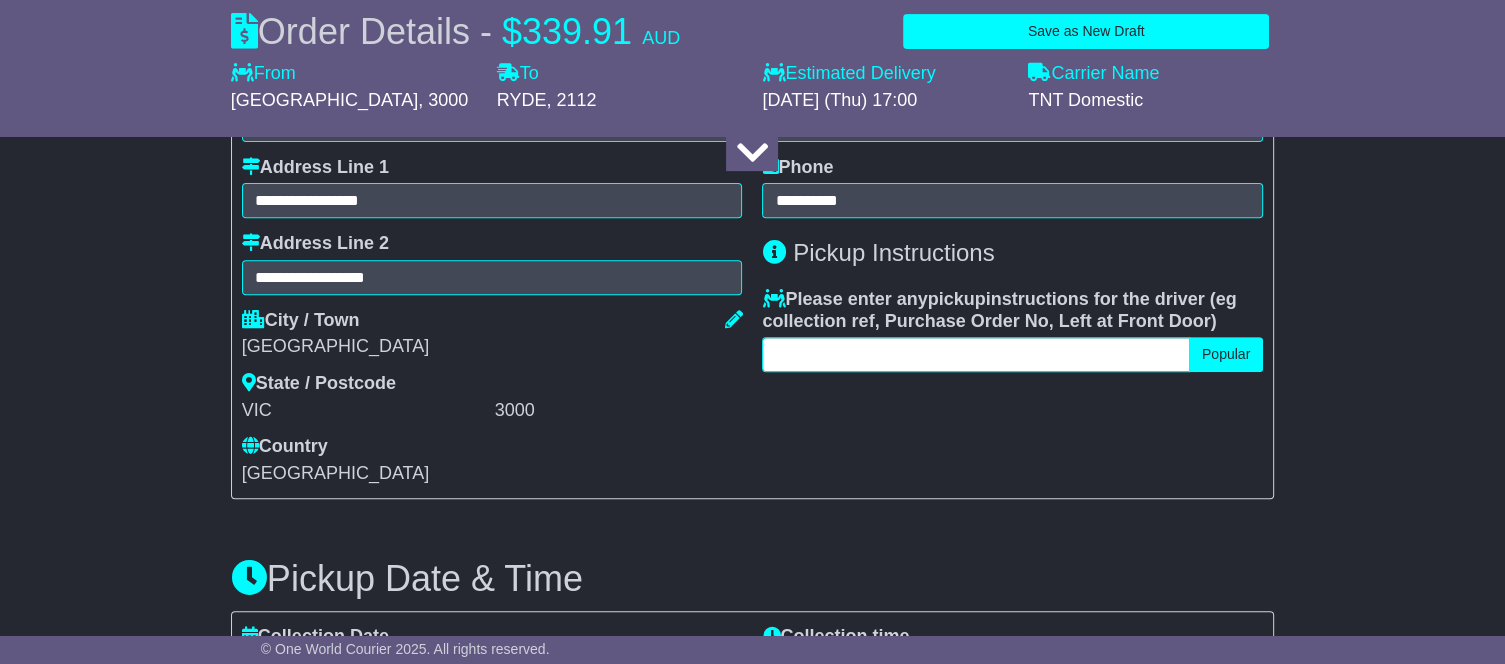 click at bounding box center (975, 354) 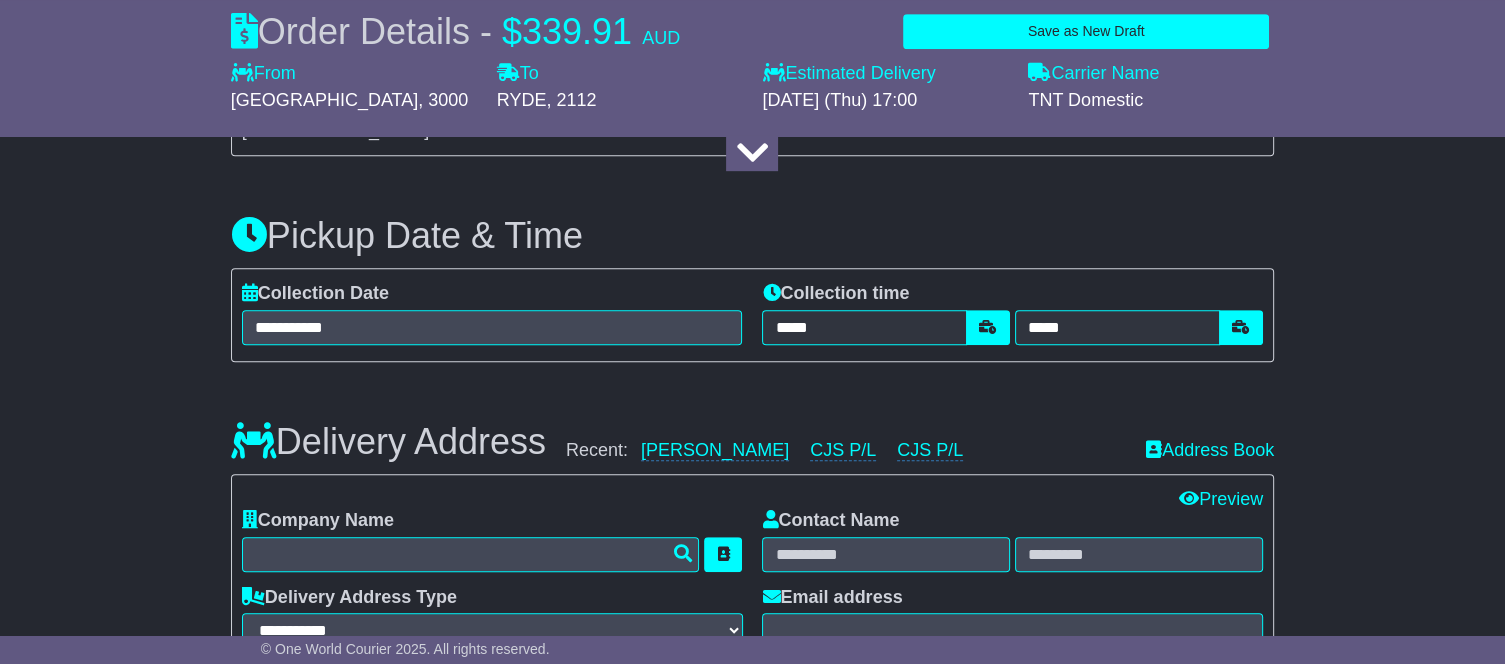scroll, scrollTop: 1103, scrollLeft: 0, axis: vertical 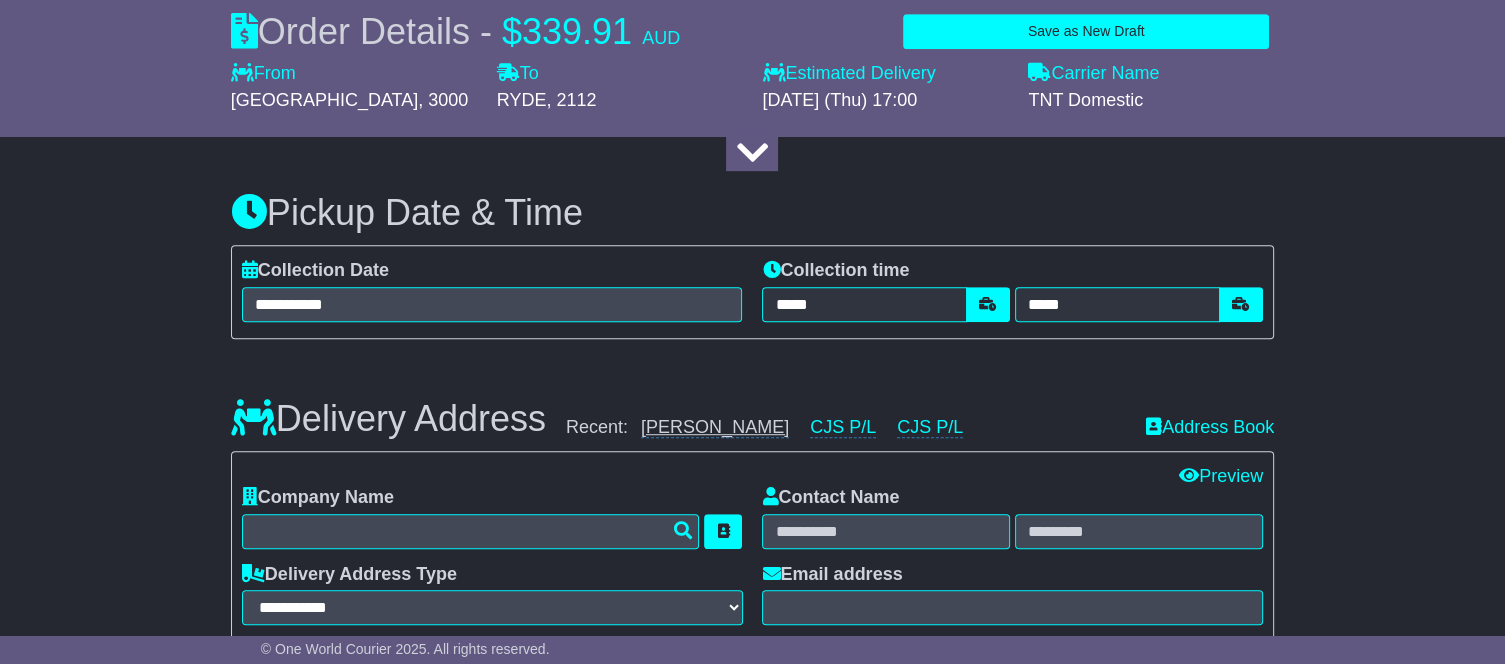 type on "**********" 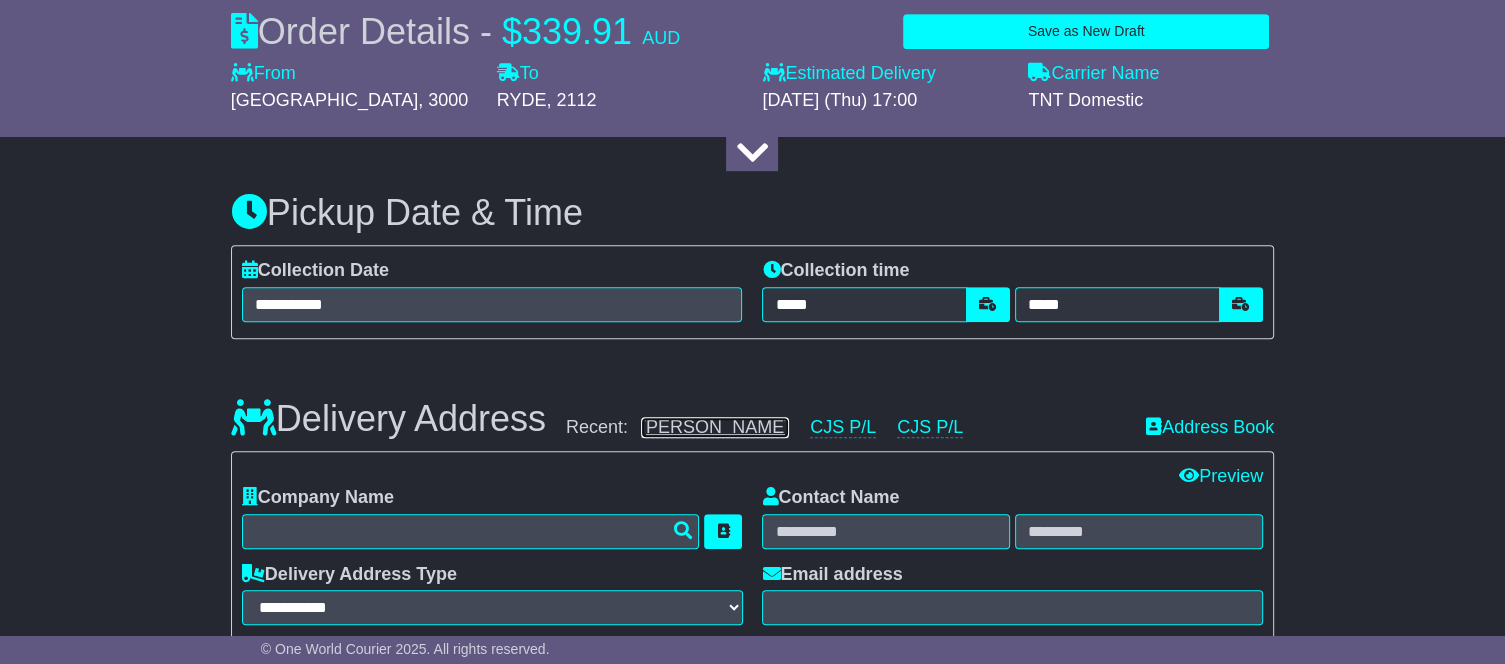 click on "[PERSON_NAME]" at bounding box center [715, 427] 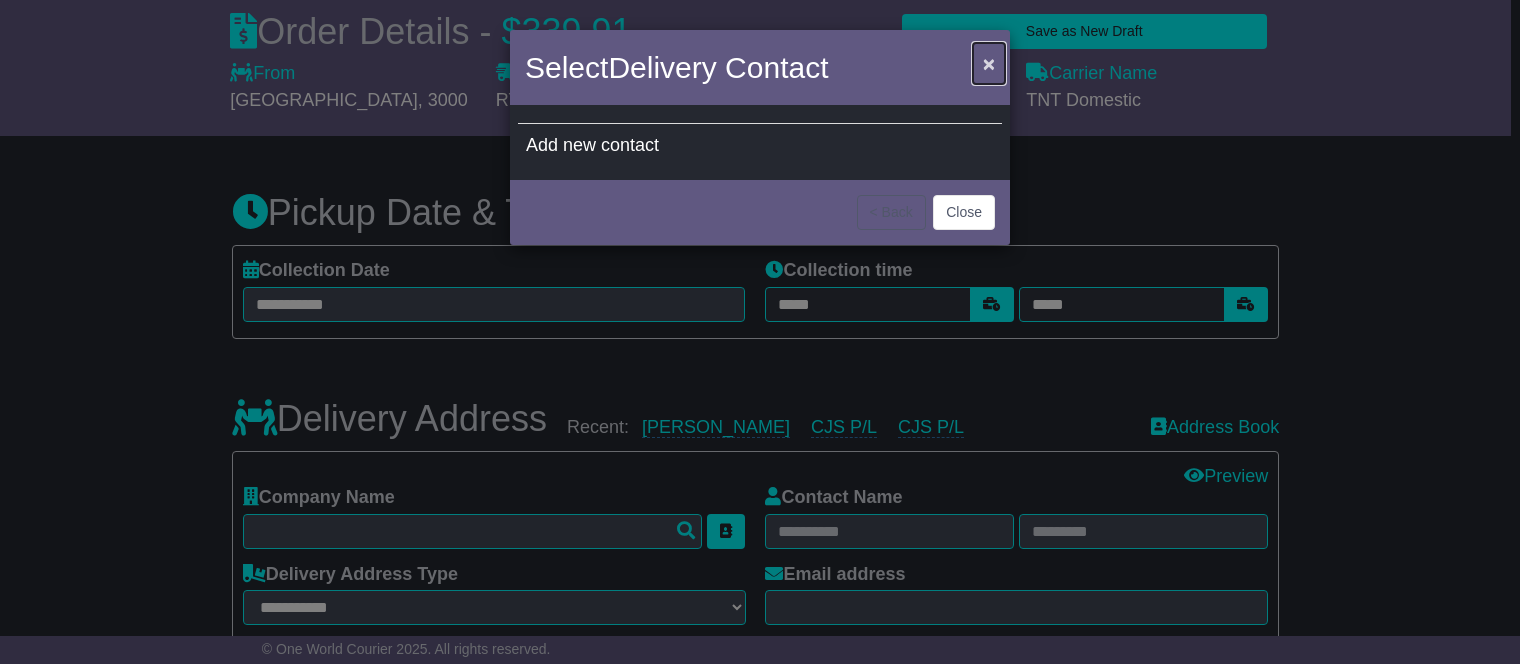 click on "×" at bounding box center [989, 63] 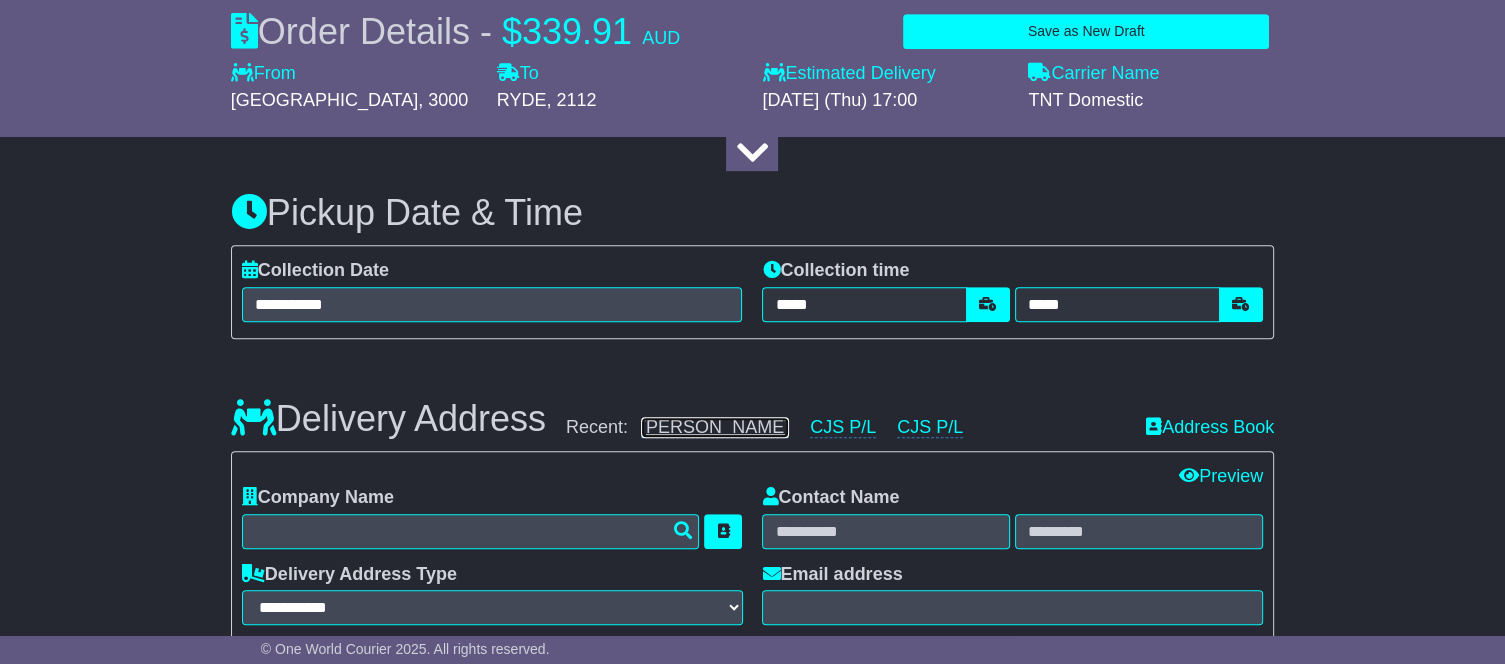 click on "[PERSON_NAME]" at bounding box center (715, 427) 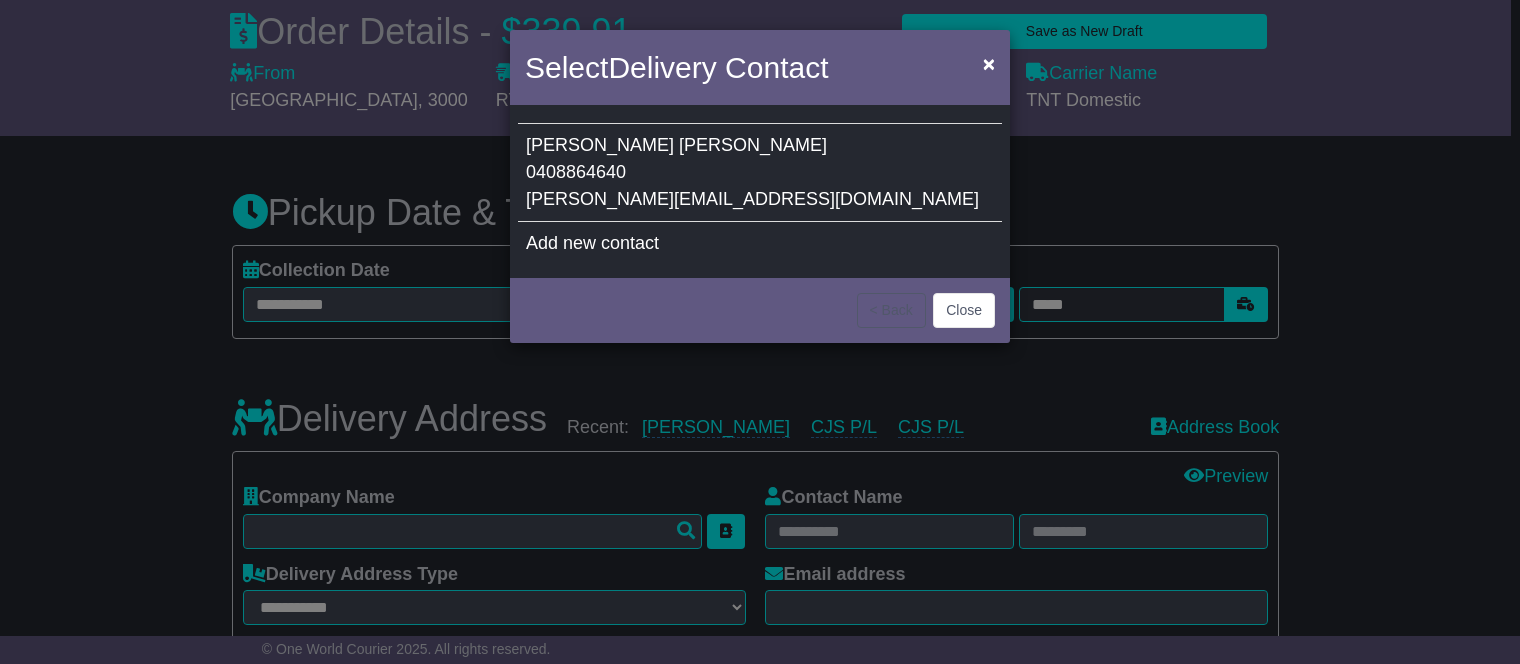 click on "[PERSON_NAME][EMAIL_ADDRESS][DOMAIN_NAME]" at bounding box center (752, 199) 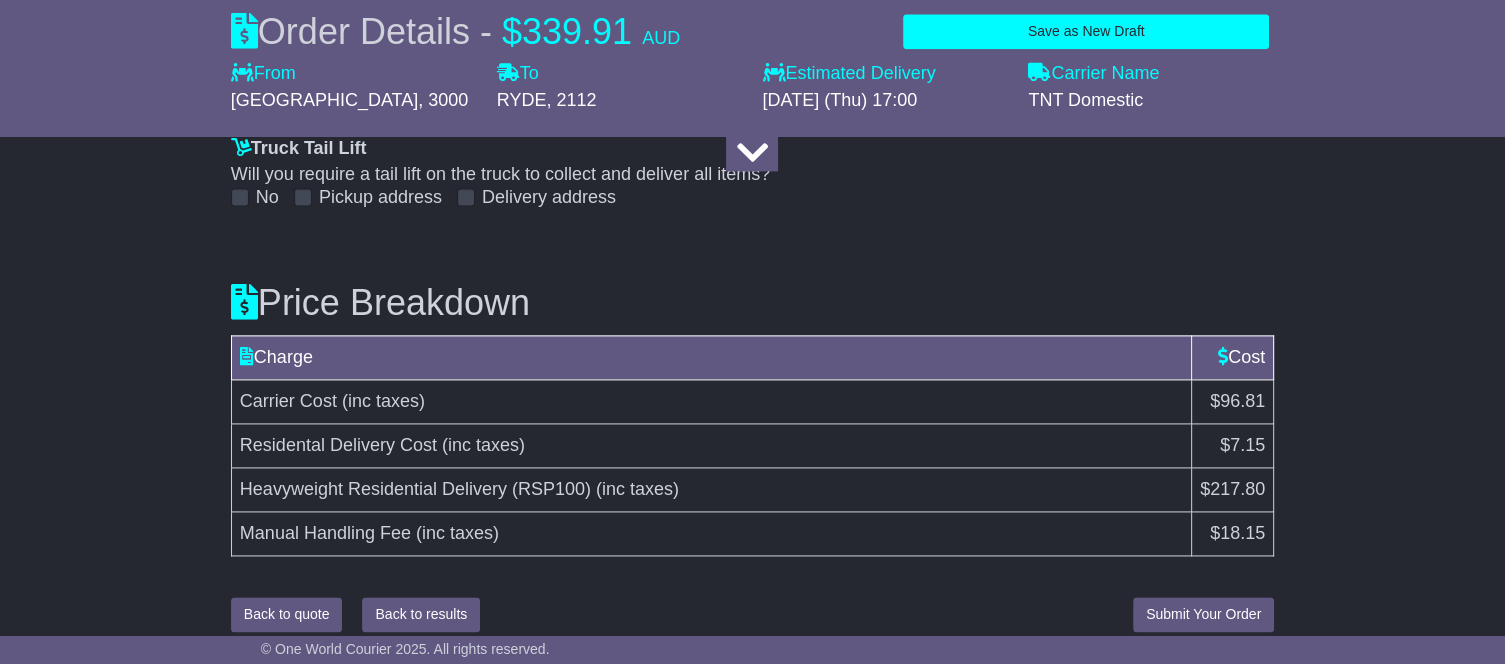 scroll, scrollTop: 2664, scrollLeft: 0, axis: vertical 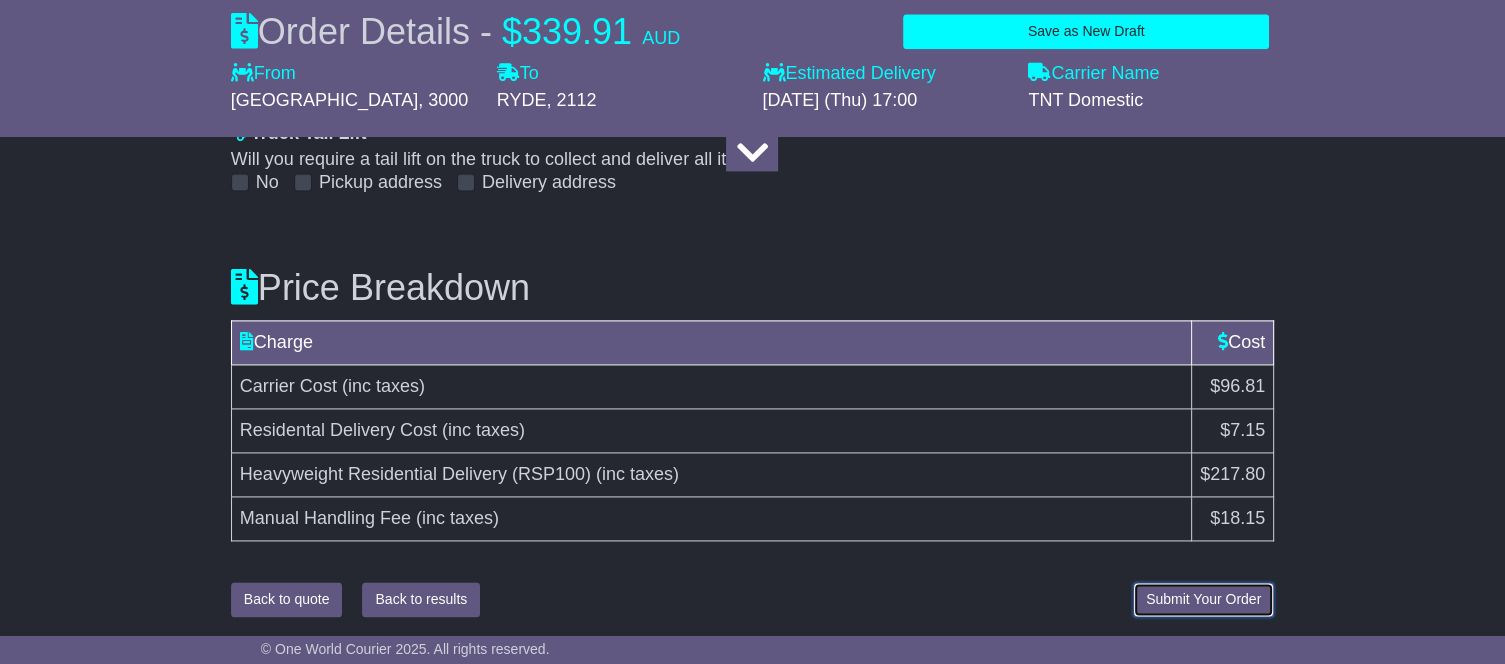 click on "Submit Your Order" at bounding box center (1203, 599) 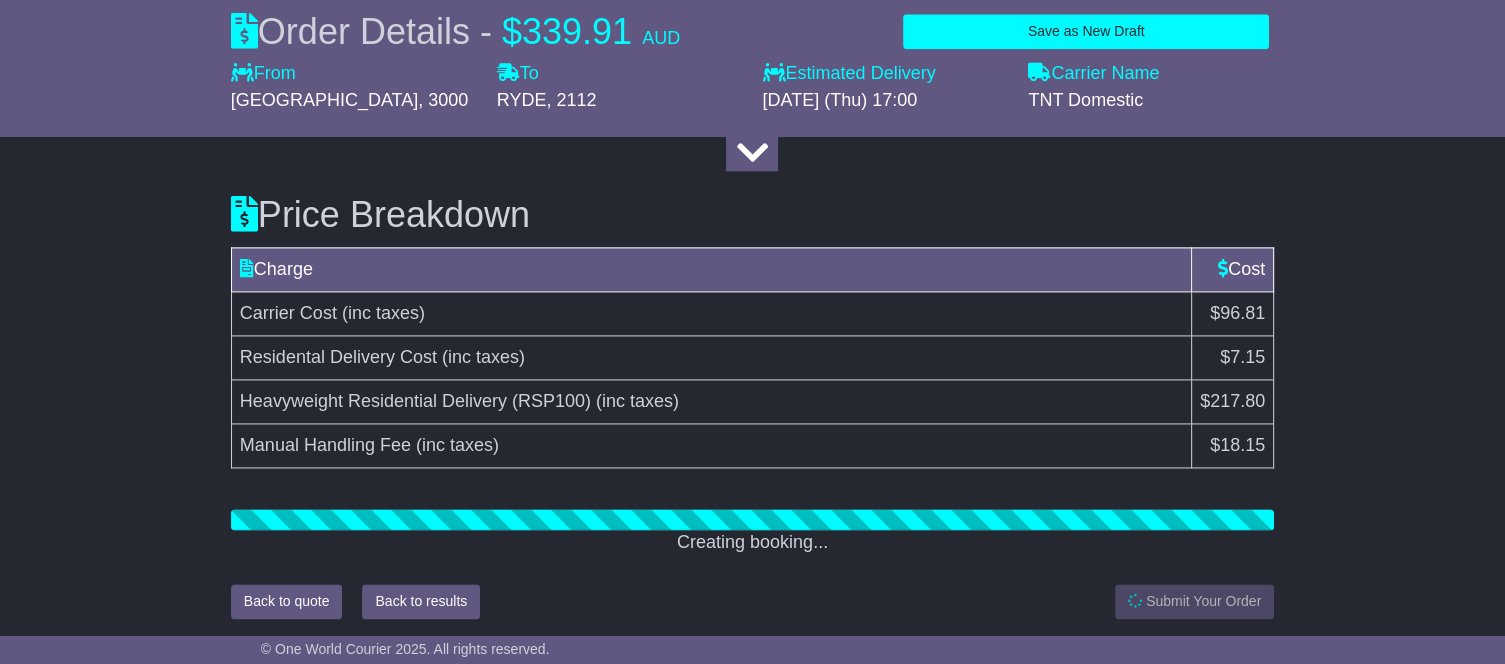 scroll, scrollTop: 2739, scrollLeft: 0, axis: vertical 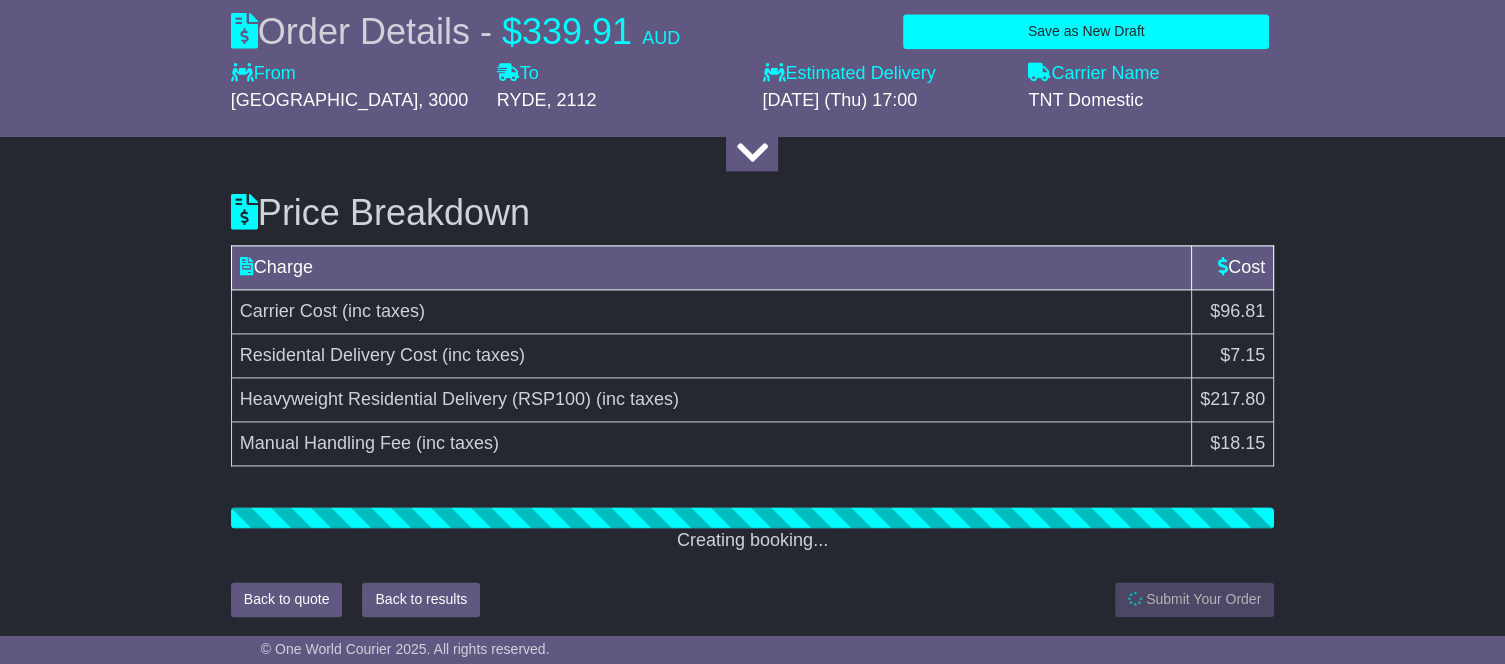 click at bounding box center [797, 599] 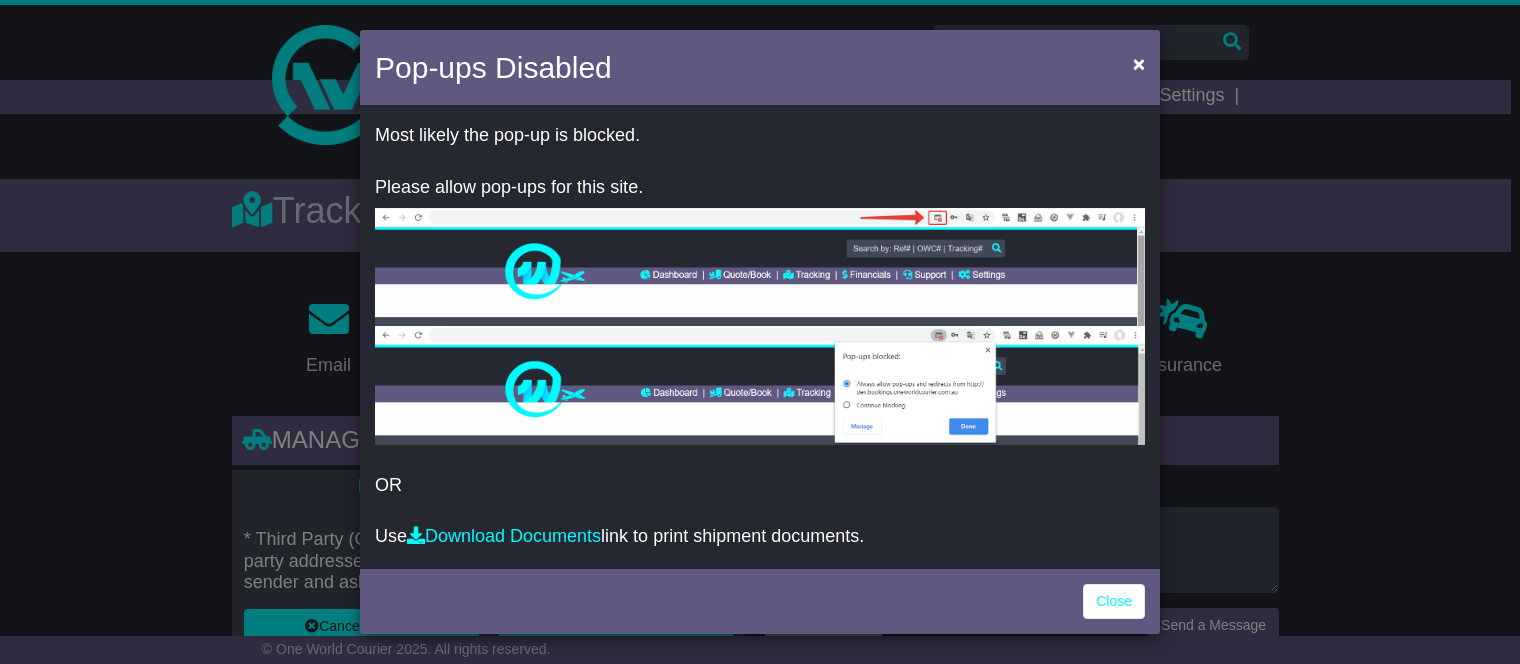 scroll, scrollTop: 0, scrollLeft: 0, axis: both 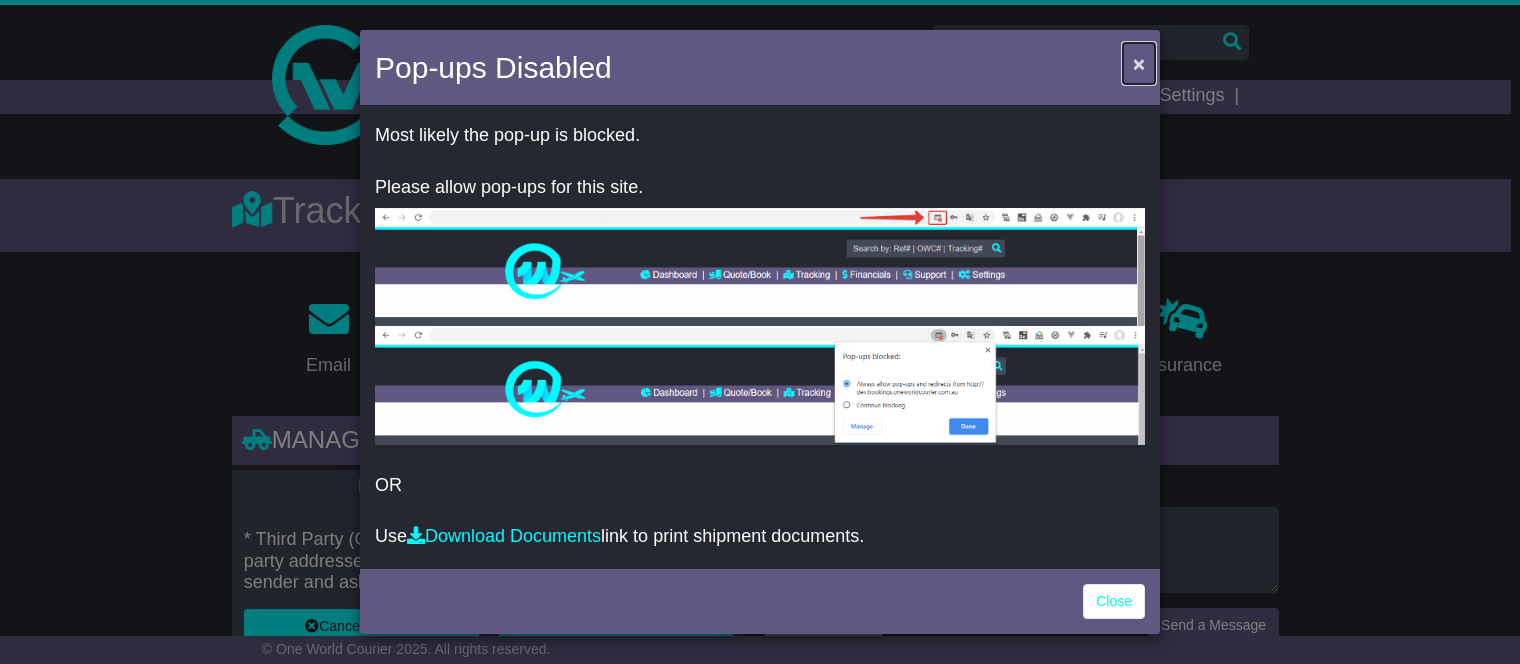click on "×" at bounding box center (1139, 63) 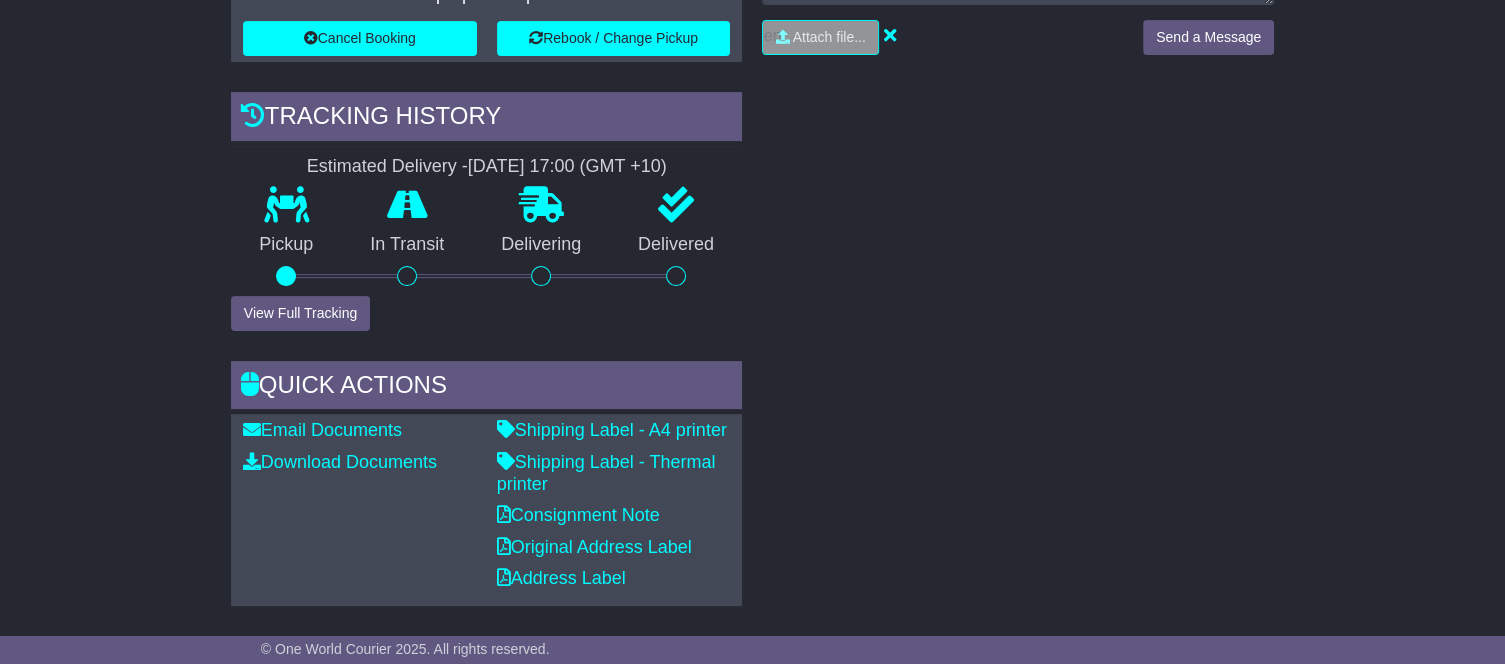 scroll, scrollTop: 592, scrollLeft: 0, axis: vertical 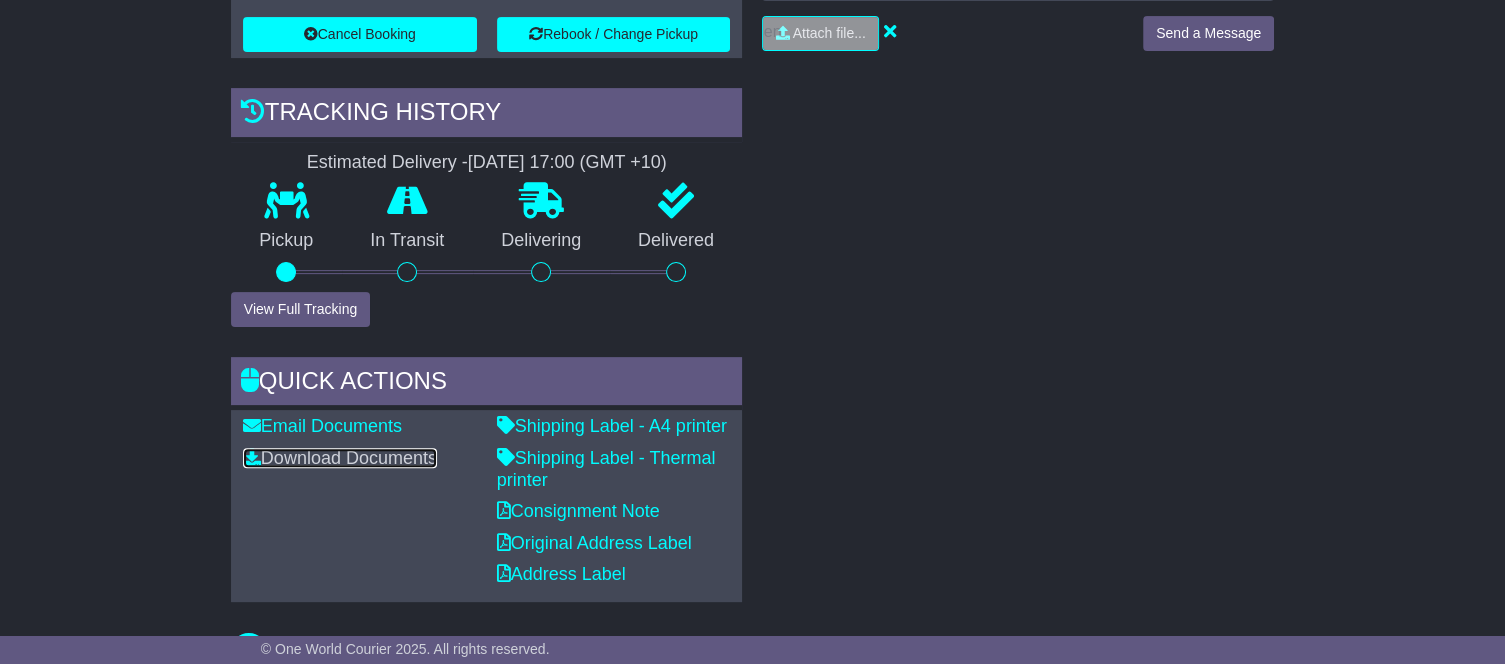 click on "Download Documents" at bounding box center (340, 458) 